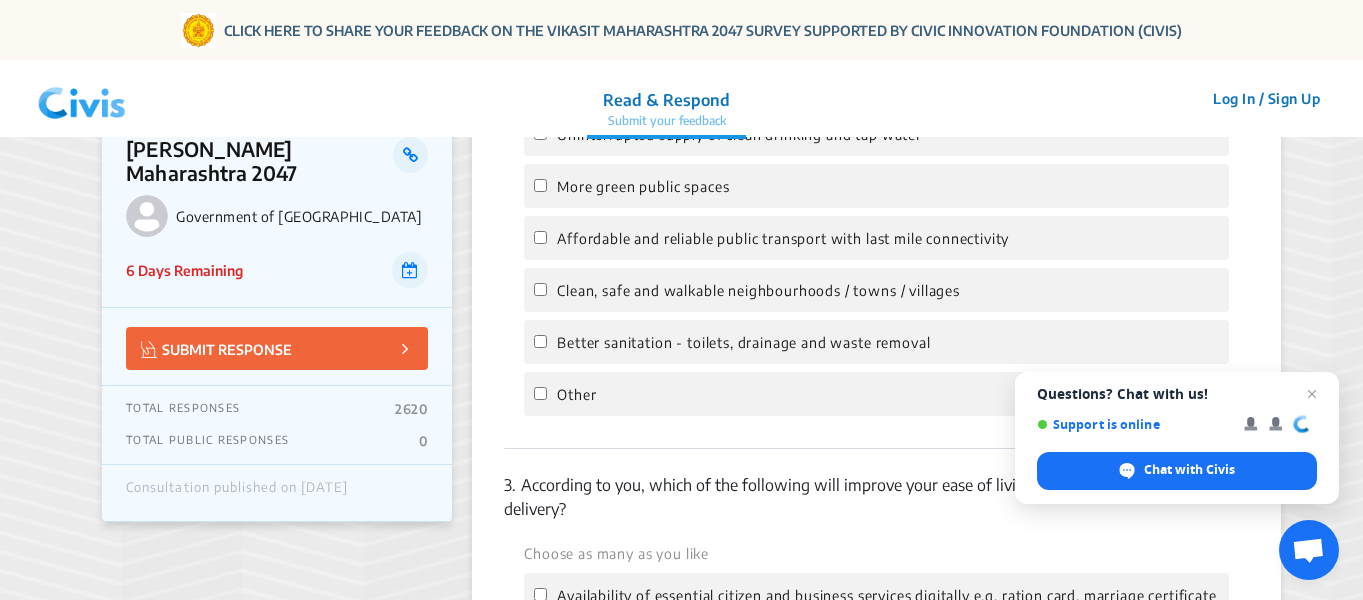 scroll, scrollTop: 612, scrollLeft: 0, axis: vertical 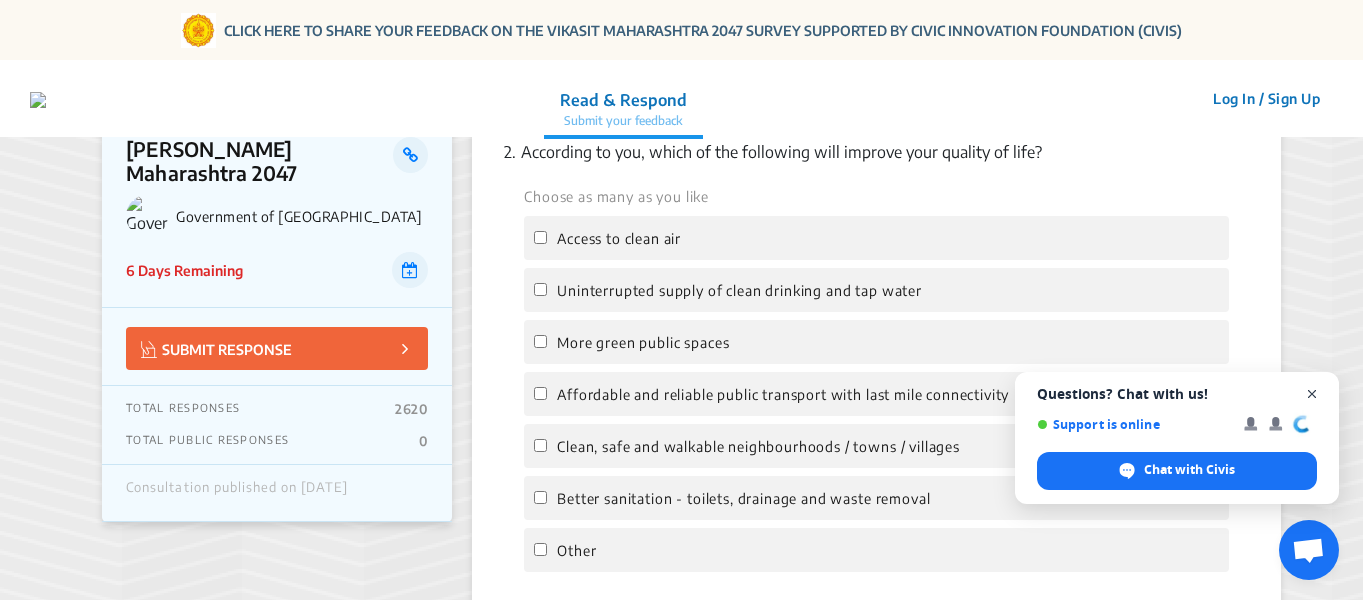 click at bounding box center (1312, 394) 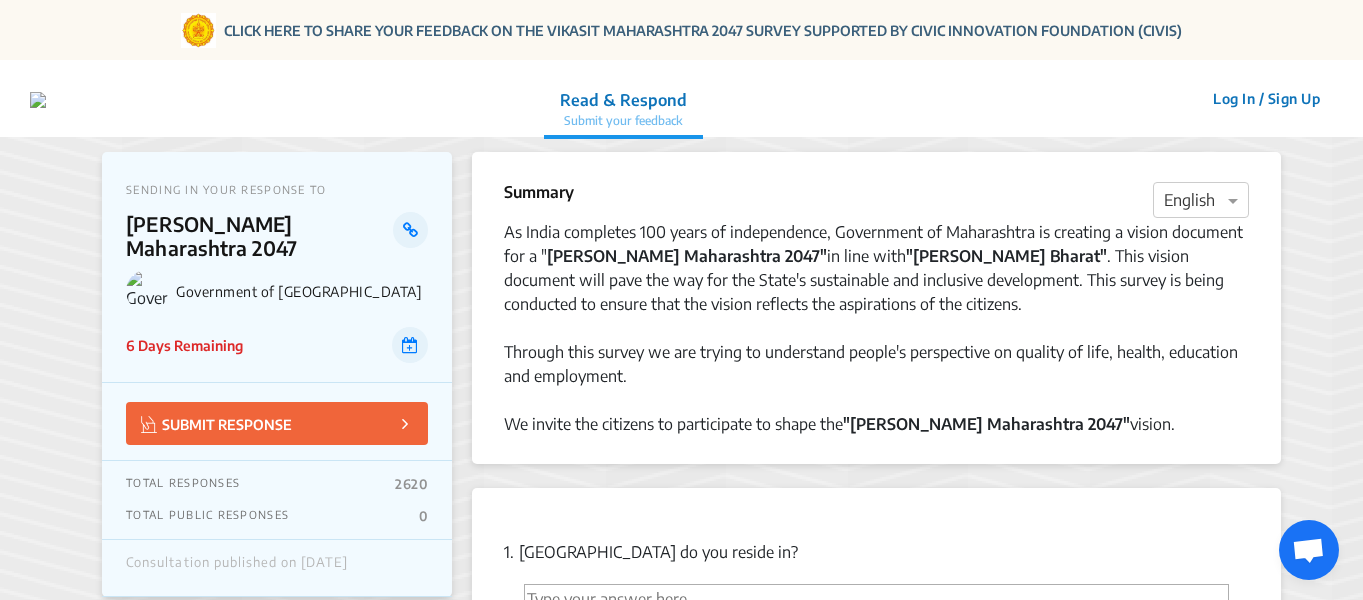 scroll, scrollTop: 0, scrollLeft: 0, axis: both 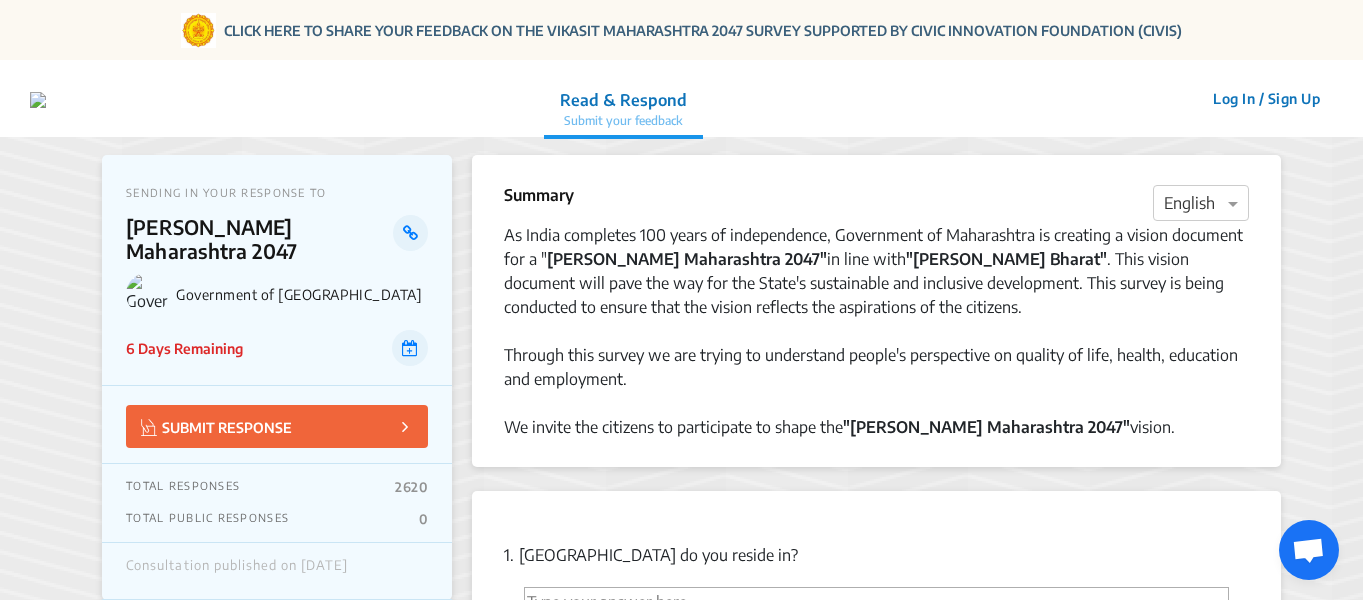 click on "TOTAL RESPONSES  2620" 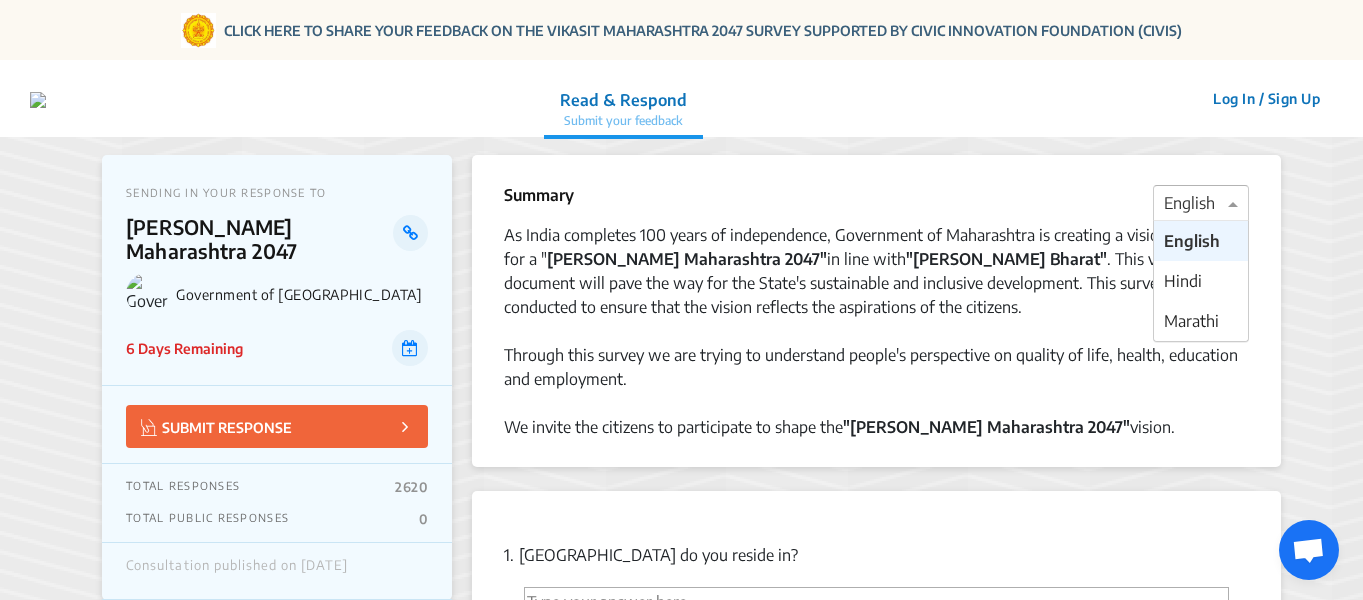 click 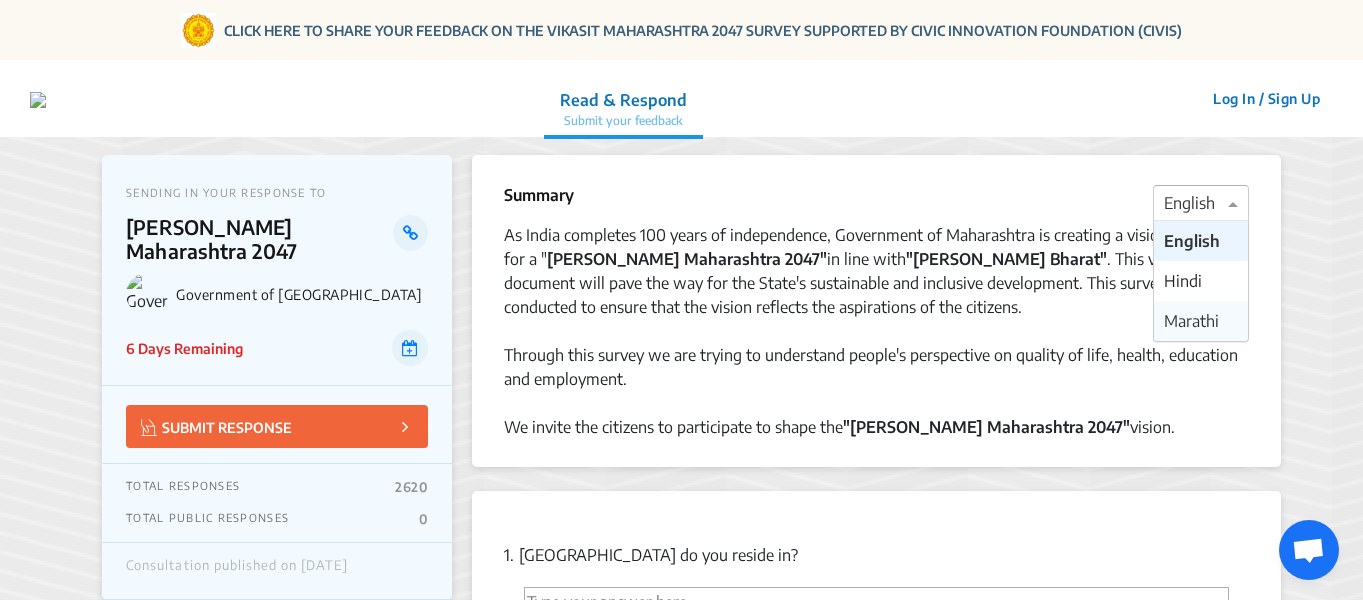 click on "Marathi" at bounding box center (1191, 321) 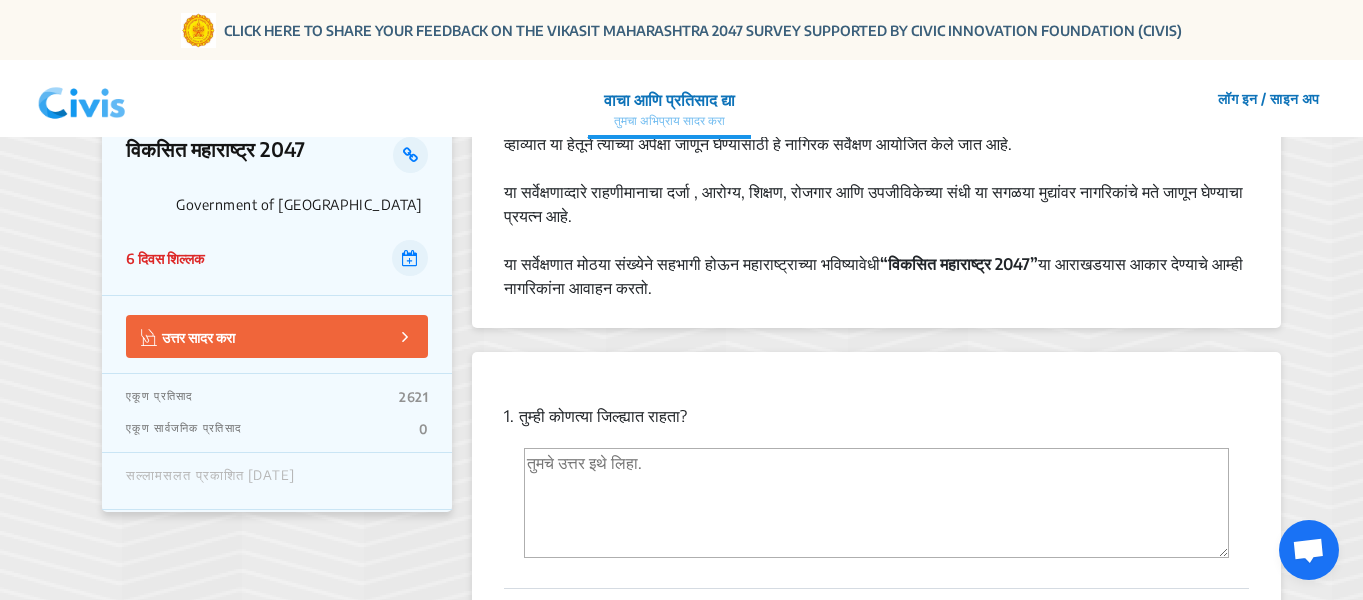 scroll, scrollTop: 200, scrollLeft: 0, axis: vertical 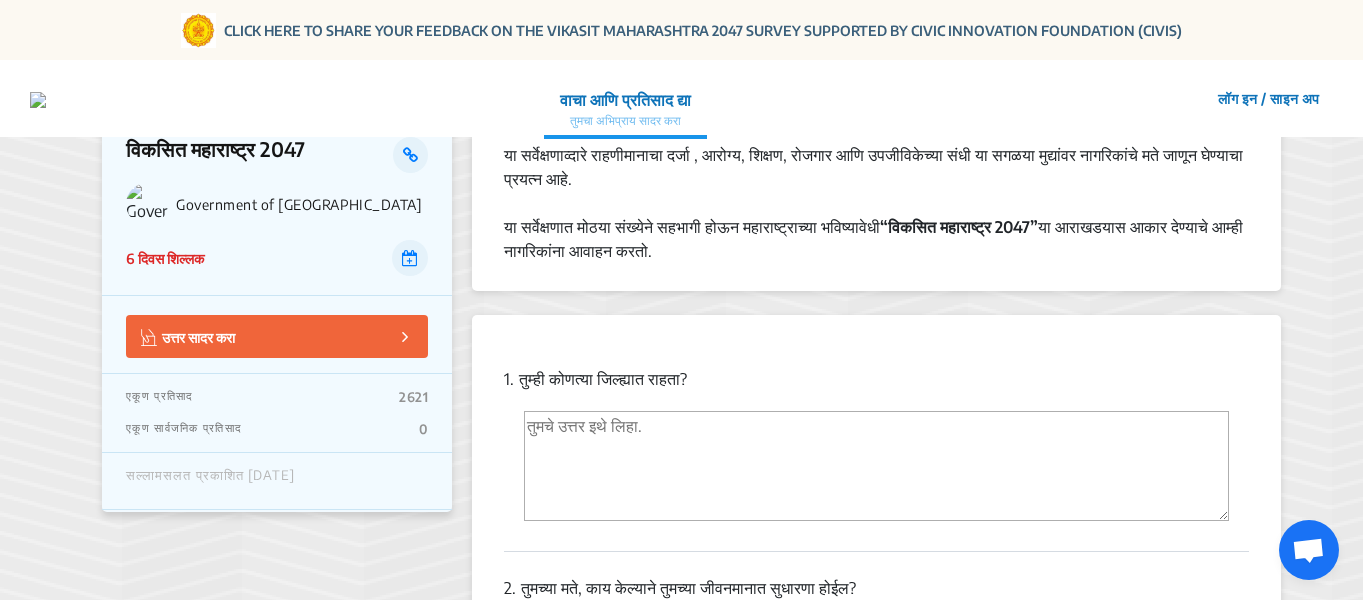 click at bounding box center (876, 466) 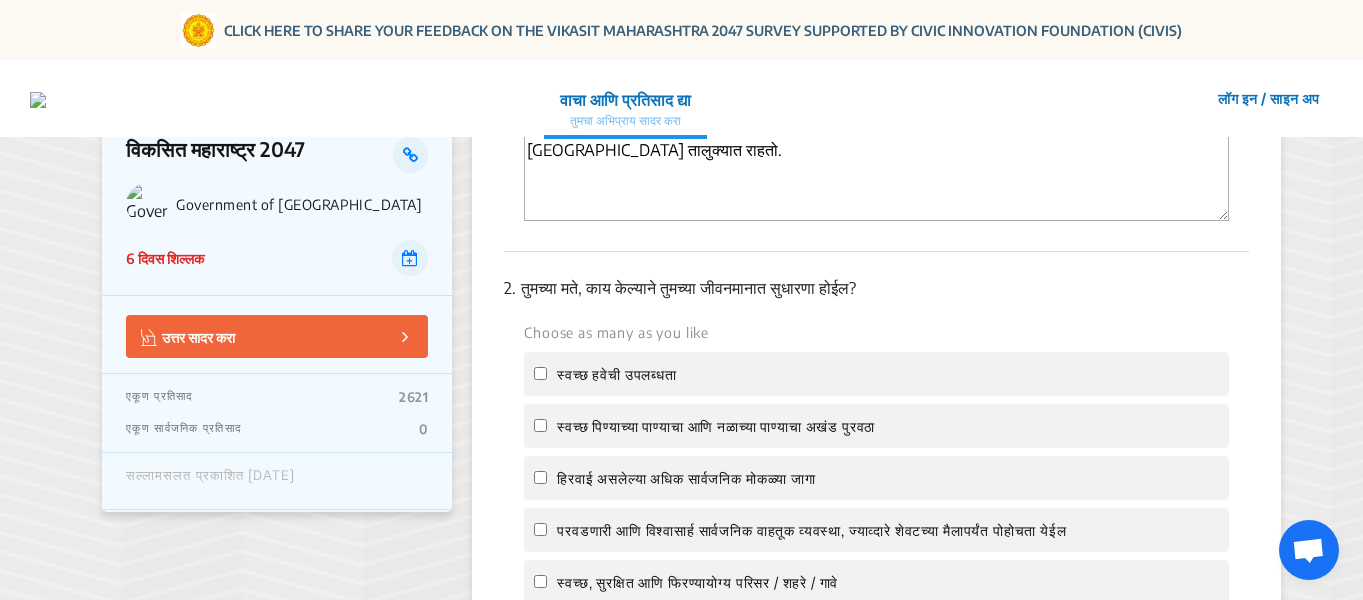 scroll, scrollTop: 600, scrollLeft: 0, axis: vertical 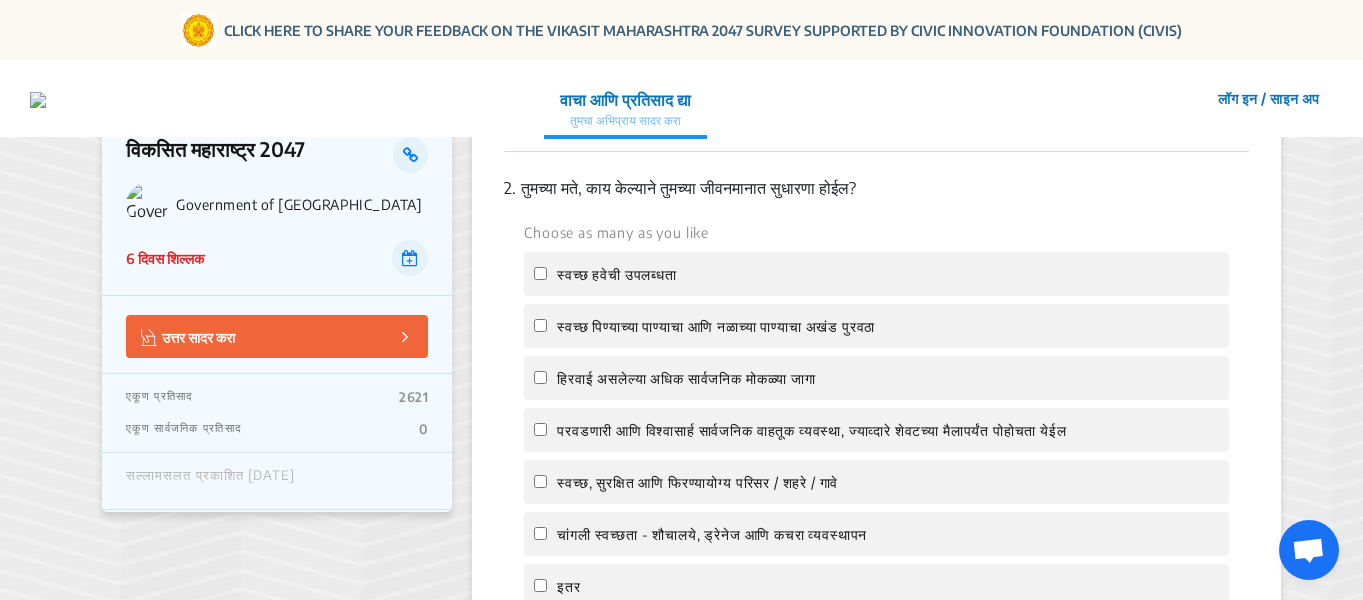 type on "मी श्री.कुणाल शेलार (पत्रकार) आणि मी ठाणे जिल्हयातील मुरबाड तालुक्यात राहतो." 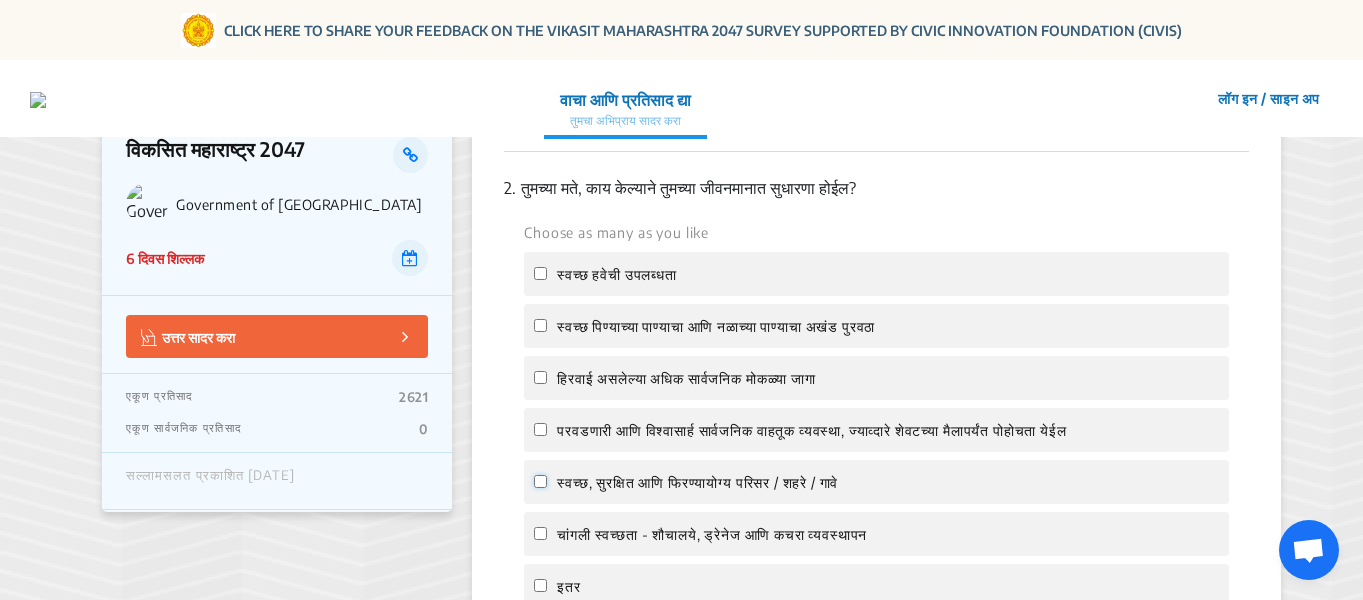 click on "स्वच्छ, सुरक्षित आणि फिरण्यायोग्य परिसर / शहरे / गावे" 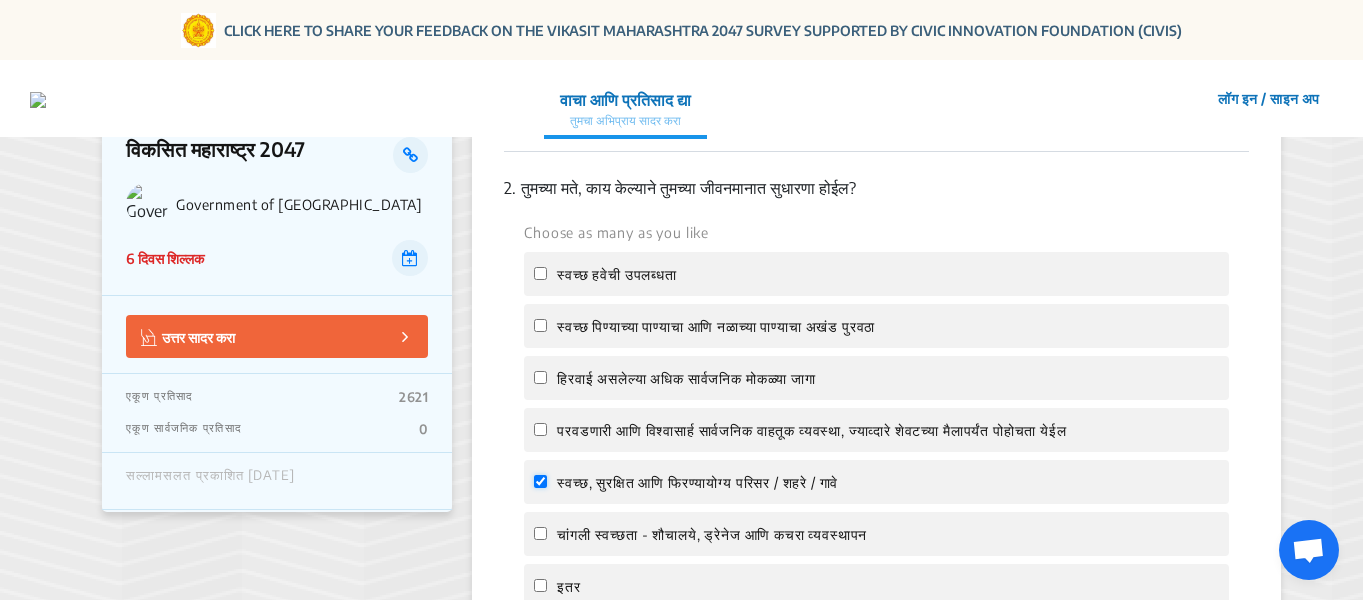 checkbox on "true" 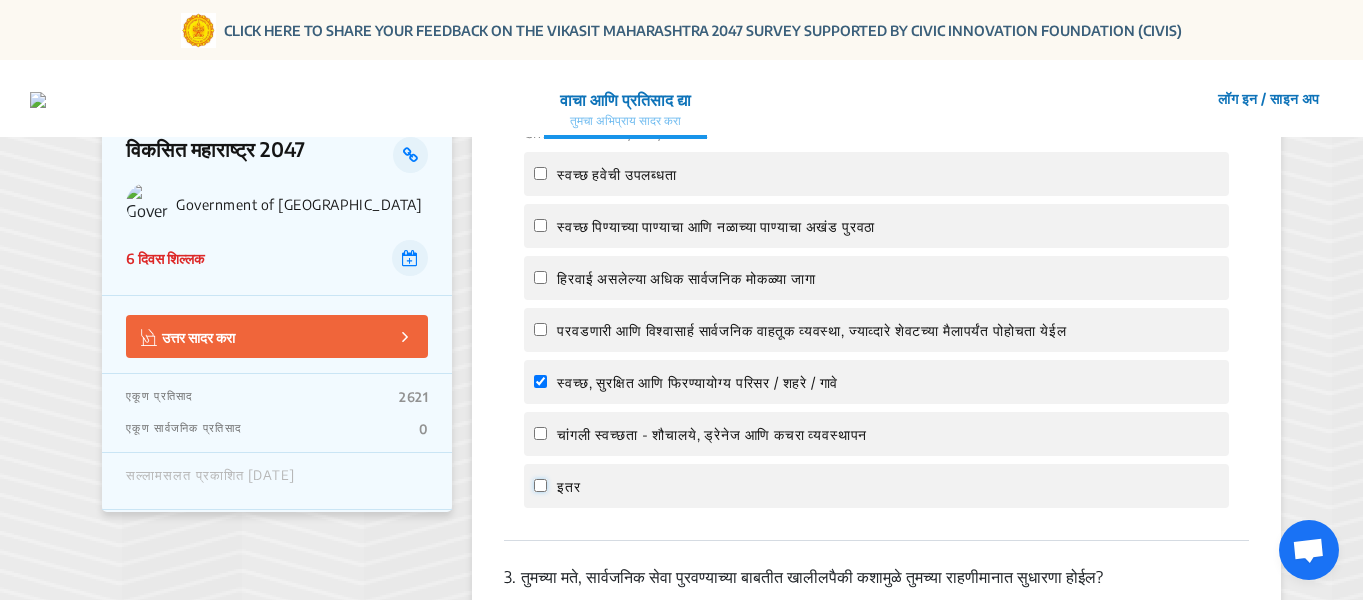 click on "इतर" 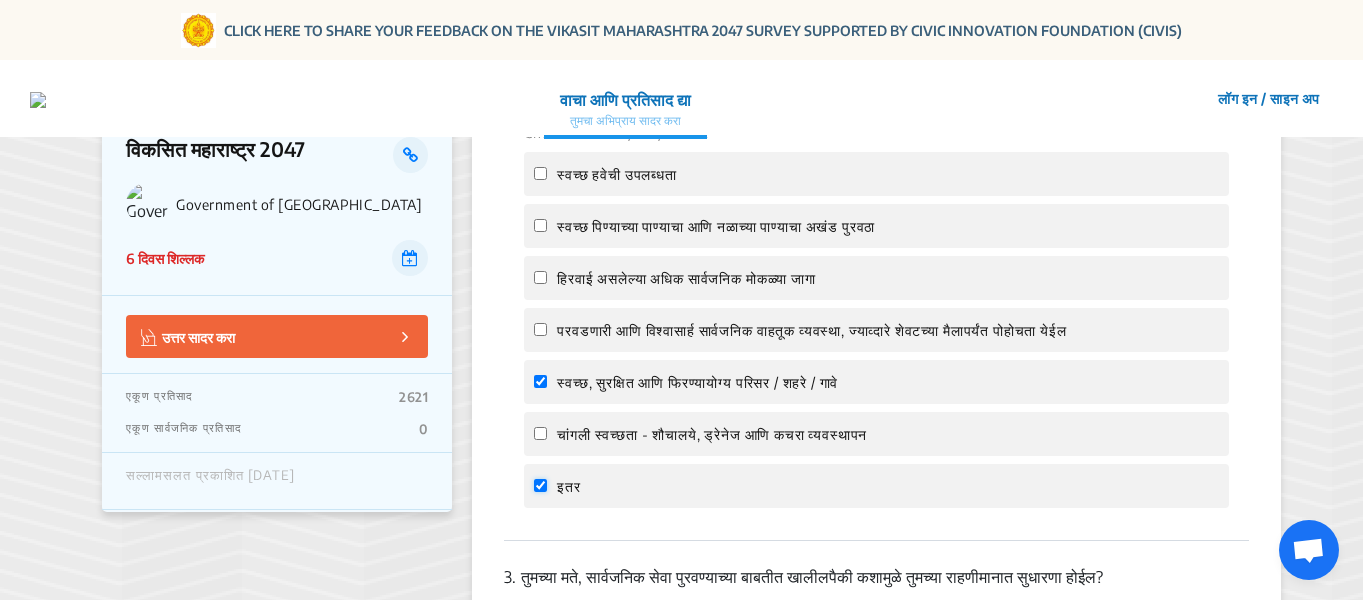 checkbox on "true" 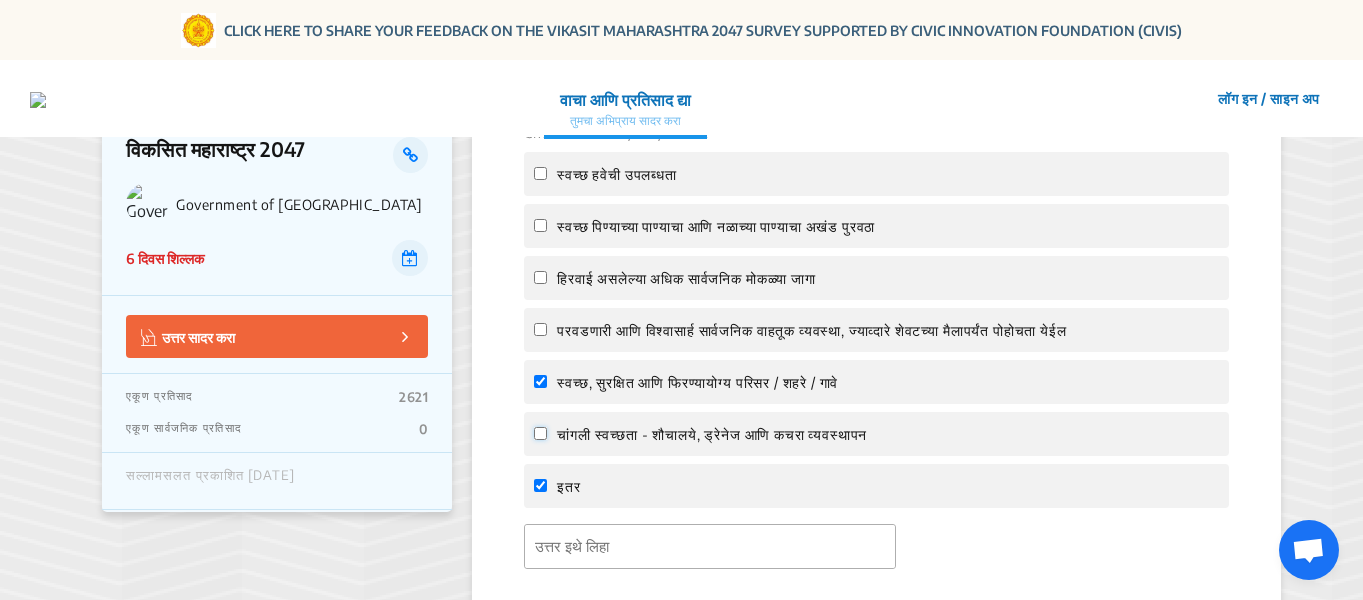 click on "चांगली स्वच्छता - शौचालये, ड्रेनेज आणि कचरा व्यवस्थापन" 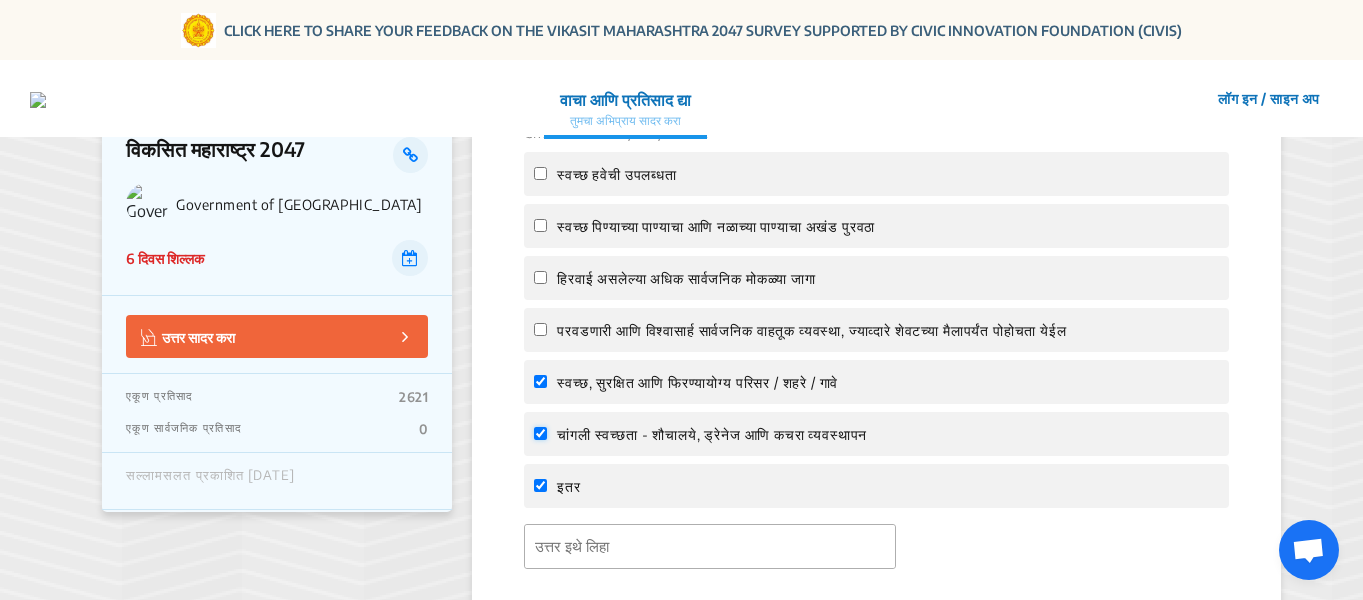 checkbox on "true" 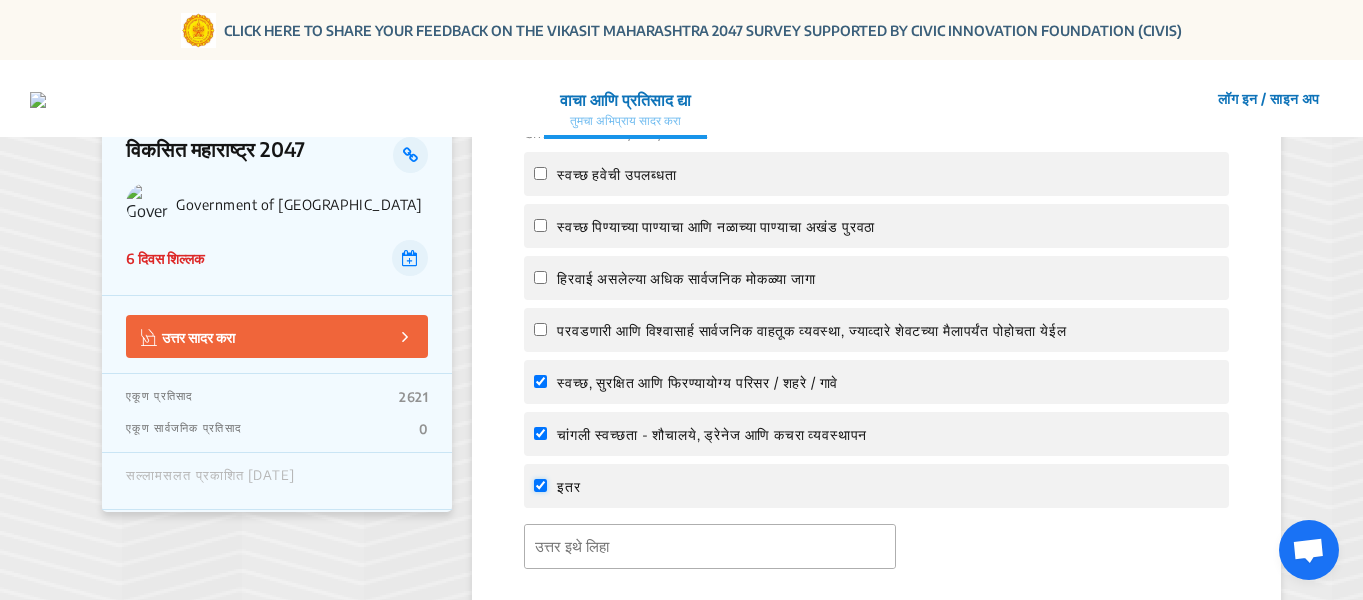 click on "इतर" 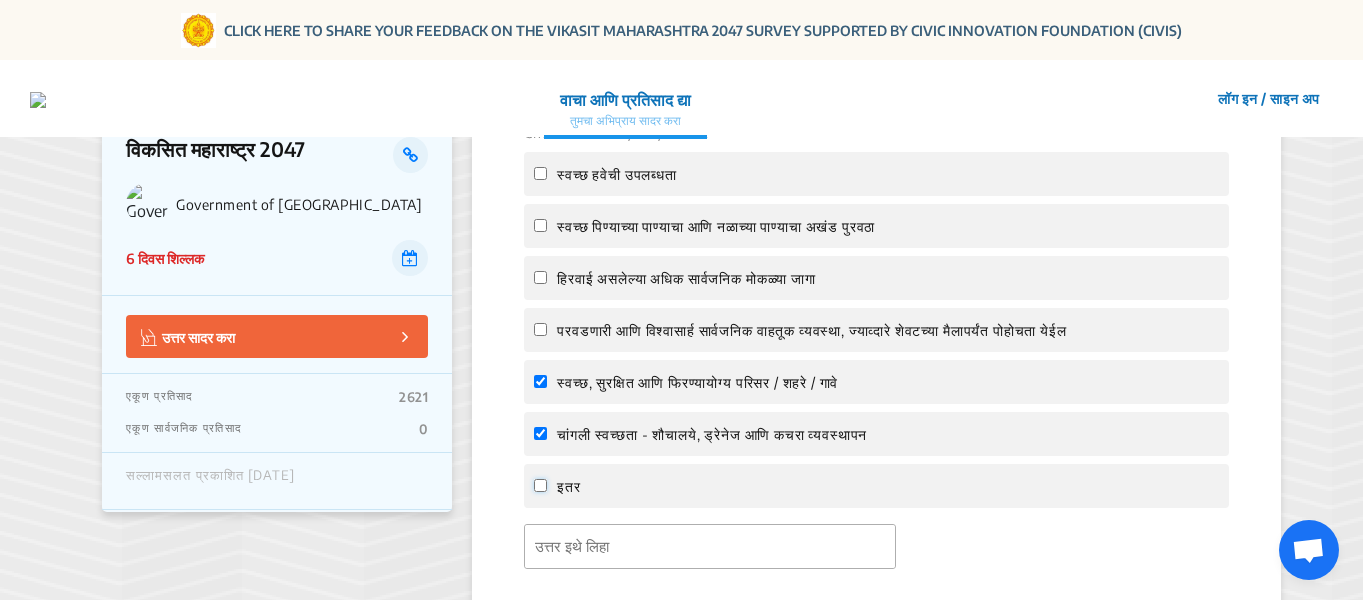 checkbox on "false" 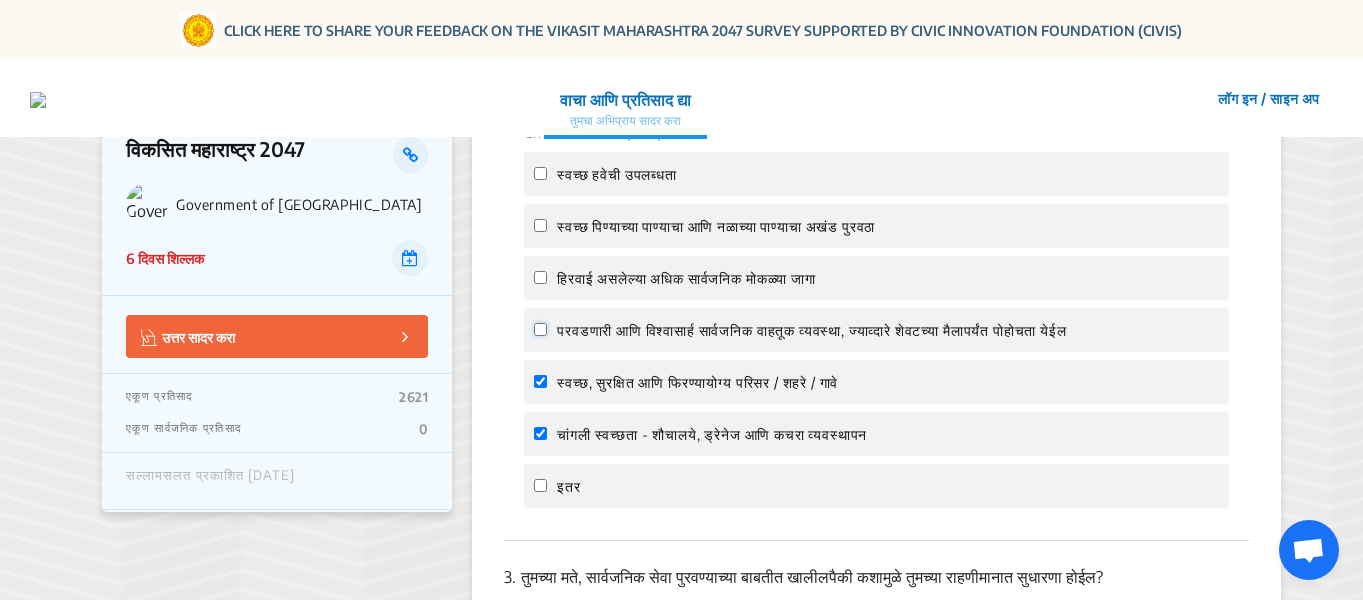 click on "परवडणारी आणि विश्वासार्ह सार्वजनिक वाहतूक व्यवस्था, ज्याव्दारे शेवटच्या मैलापर्यंत पोहोचता येईल" 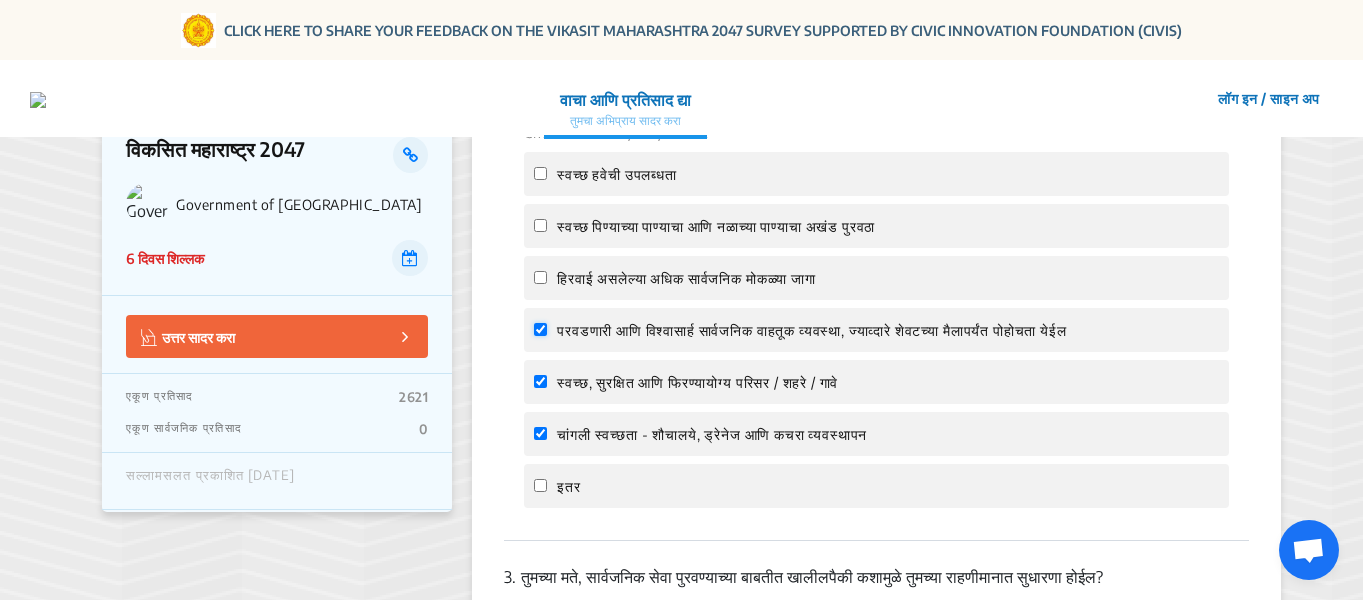 checkbox on "true" 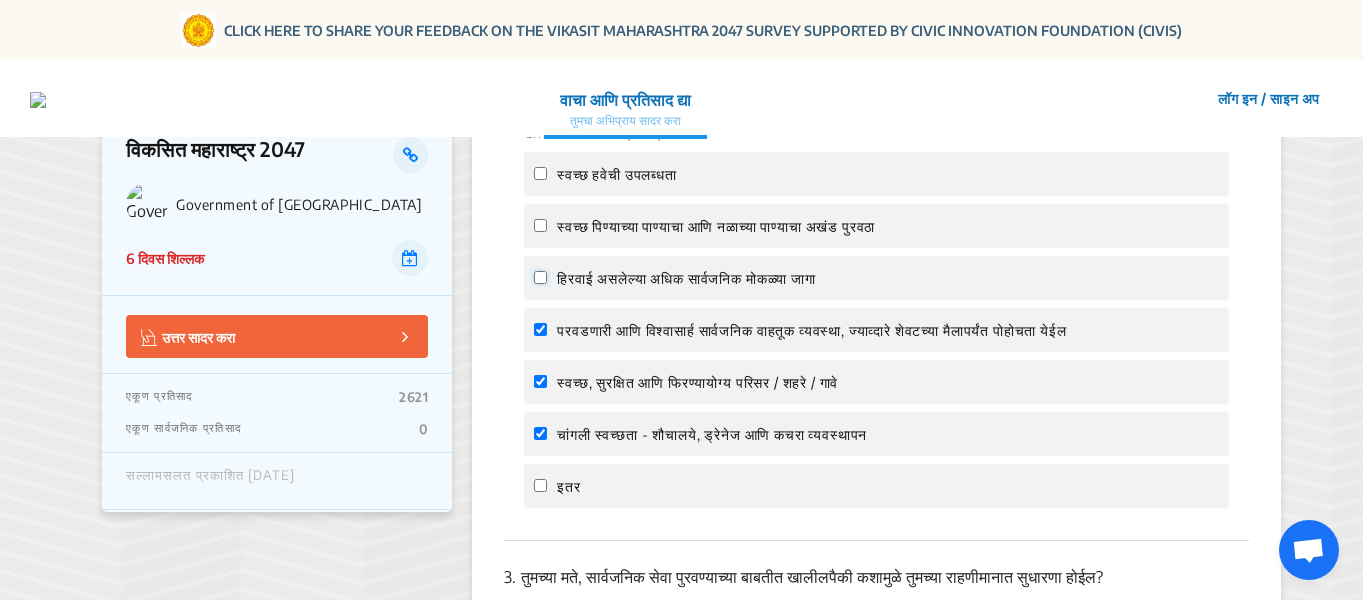 click on "हिरवाई असलेल्या  अधिक सार्वजनिक मोकळ्या जागा" 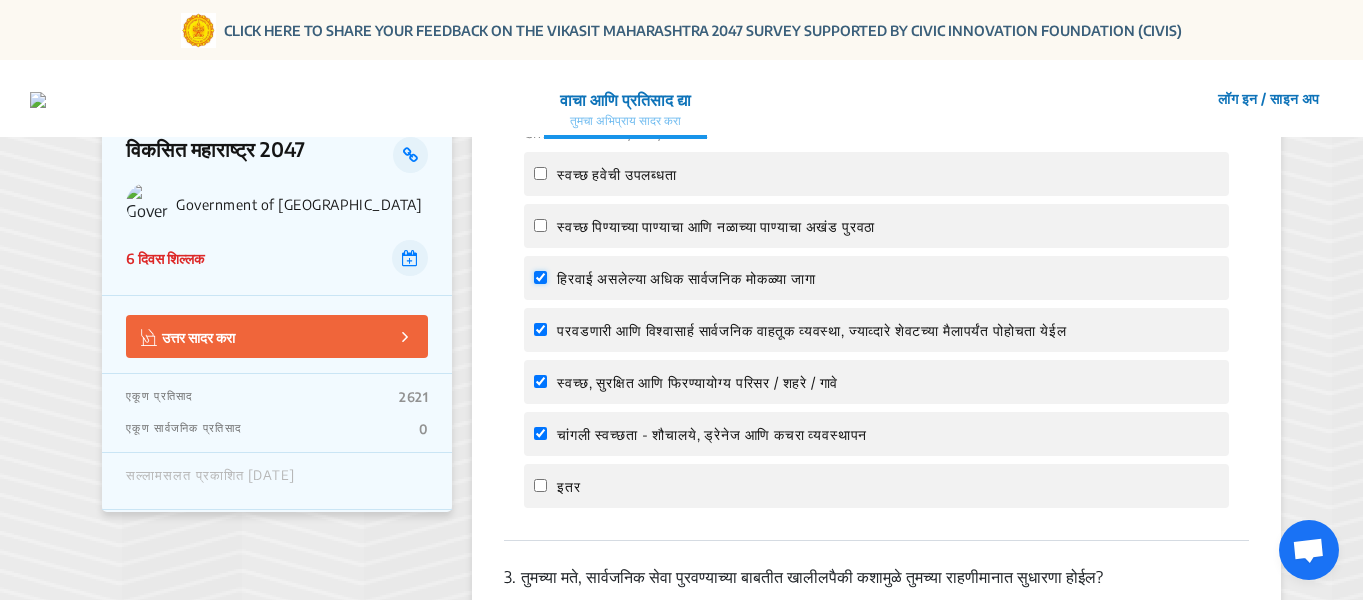 checkbox on "true" 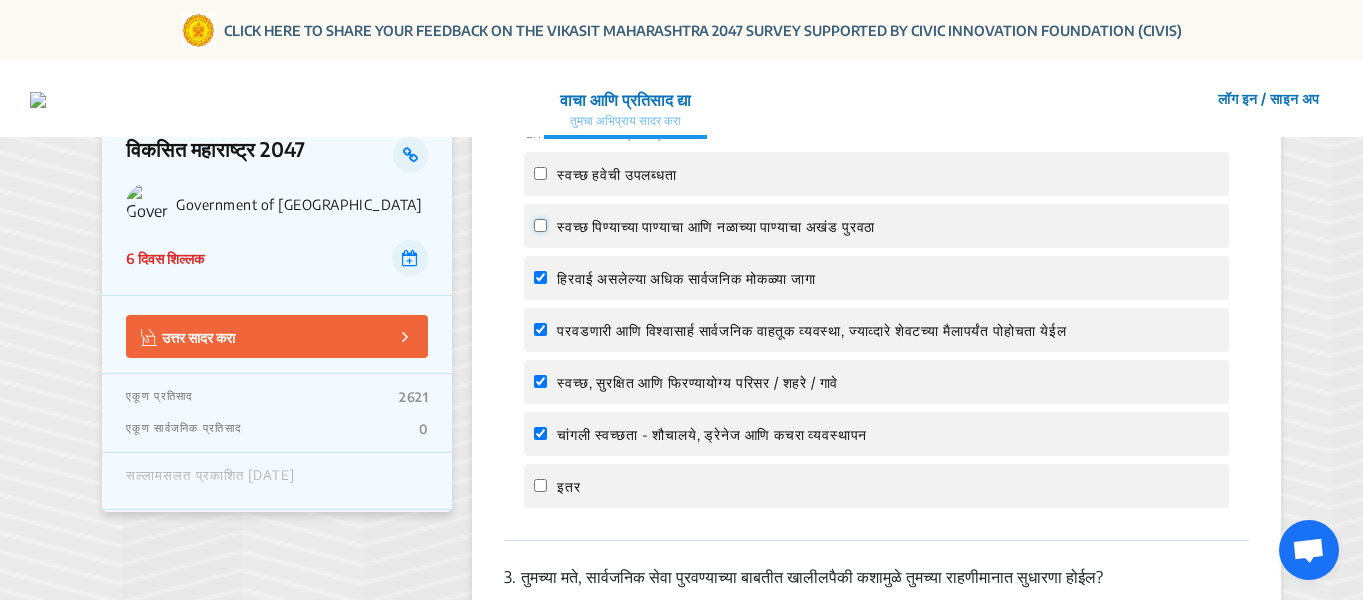 click on "स्वच्छ पिण्याच्या पाण्याचा आणि नळाच्या पाण्याचा अखंड पुरवठा" 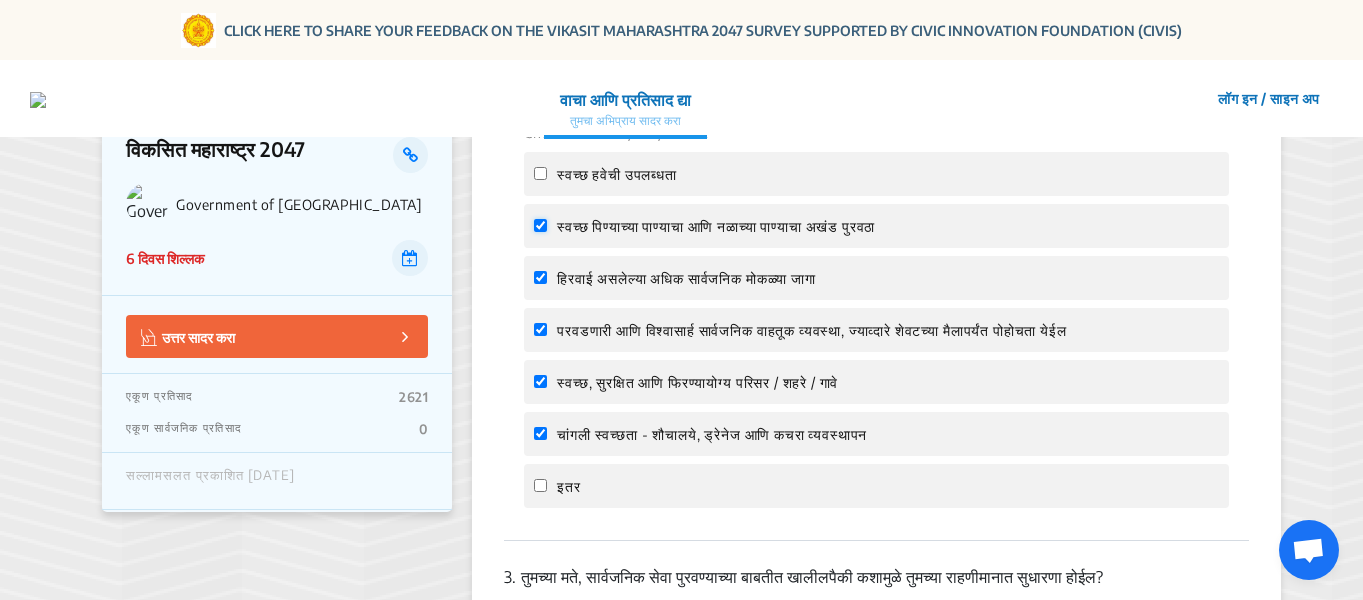 checkbox on "true" 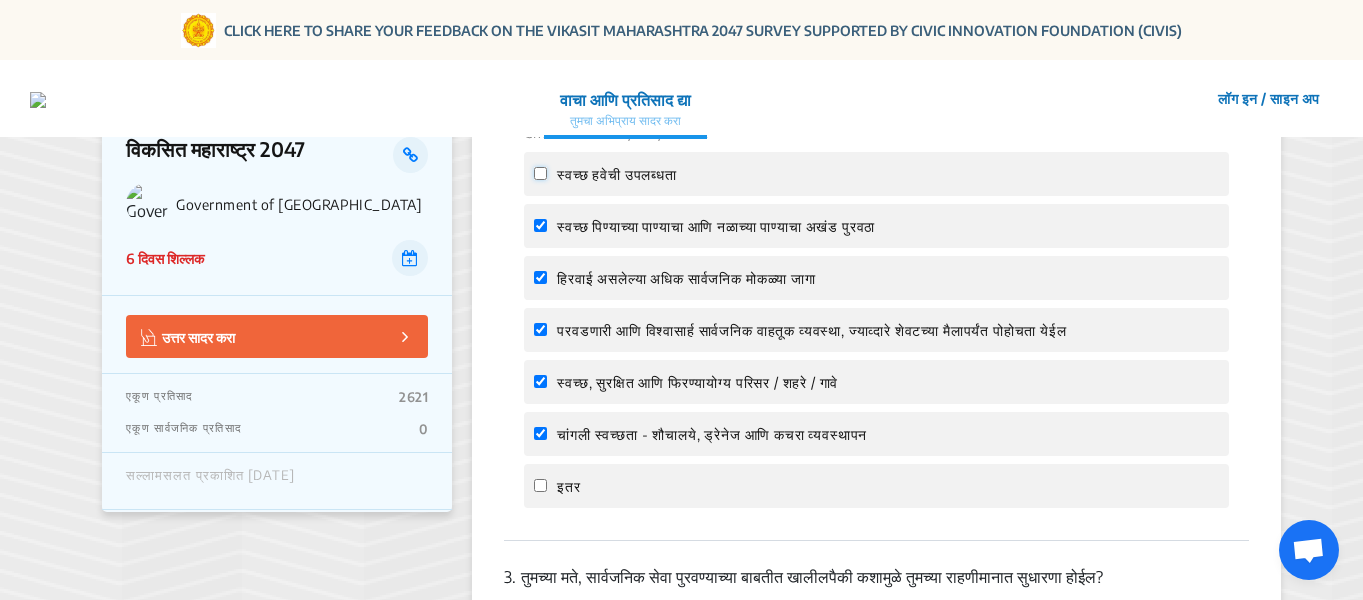click on "स्वच्छ हवेची उपलब्धता" 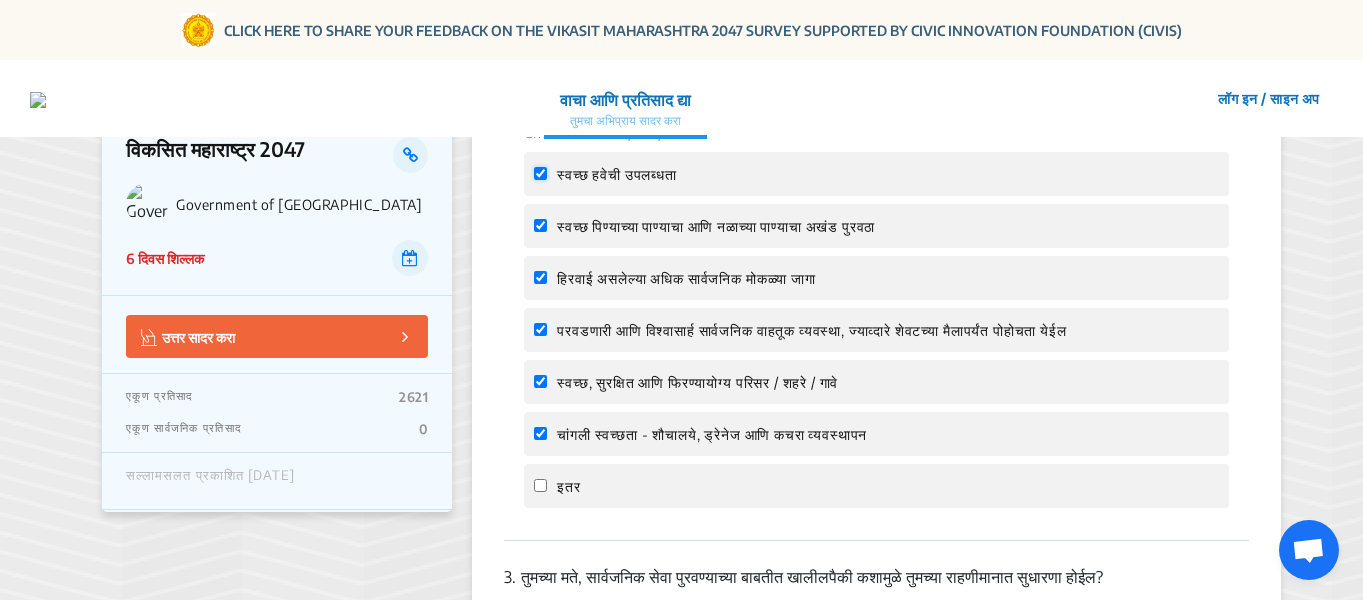 checkbox on "true" 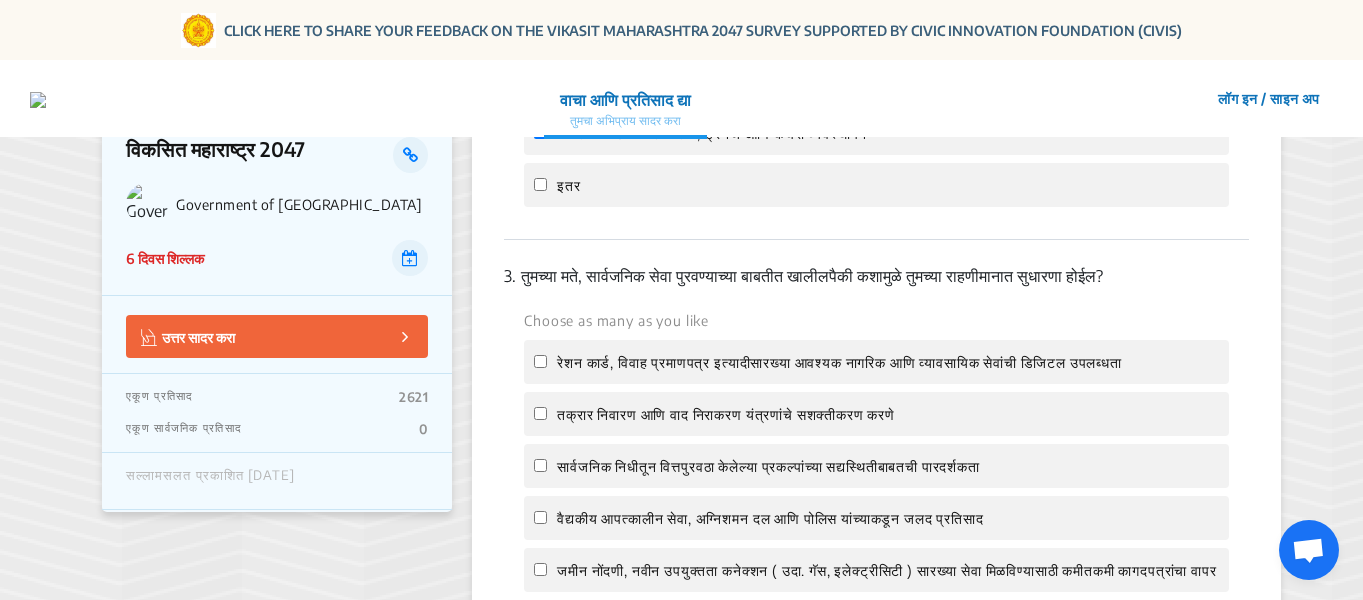 scroll, scrollTop: 1100, scrollLeft: 0, axis: vertical 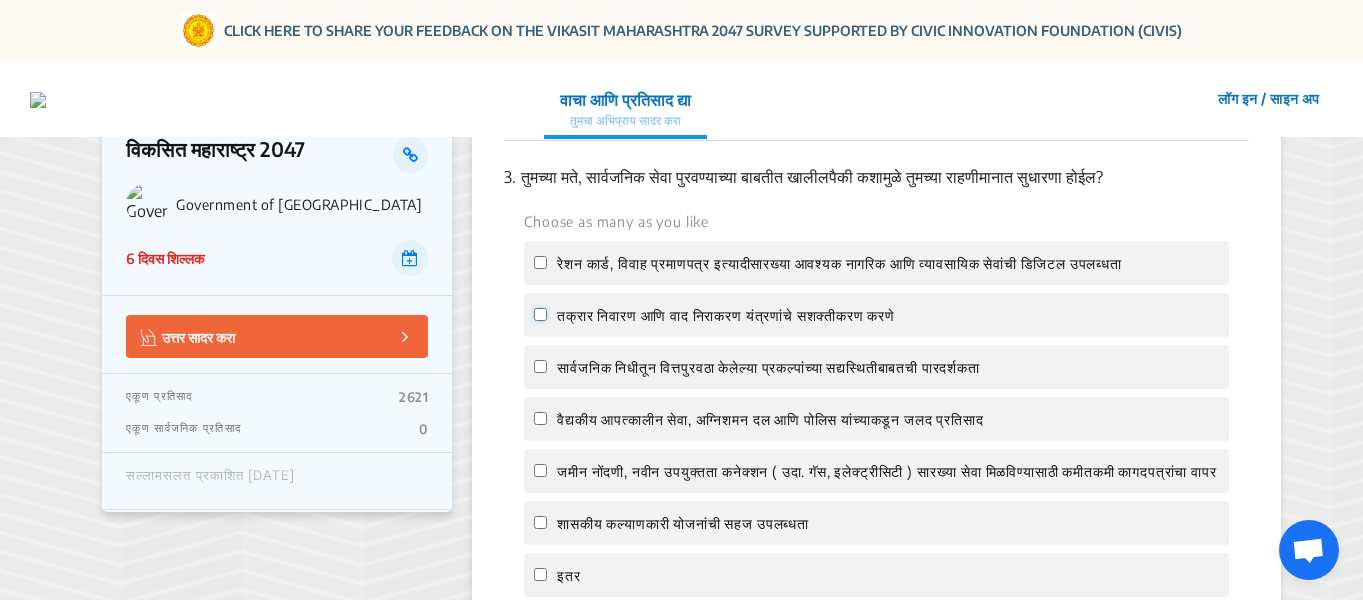 click on "तक्रार निवारण आणि वाद निराकरण यंत्रणांचे सशक्तीकरण करणे" 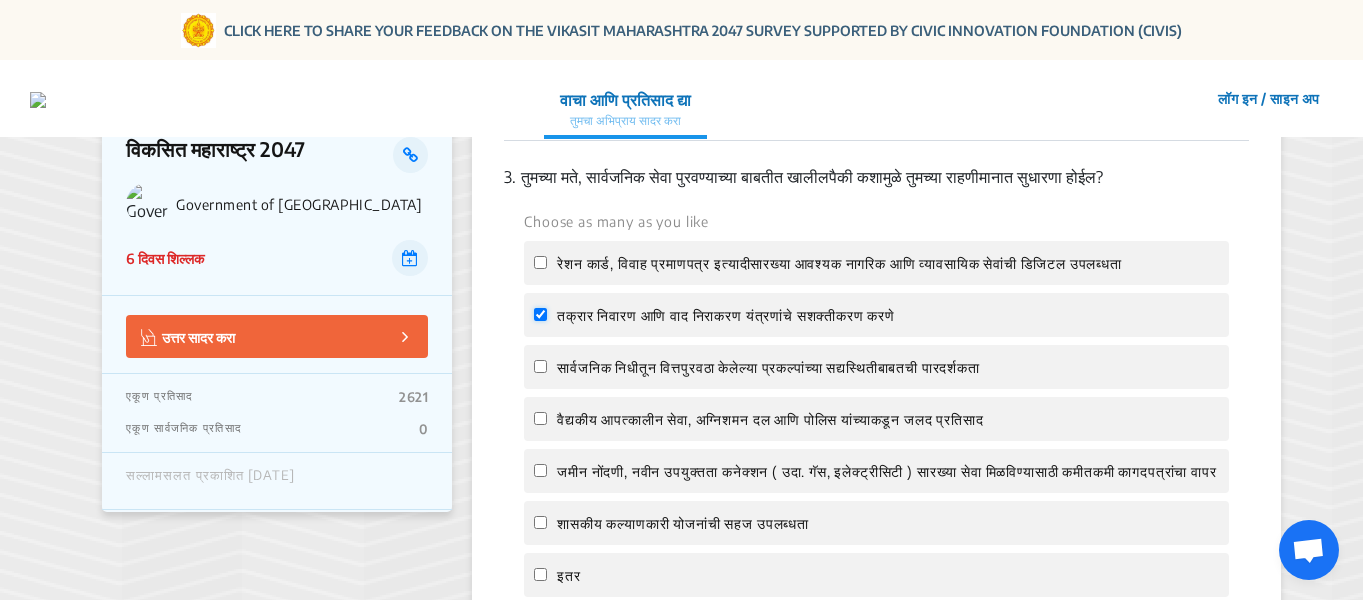 checkbox on "true" 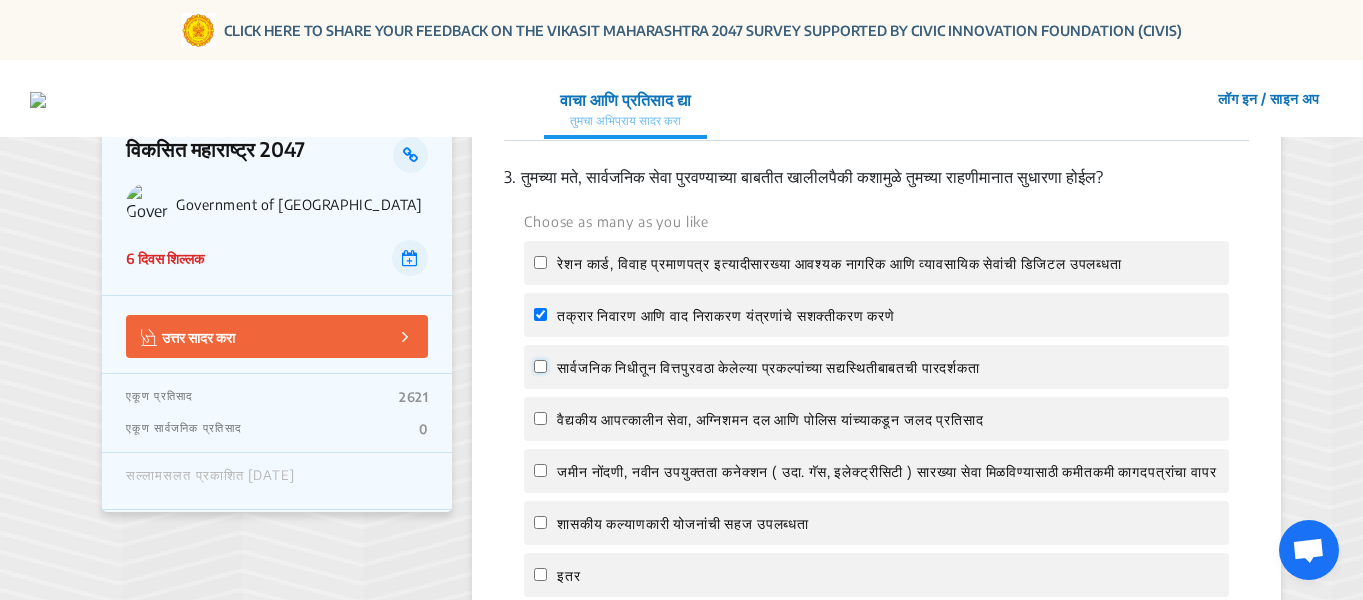 click on "सार्वजनिक निधीतून वित्तपुरवठा केलेल्या प्रकल्पांच्या सद्यस्थितीबाबतची पारदर्शकता" 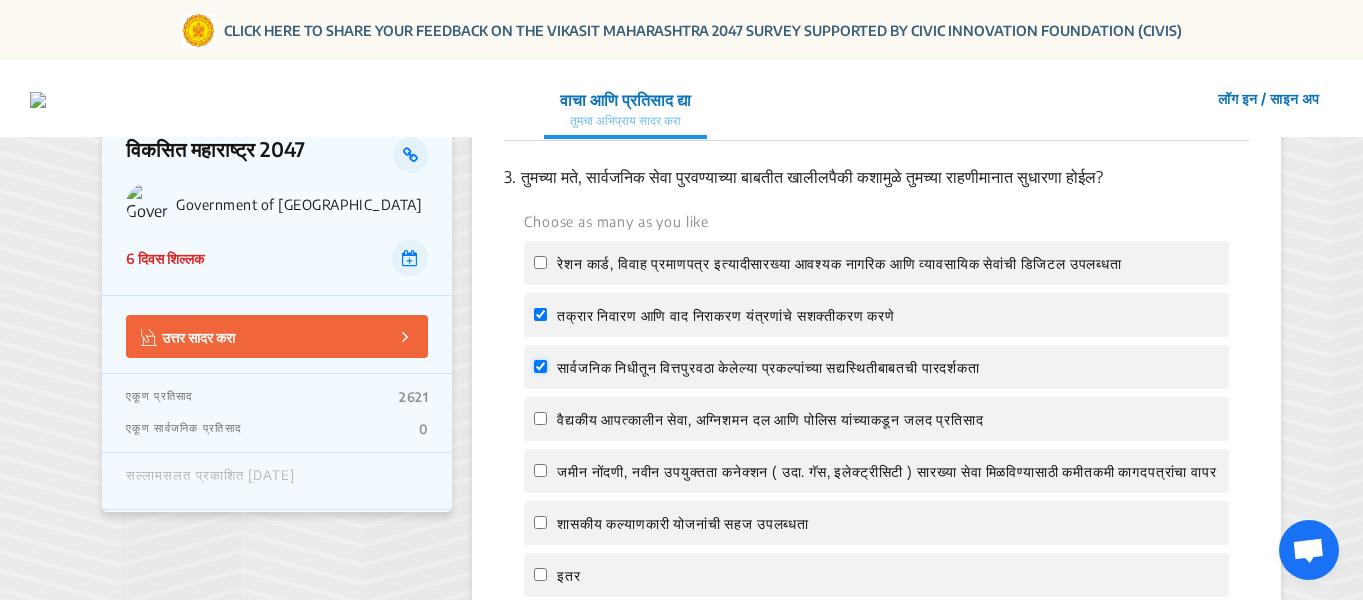 checkbox on "true" 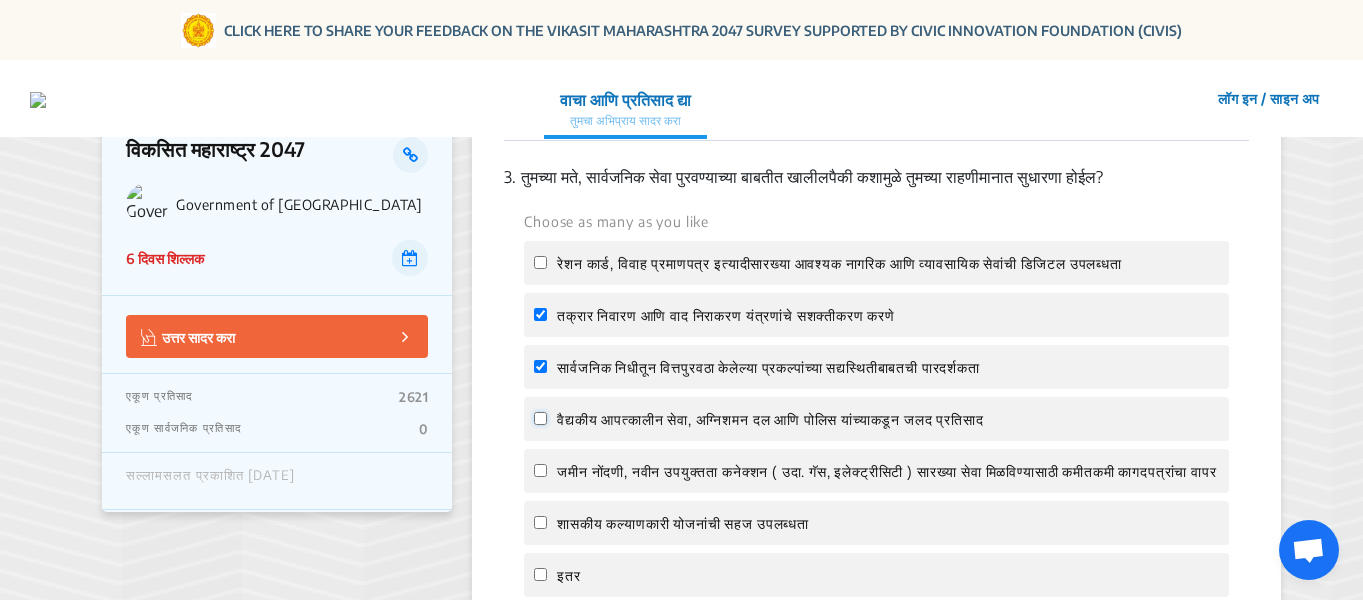 click on "वैद्यकीय आपत्कालीन सेवा, अग्निशमन दल आणि पोलिस यांच्याकडून जलद प्रतिसाद" 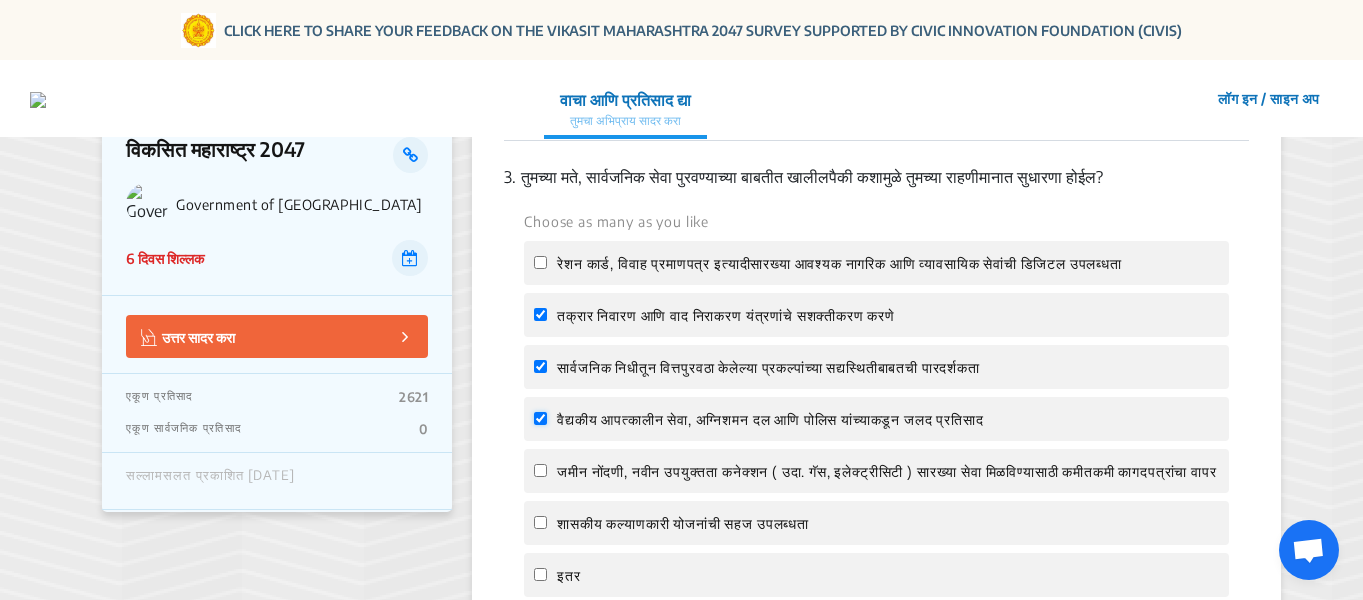 checkbox on "true" 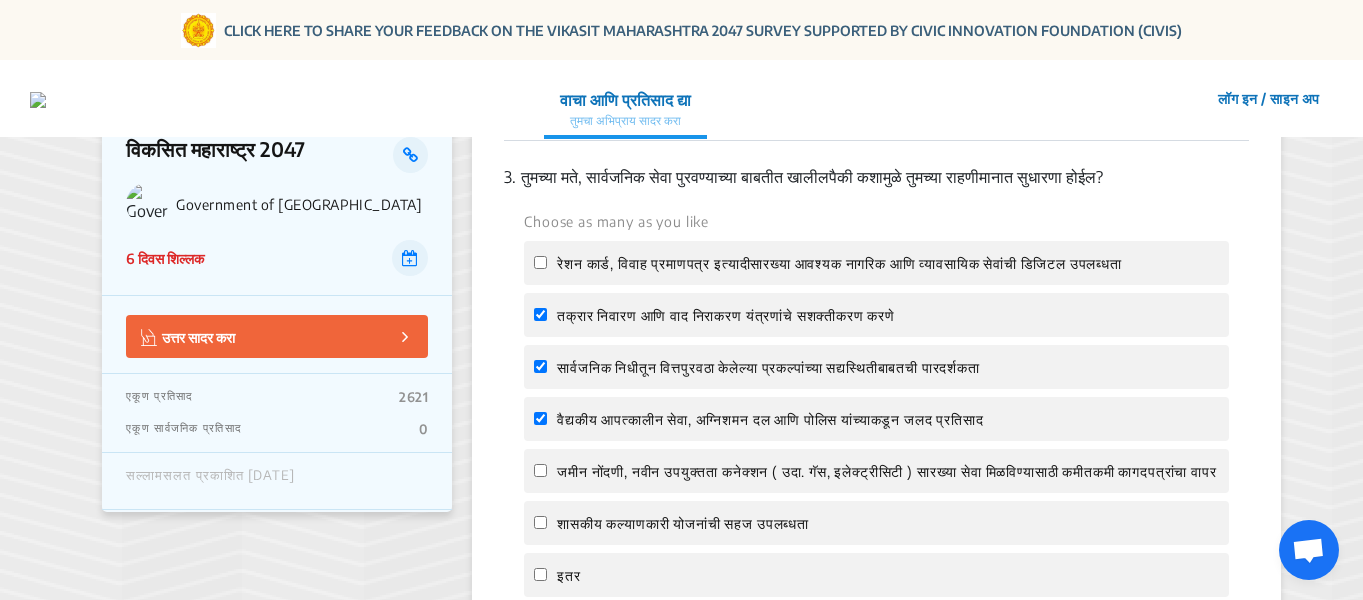 click on "जमीन नोंदणी, नवीन उपयुक्तता कनेक्शन ( उदा. गॅस, इलेक्ट्रीसिटी ) सारख्या सेवा मिळविण्यासाठी कमीतकमी कागदपत्रांचा वापर" 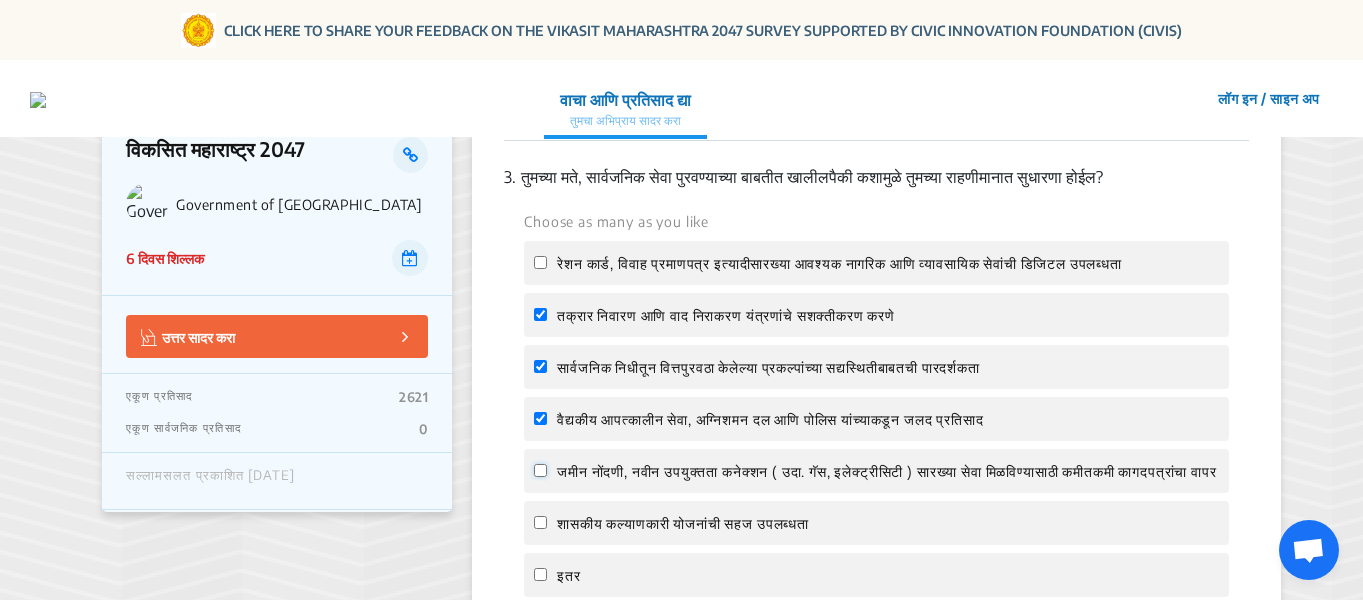 click on "जमीन नोंदणी, नवीन उपयुक्तता कनेक्शन ( उदा. गॅस, इलेक्ट्रीसिटी ) सारख्या सेवा मिळविण्यासाठी कमीतकमी कागदपत्रांचा वापर" 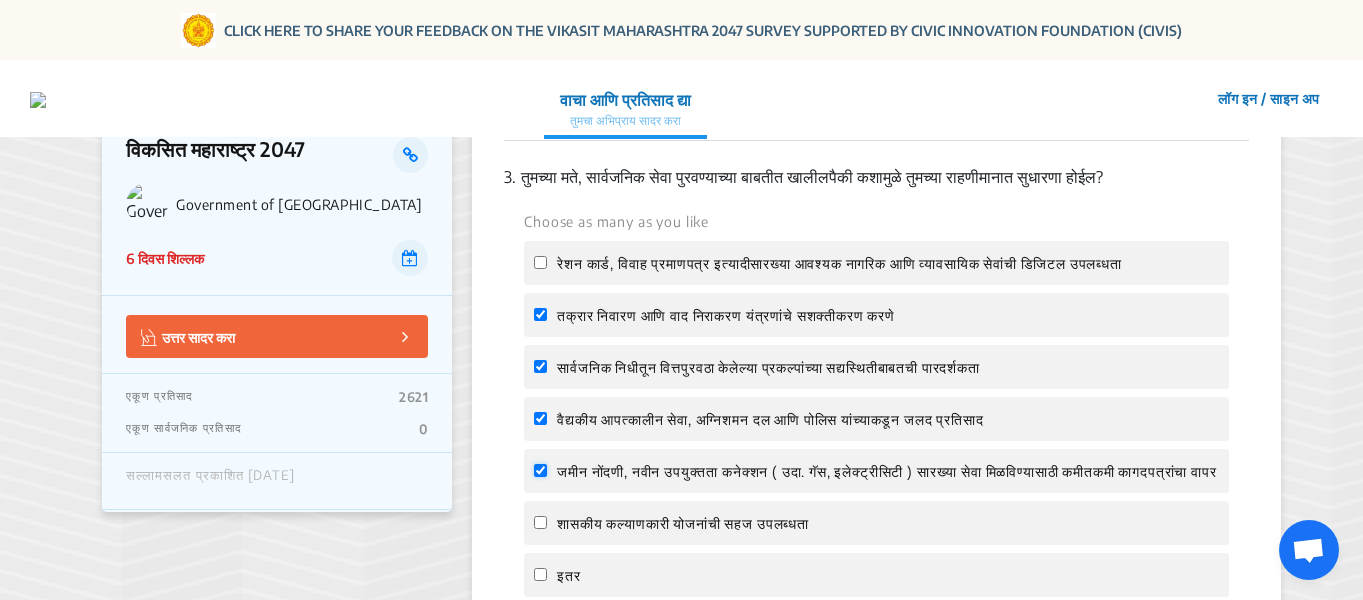checkbox on "true" 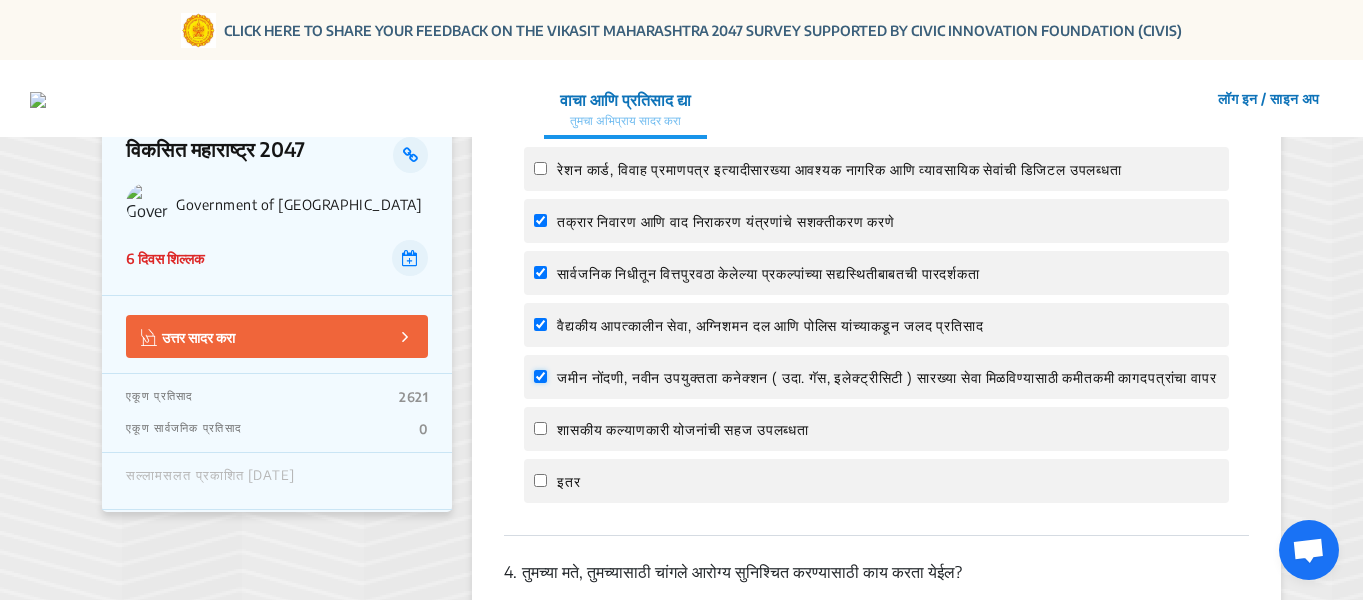scroll, scrollTop: 1200, scrollLeft: 0, axis: vertical 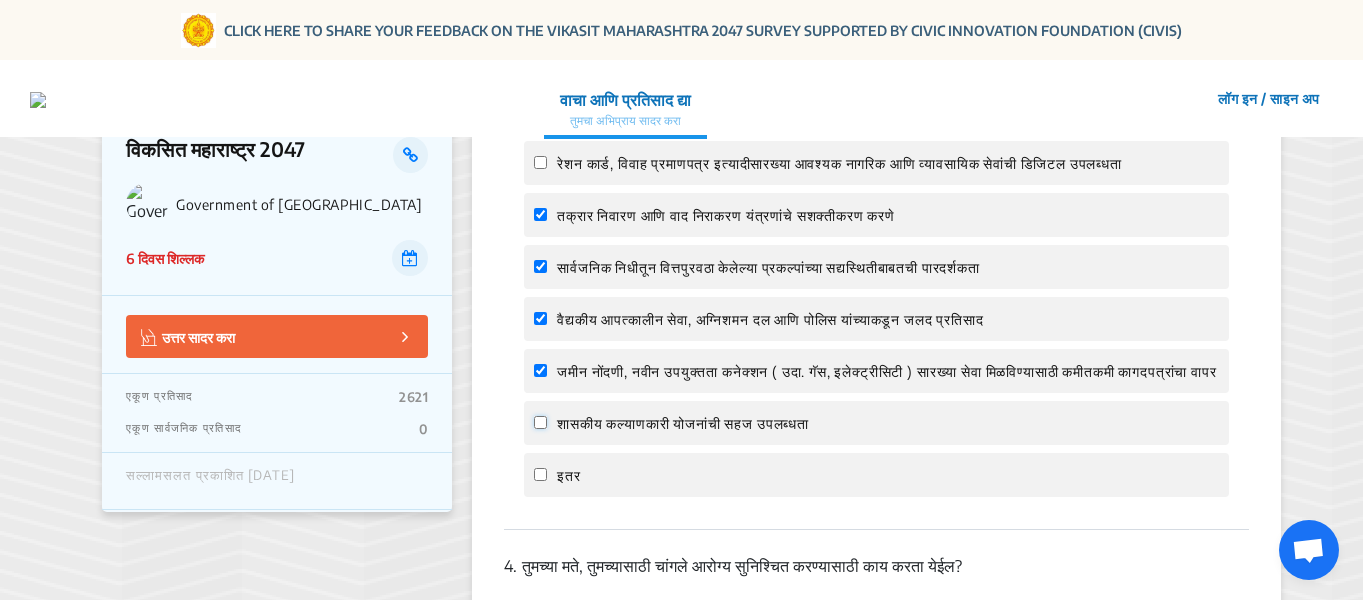click on "शासकीय कल्याणकारी योजनांची सहज उपलब्धता" 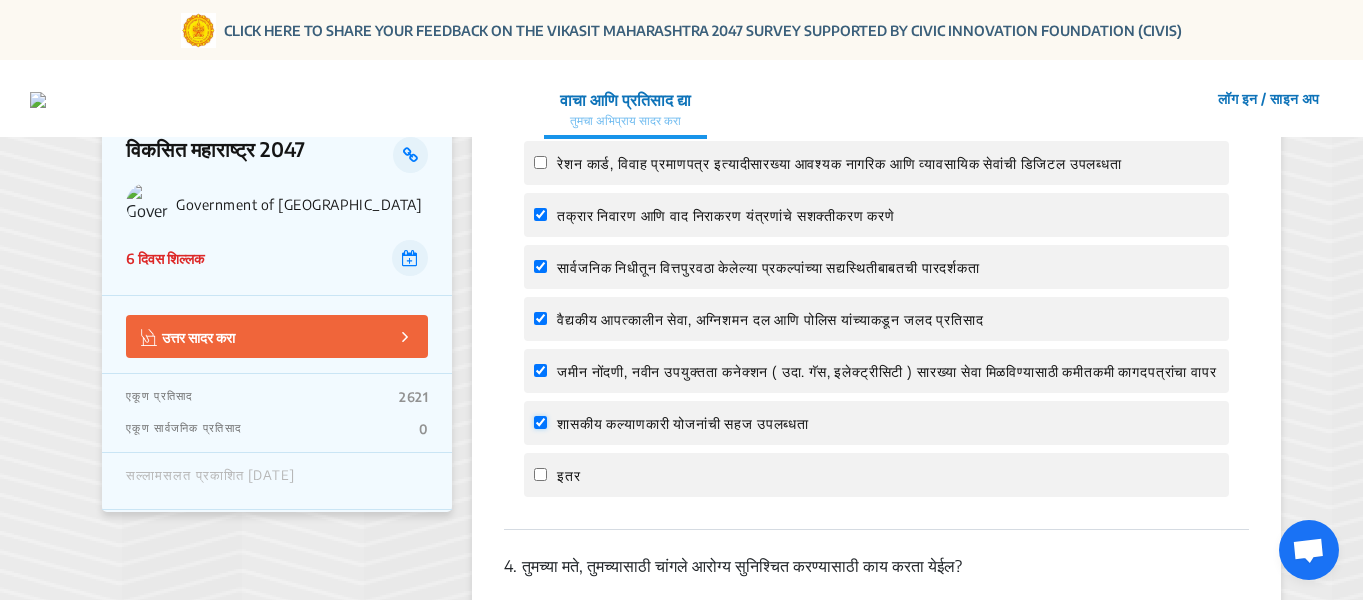 checkbox on "true" 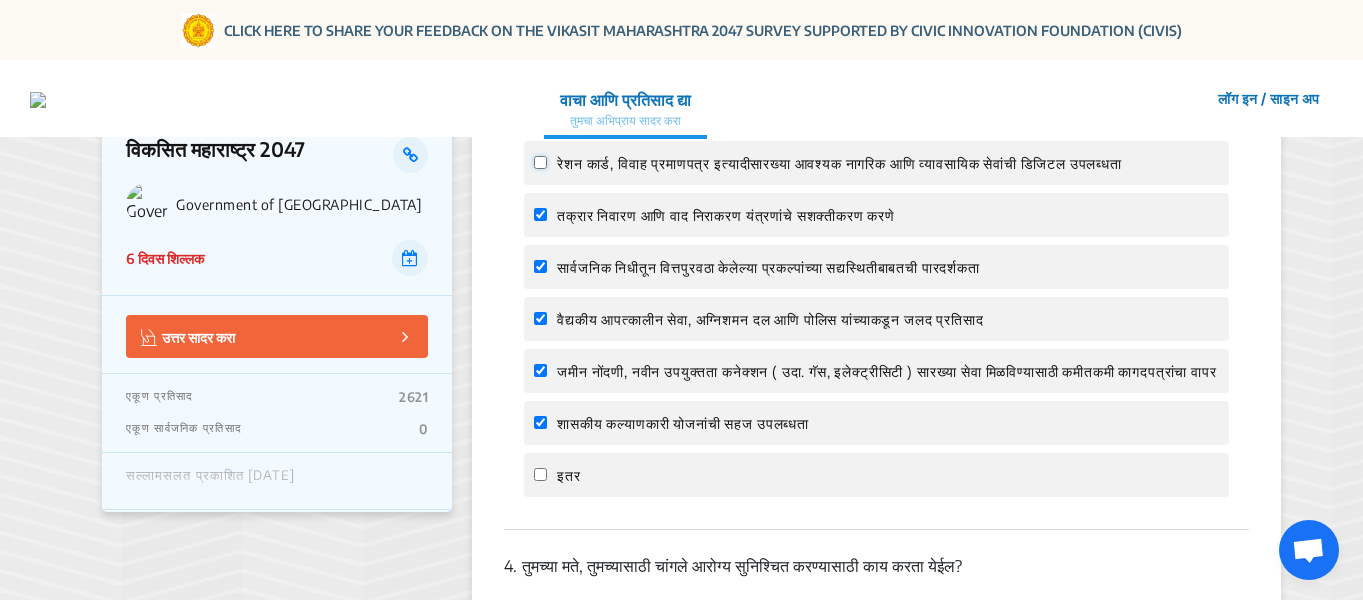 click on "रेशन कार्ड, विवाह प्रमाणपत्र इत्यादीसारख्या आवश्यक नागरिक आणि व्यावसायिक सेवांची डिजिटल उपलब्धता" 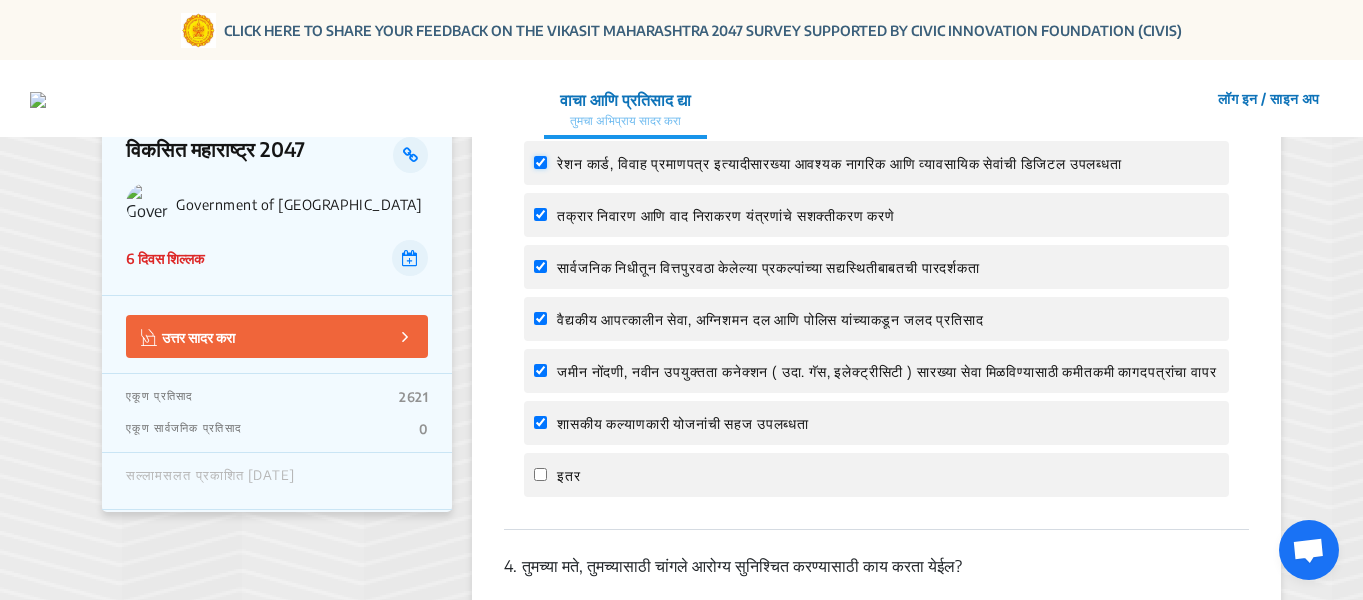 checkbox on "true" 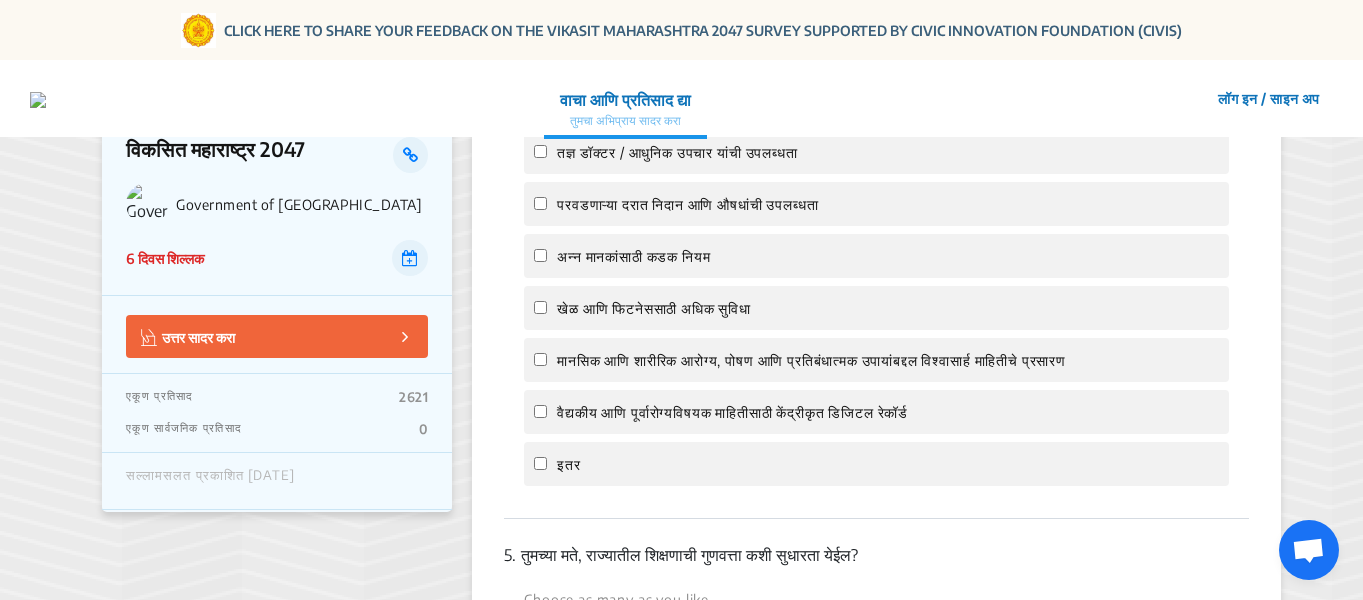 scroll, scrollTop: 1500, scrollLeft: 0, axis: vertical 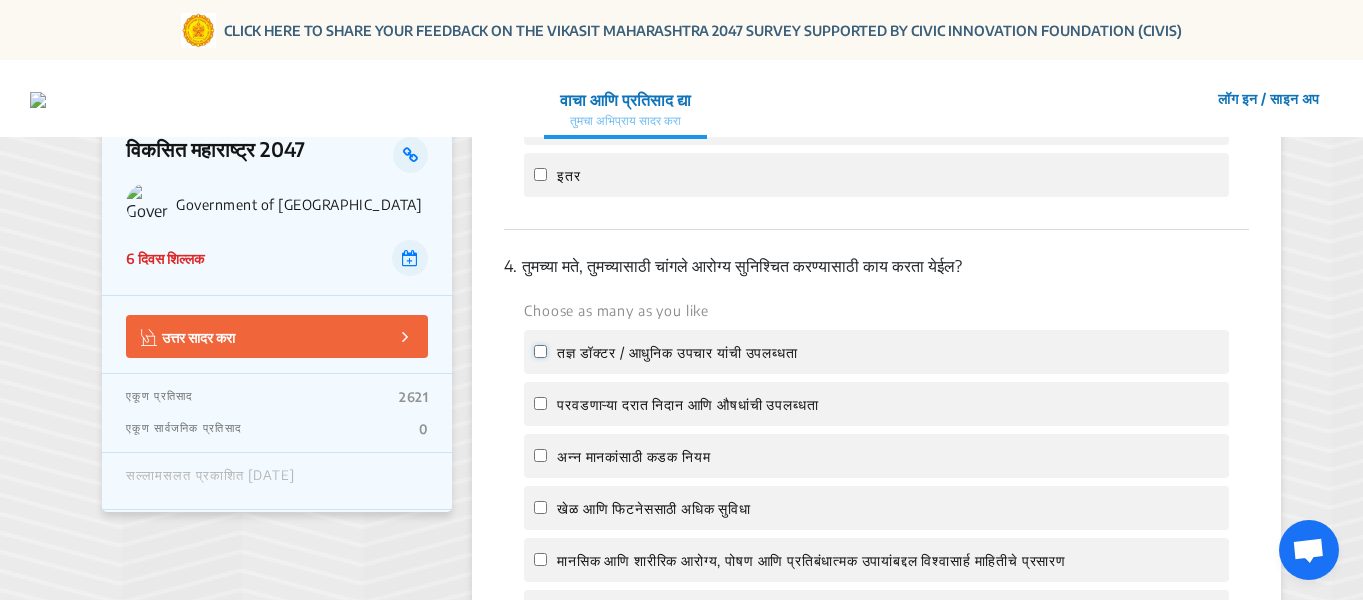 click on "तज्ञ डॉक्टर / आधुनिक उपचार यांची उपलब्धता" 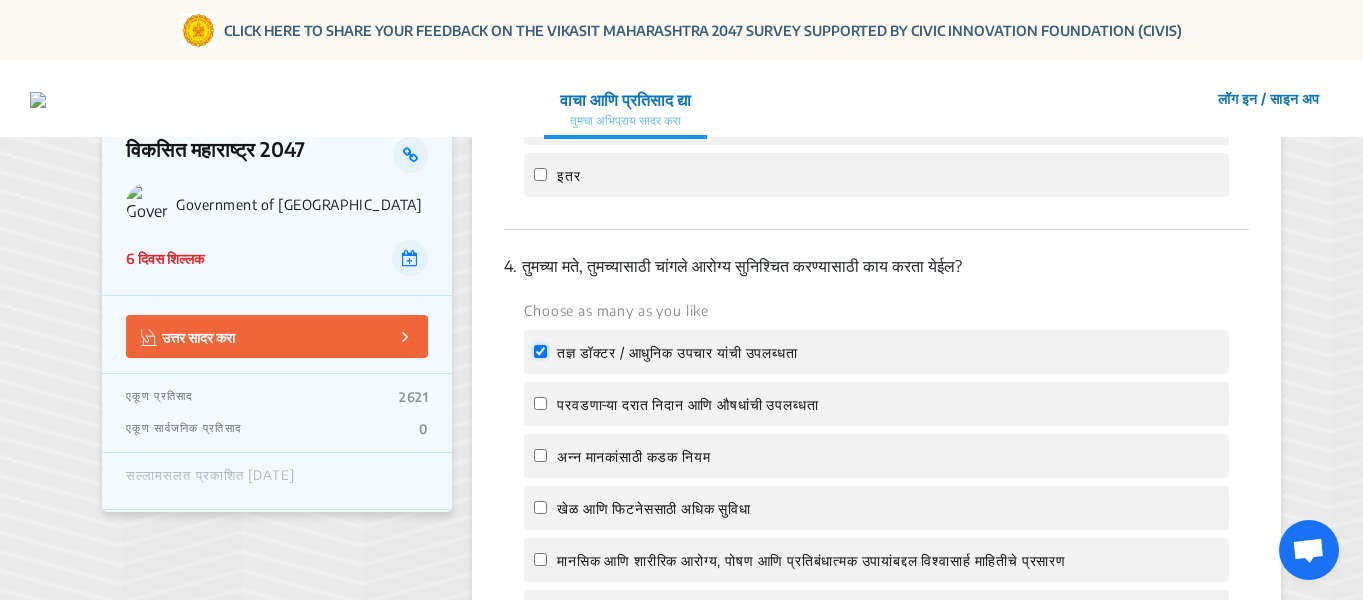 checkbox on "true" 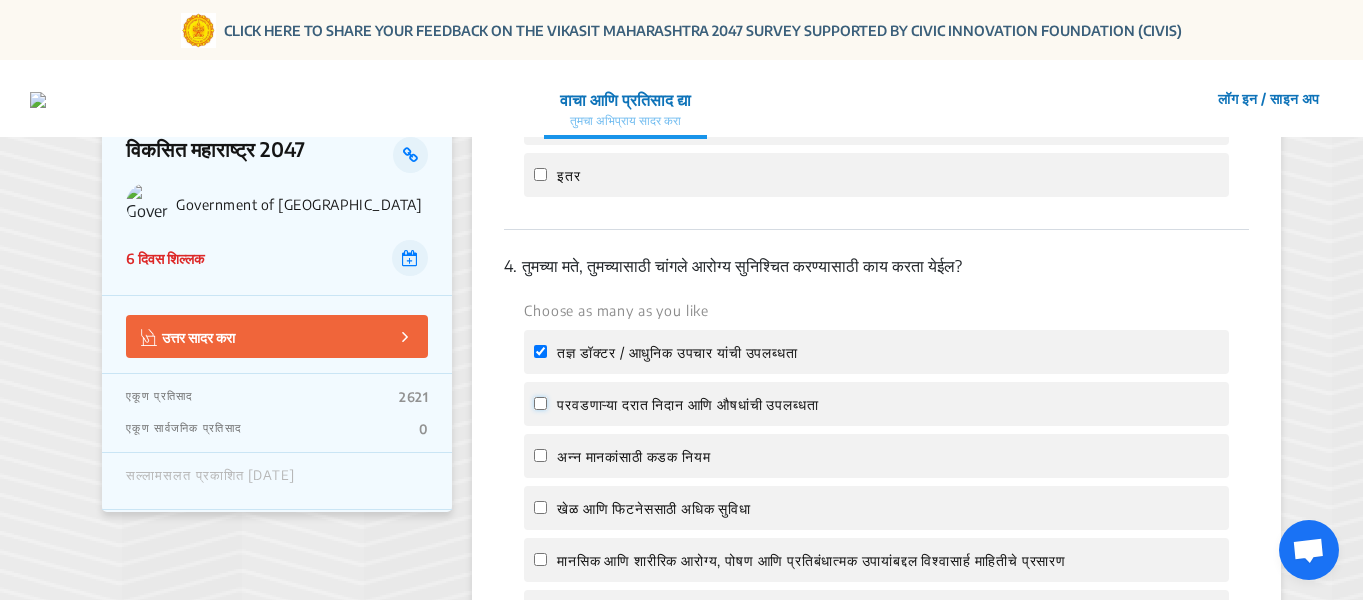 click on "परवडणाऱ्या दरात निदान आणि औषधांची उपलब्धता" 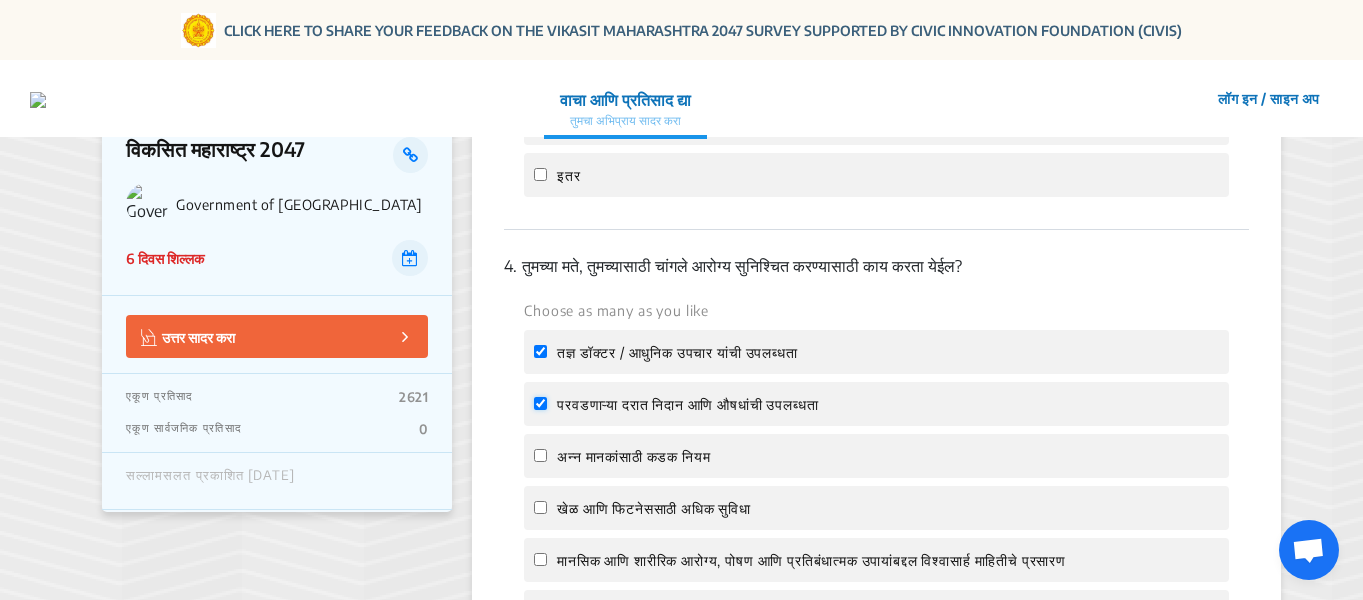 checkbox on "true" 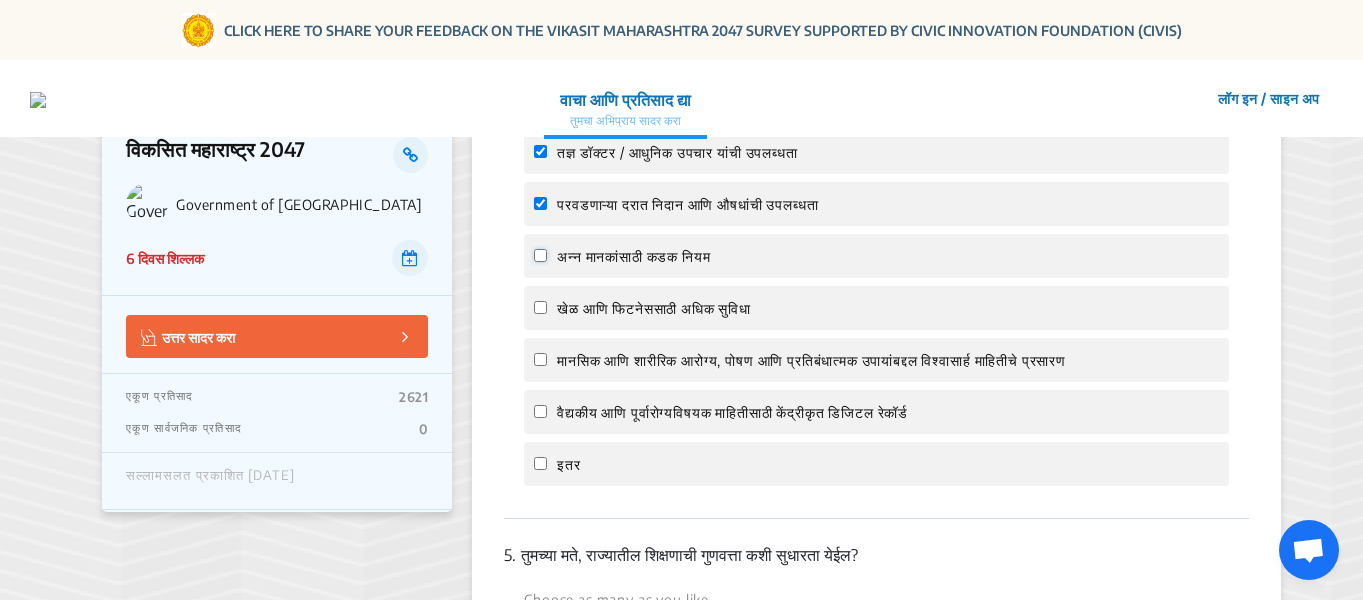 click on "अन्न मानकांसाठी कडक नियम" 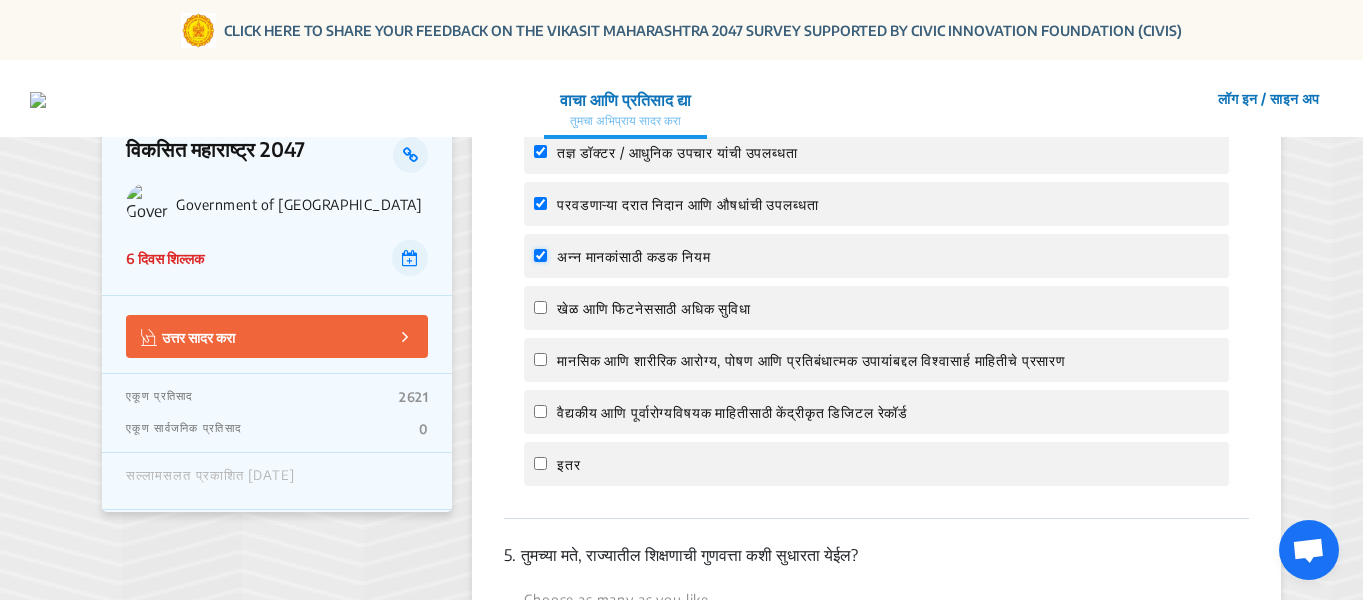 checkbox on "true" 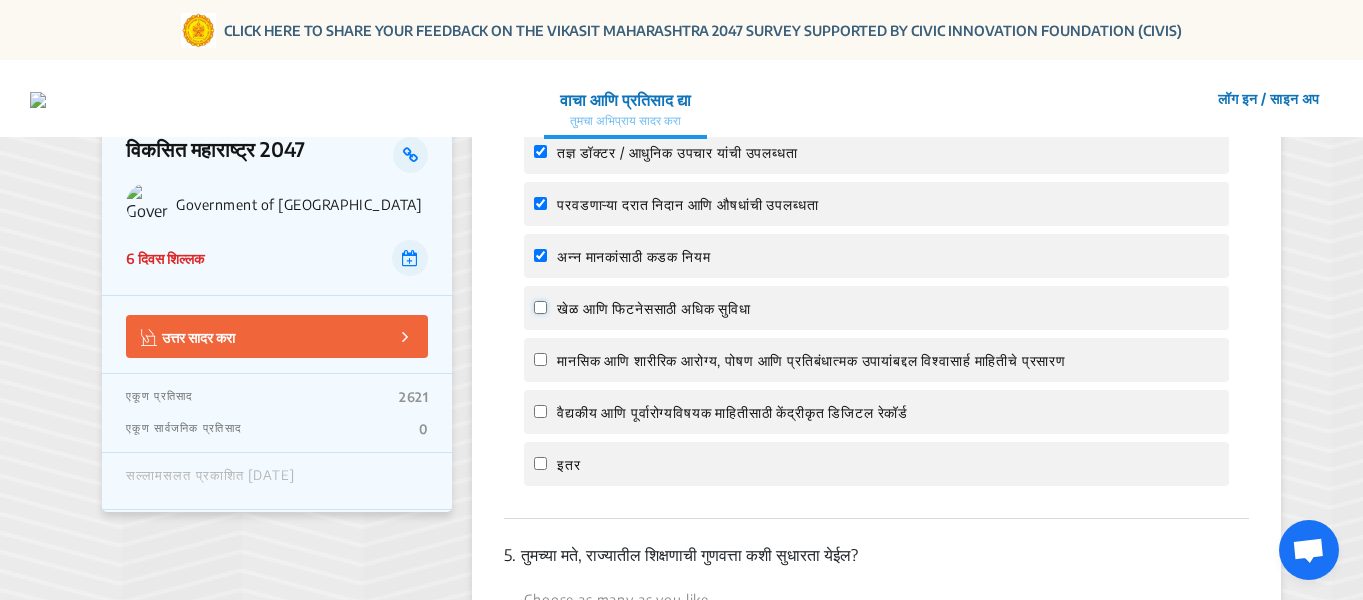 click on "खेळ आणि फिटनेससाठी अधिक सुविधा" 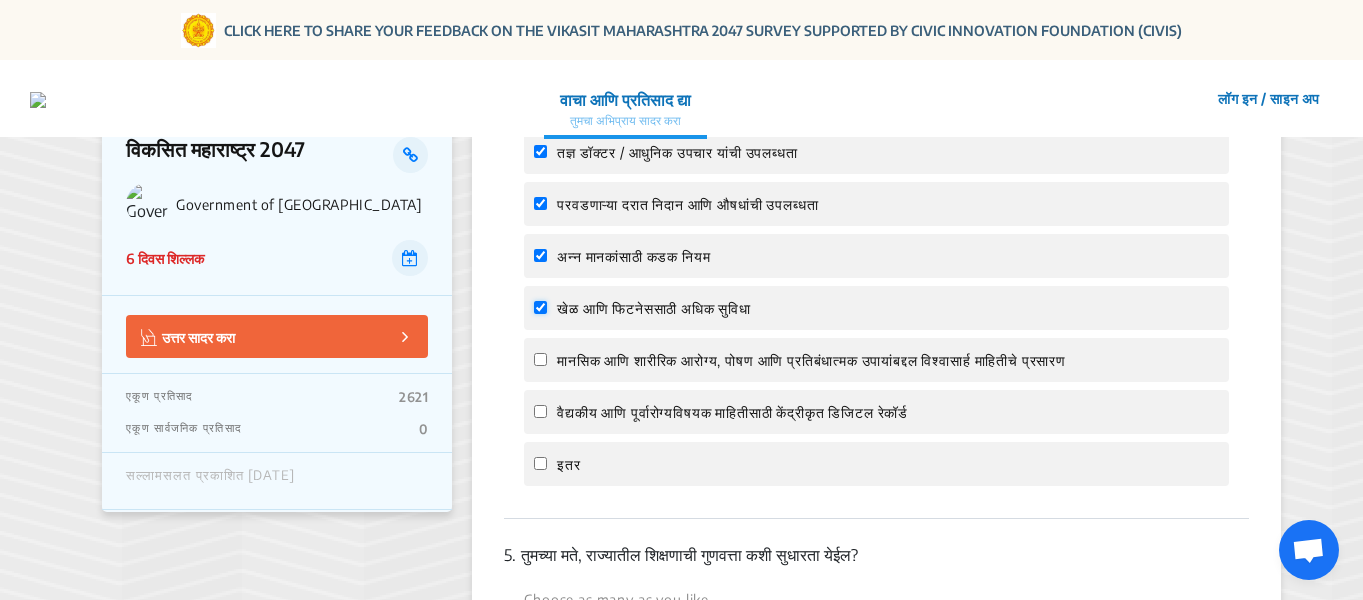 checkbox on "true" 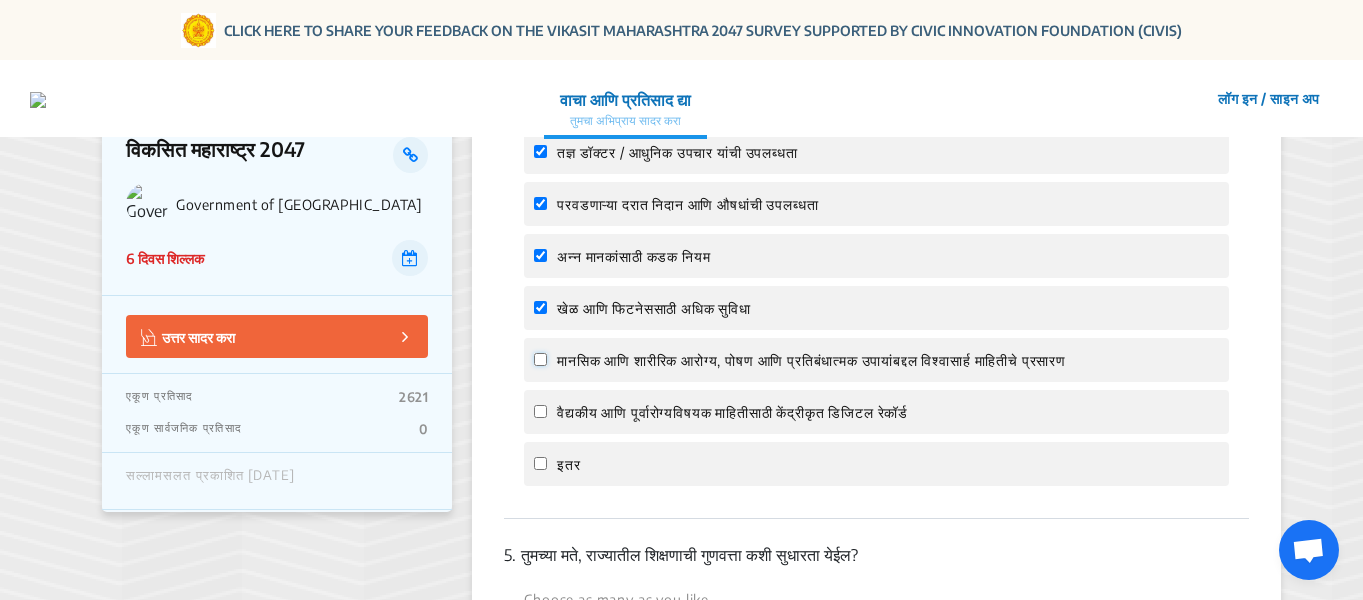 click on "मानसिक आणि शारीरिक आरोग्य, पोषण आणि प्रतिबंधात्मक उपायांबद्दल विश्वासार्ह माहितीचे प्रसारण" 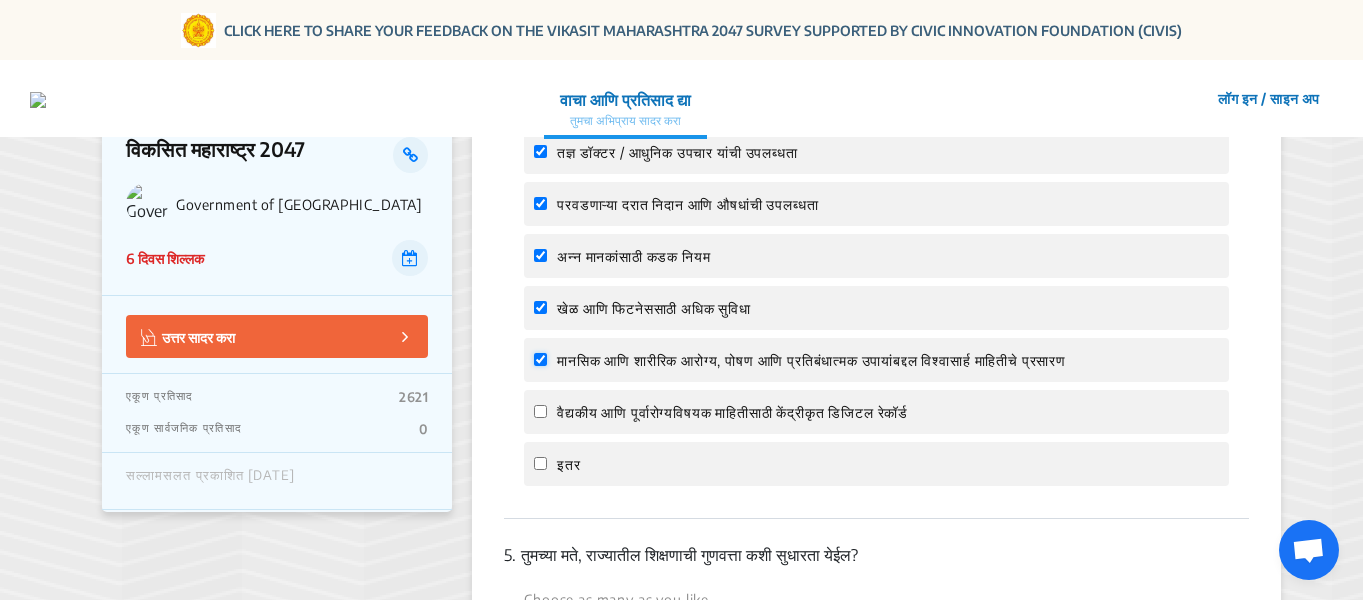 checkbox on "true" 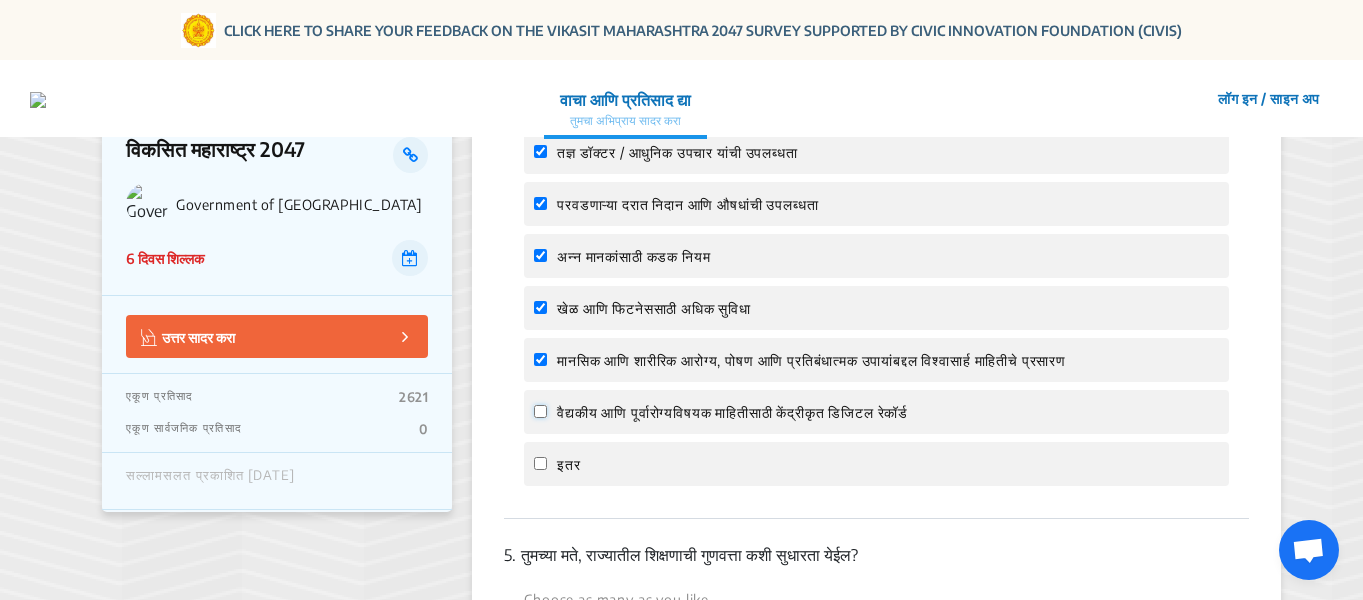 click on "वैद्यकीय आणि पूर्वारोग्यविषयक माहितीसाठी केंद्रीकृत डिजिटल रेकॉर्ड" 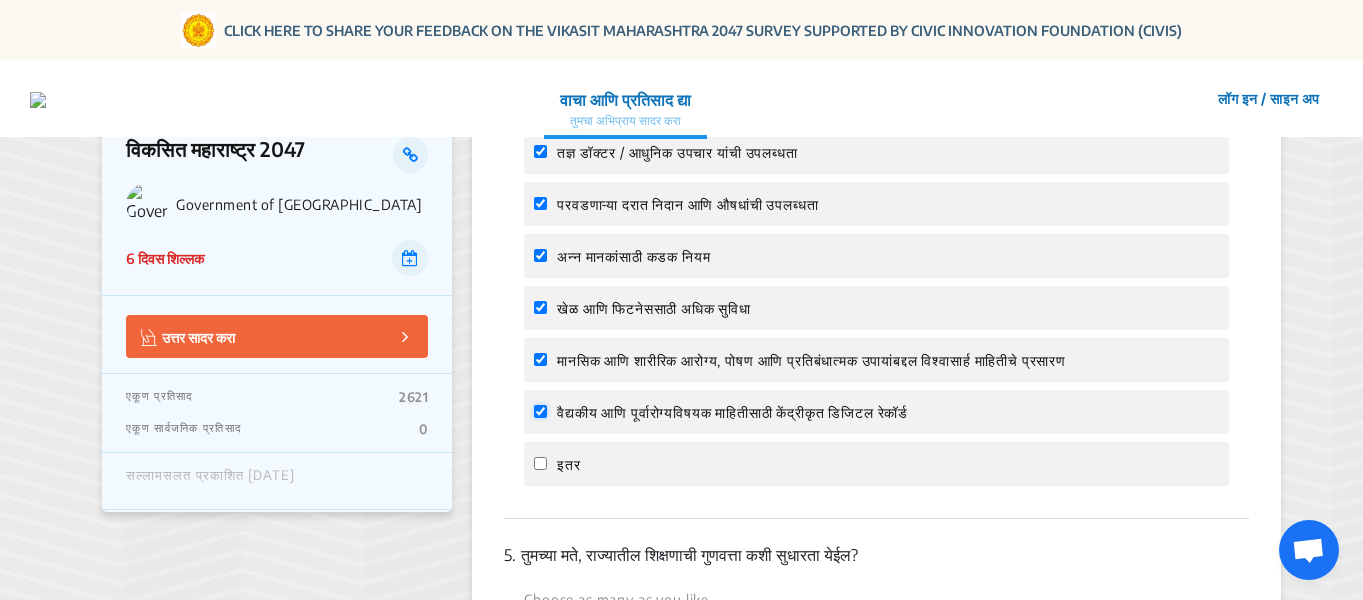 checkbox on "true" 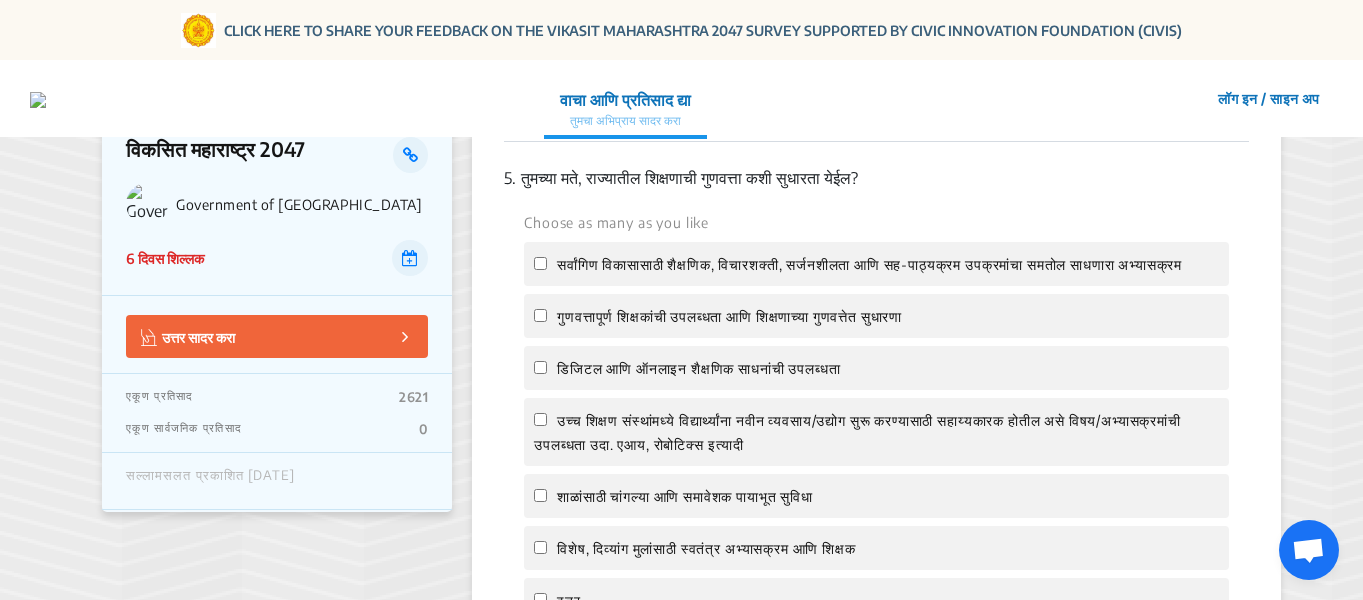 scroll, scrollTop: 2100, scrollLeft: 0, axis: vertical 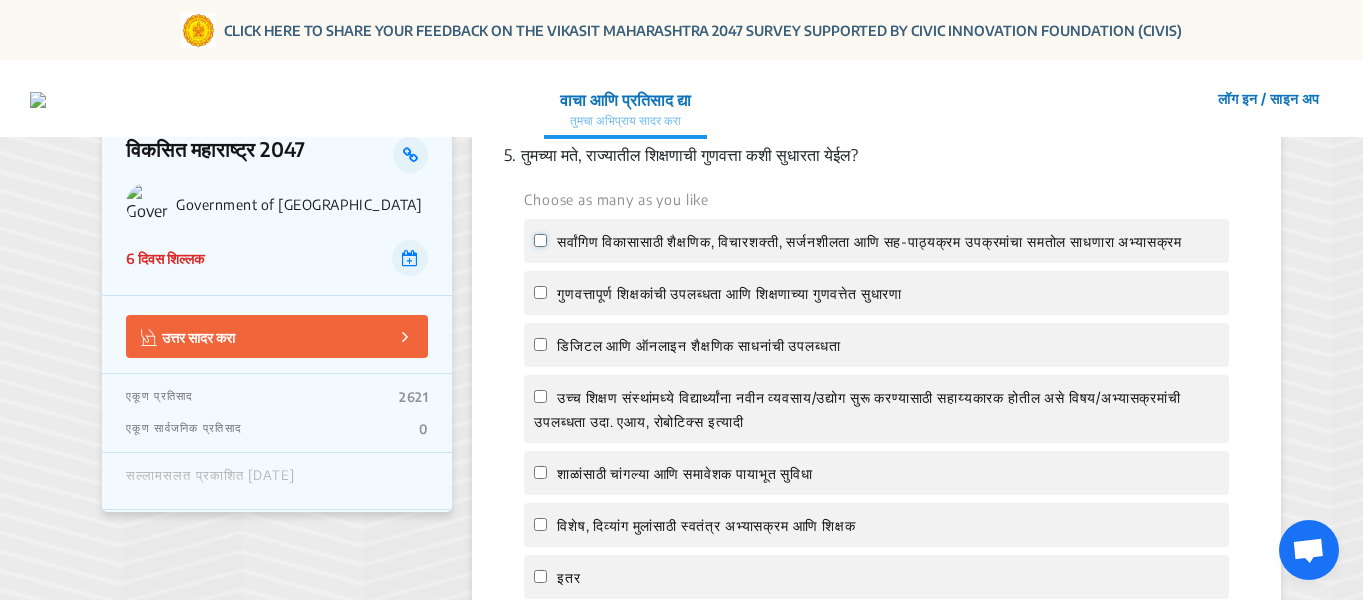 click on "सर्वांगिण विकासासाठी शैक्षणिक, विचारशक्ती, सर्जनशीलता आणि सह-पाठ्यक्रम उपक्रमांचा समतोल साधणारा अभ्यासक्रम" 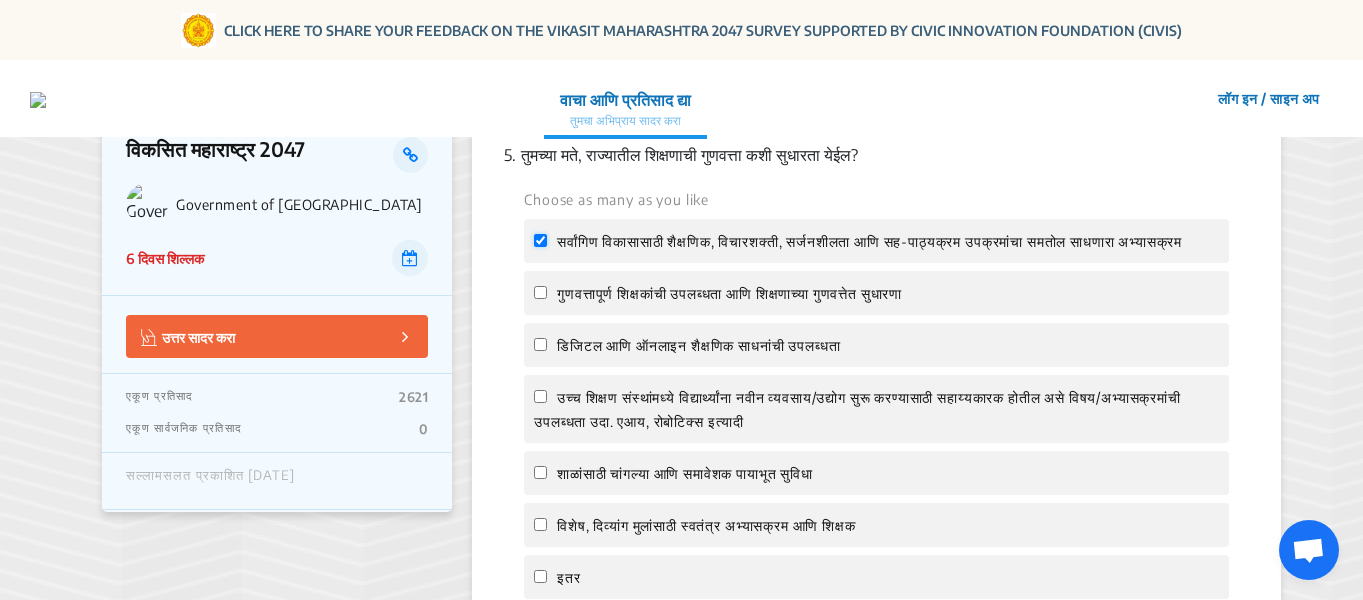 checkbox on "true" 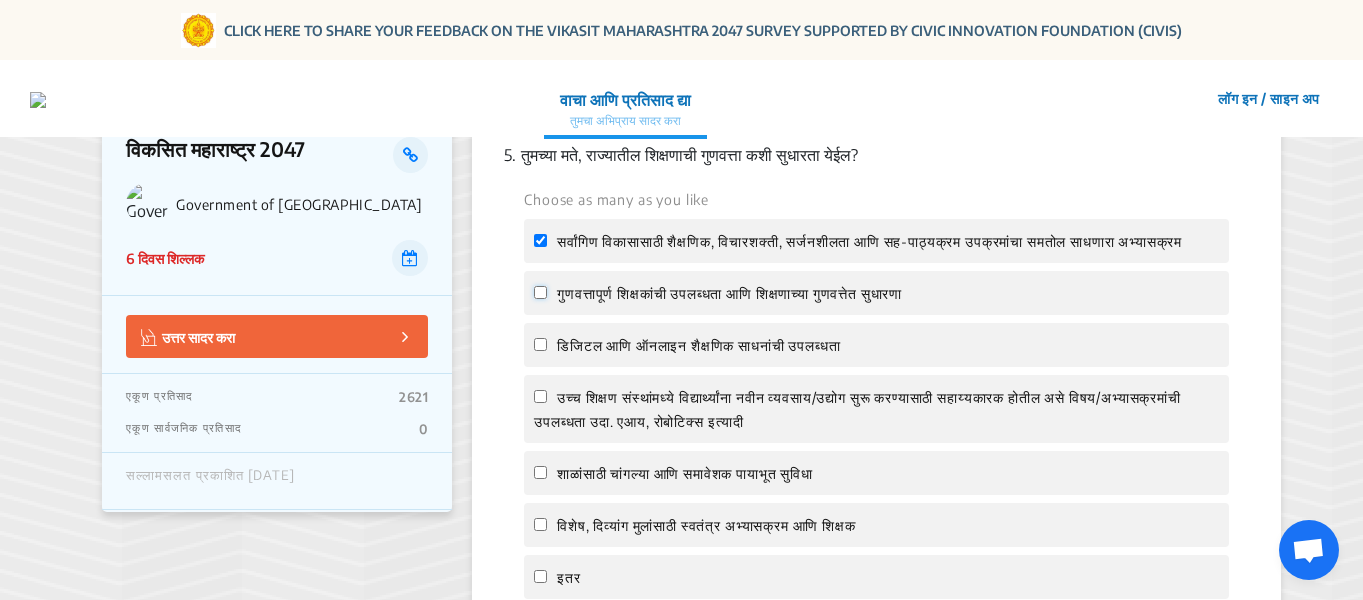 click on "गुणवत्तापूर्ण शिक्षकांची उपलब्धता आणि शिक्षणाच्या गुणवत्तेत सुधारणा" 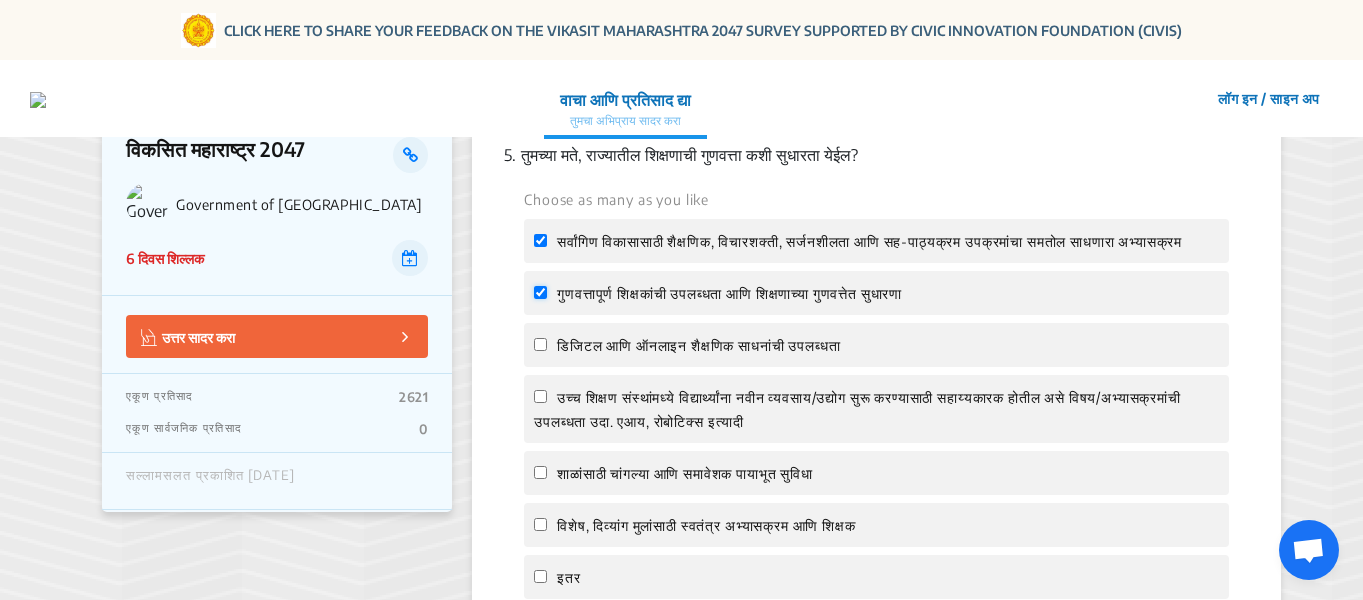 checkbox on "true" 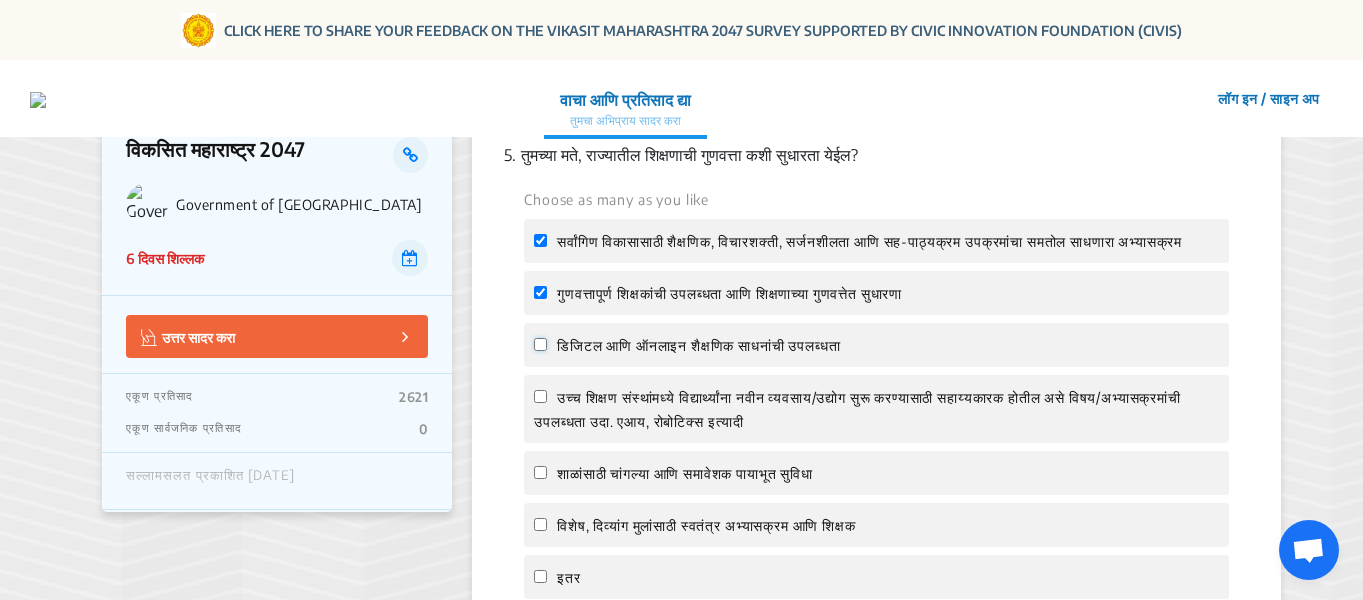 click on "डिजिटल आणि ऑनलाइन शैक्षणिक साधनांची उपलब्धता" 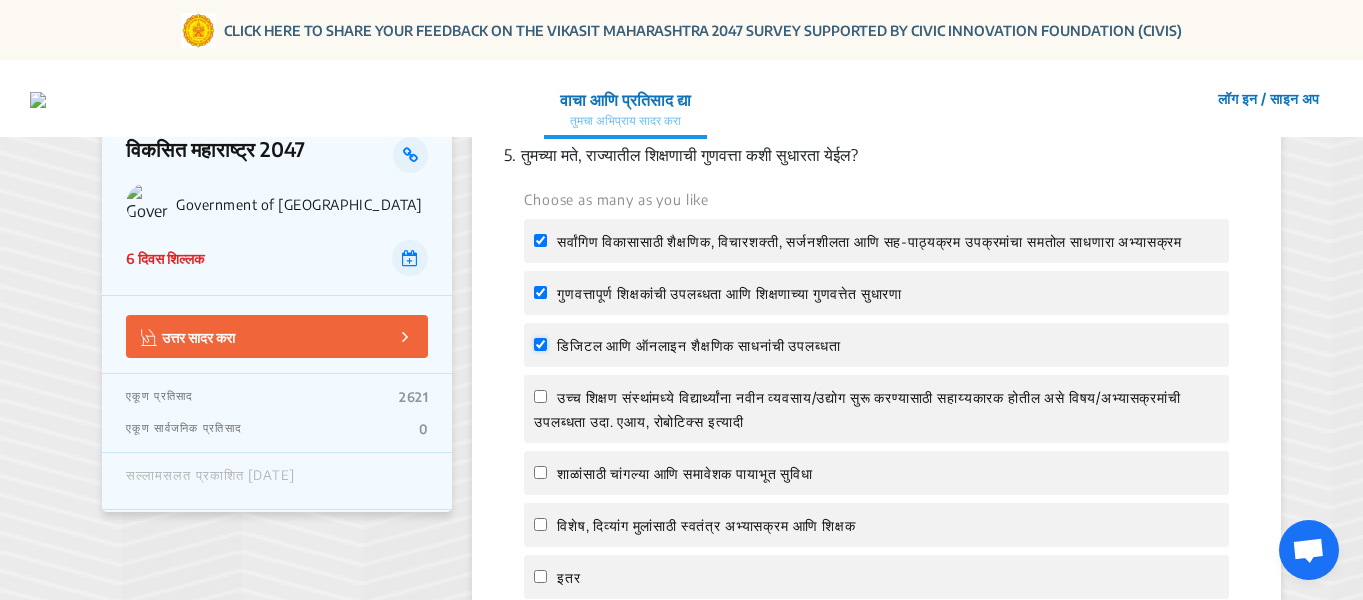 checkbox on "true" 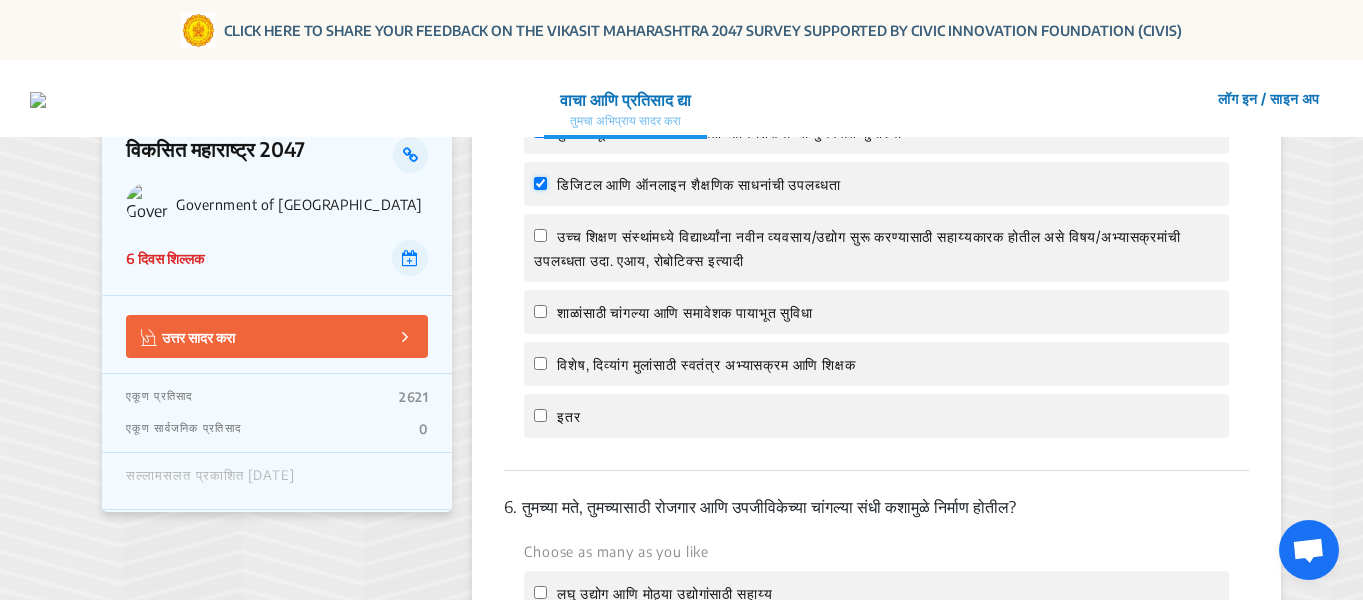 scroll, scrollTop: 2300, scrollLeft: 0, axis: vertical 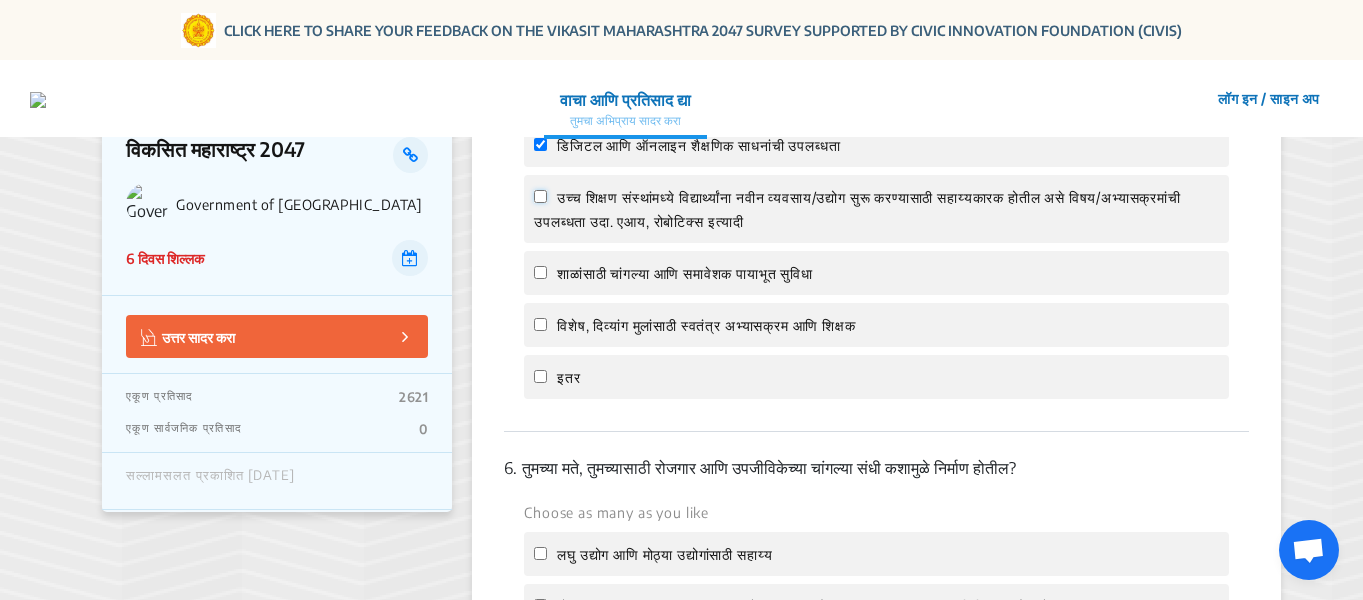 click on "उच्च शिक्षण संस्थांमध्ये विद्यार्थ्यांना नवीन व्यवसाय/उद्योग सुरू करण्यासाठी सहाय्यकारक होतील असे विषय/अभ्यासक्रमांची उपलब्धता उदा. एआय, रोबोटिक्स इत्यादी" 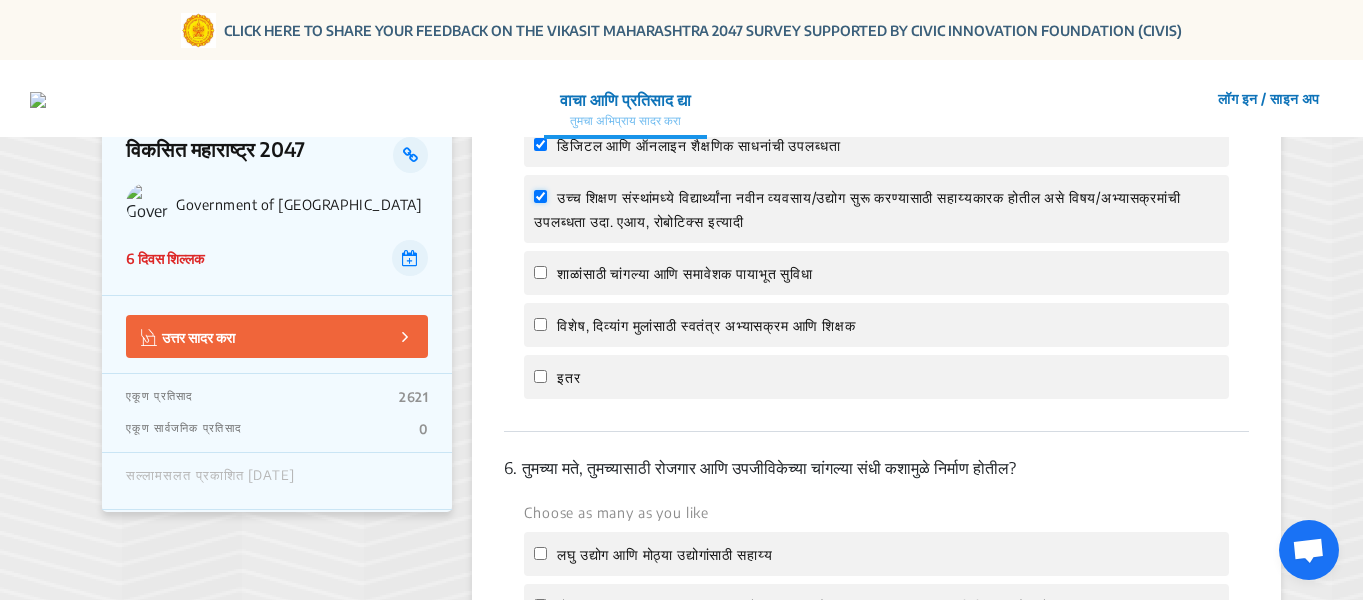 checkbox on "true" 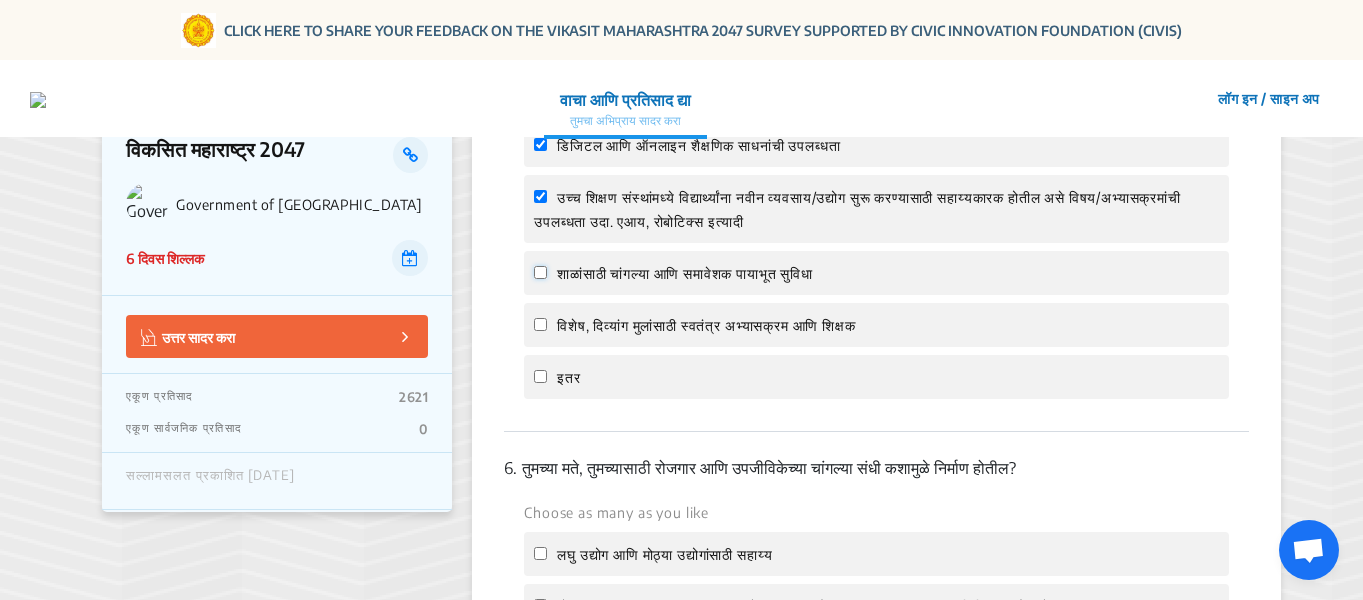 click on "शाळांसाठी चांगल्या आणि समावेशक पायाभूत सुविधा" 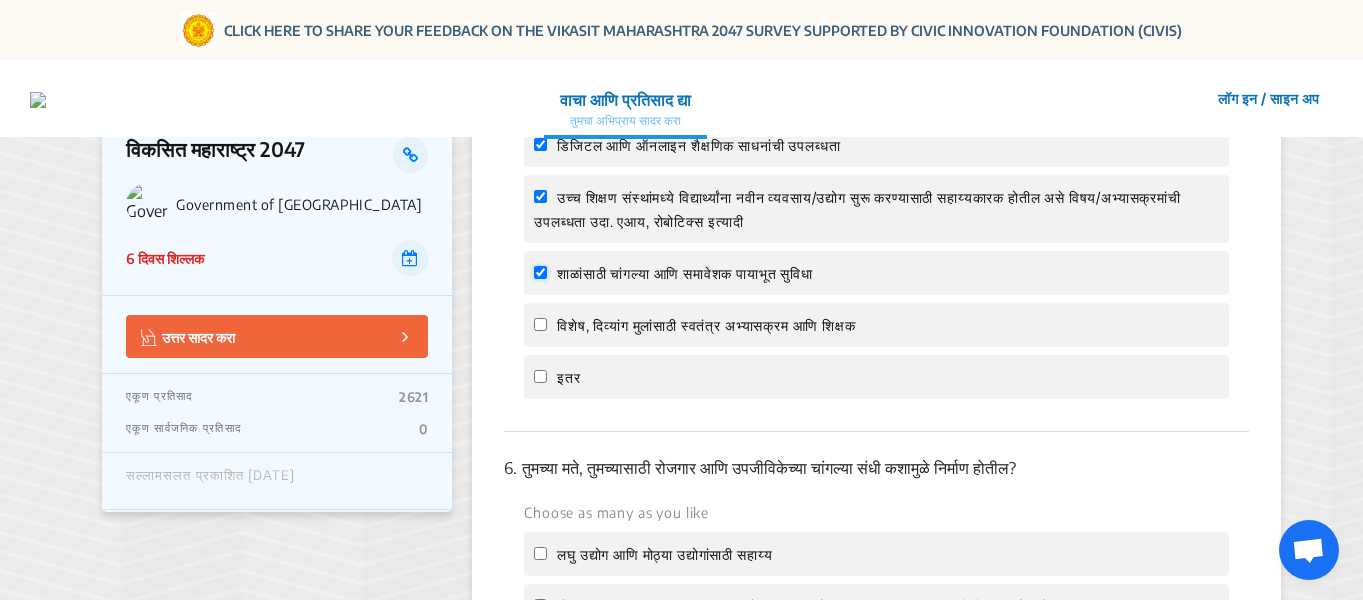 checkbox on "true" 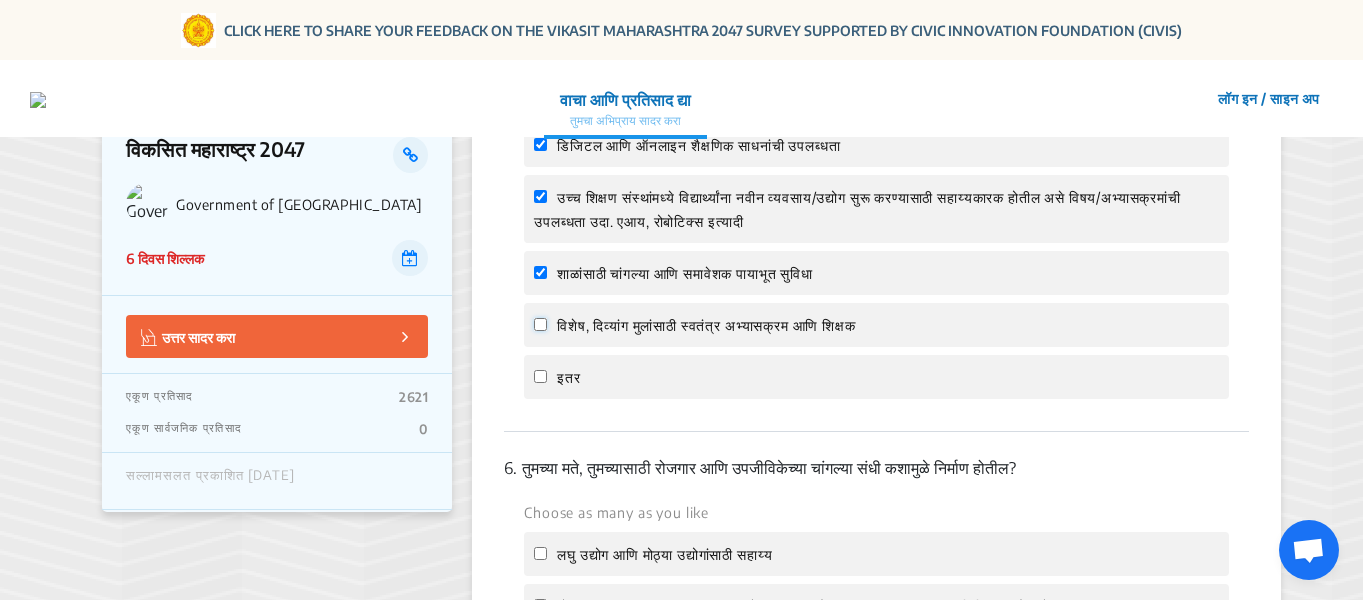 click on "विशेष, दिव्यांग मुलांसाठी स्वतंत्र अभ्यासक्रम आणि शिक्षक" 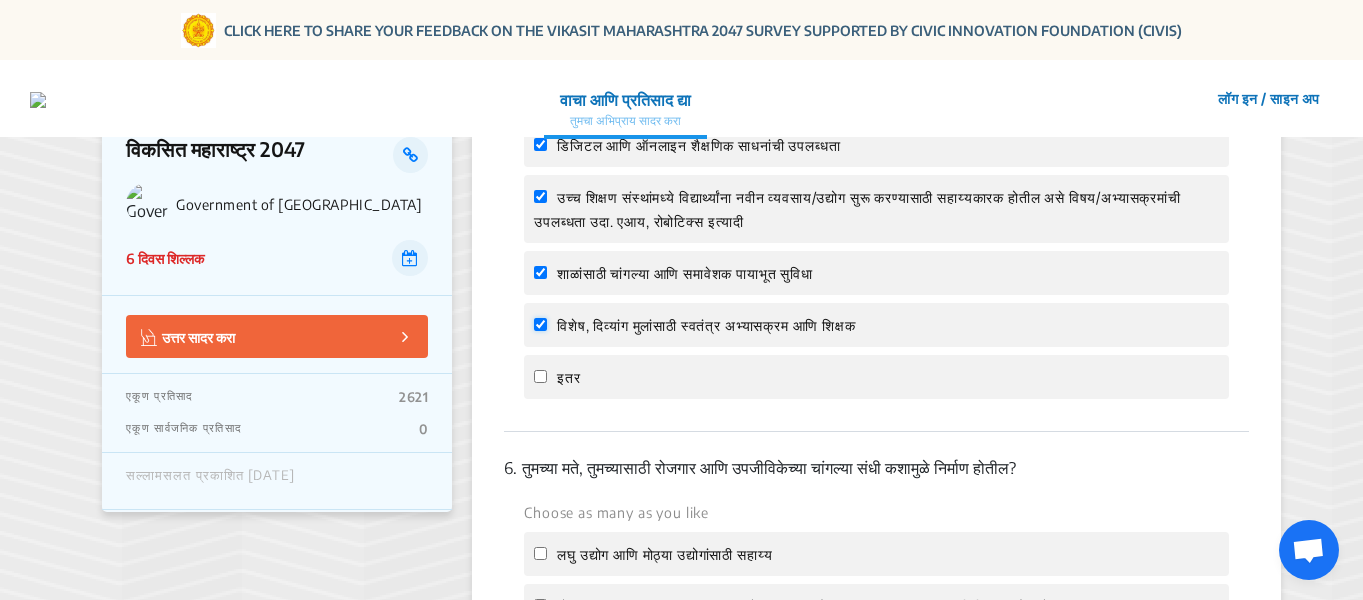 checkbox on "true" 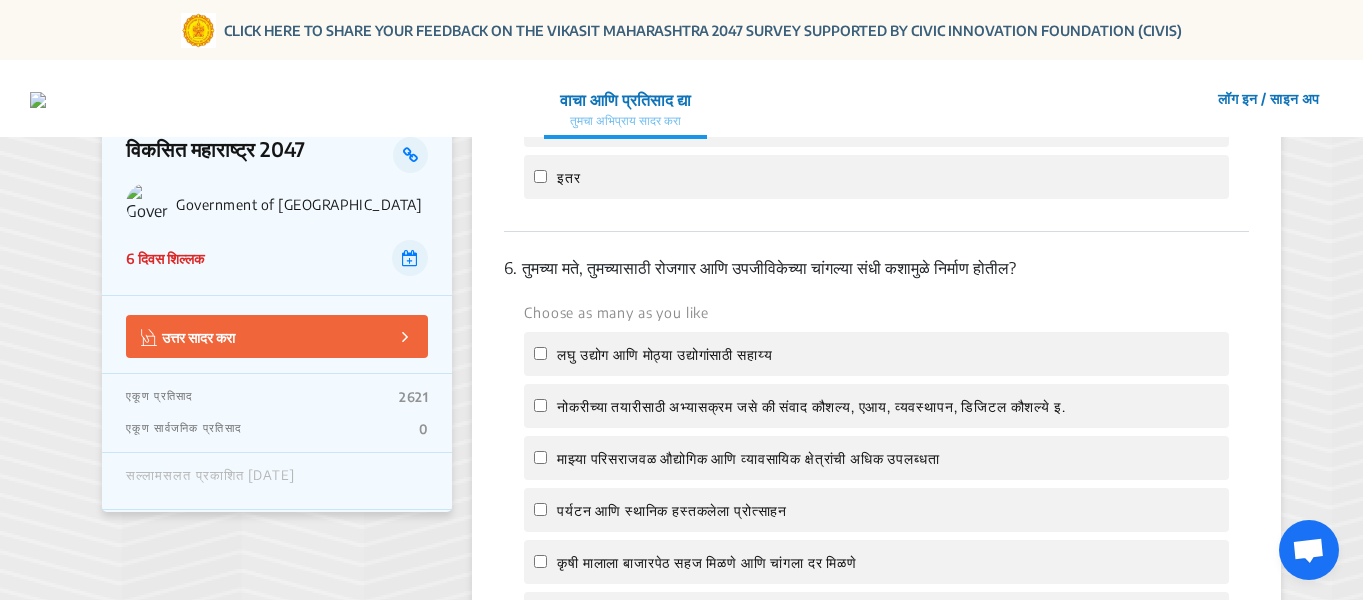 scroll, scrollTop: 2600, scrollLeft: 0, axis: vertical 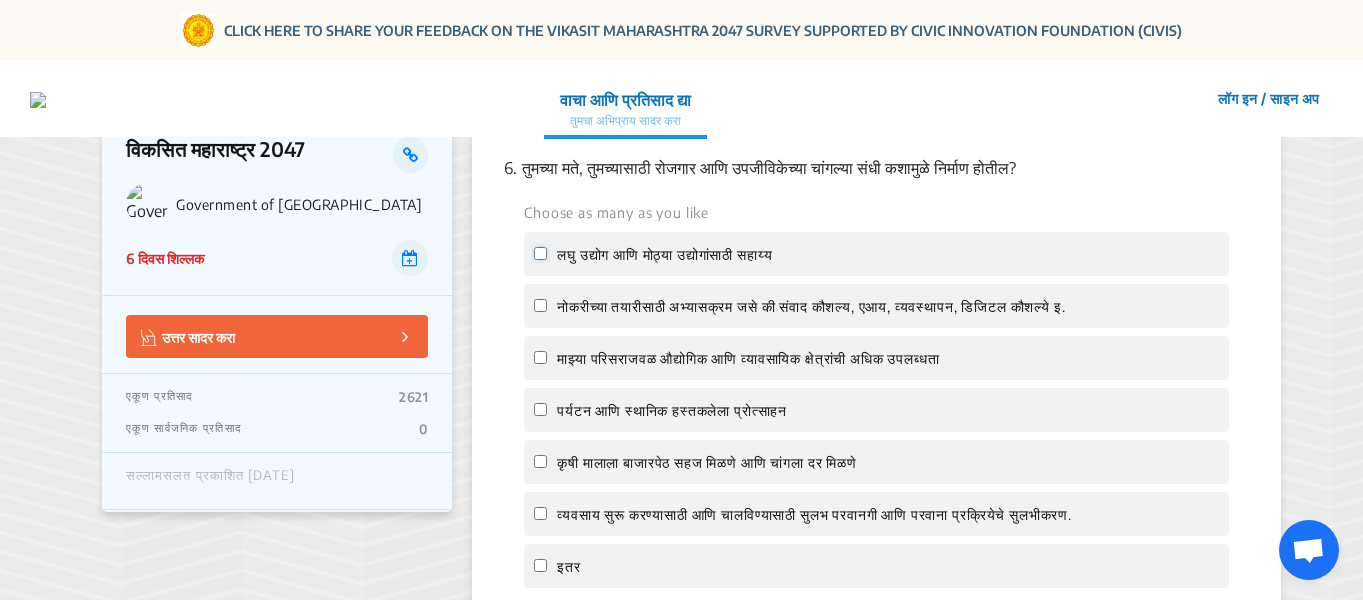 click on "लघु उद्योग आणि  मोठ्या उद्योगांसाठी सहाय्य" 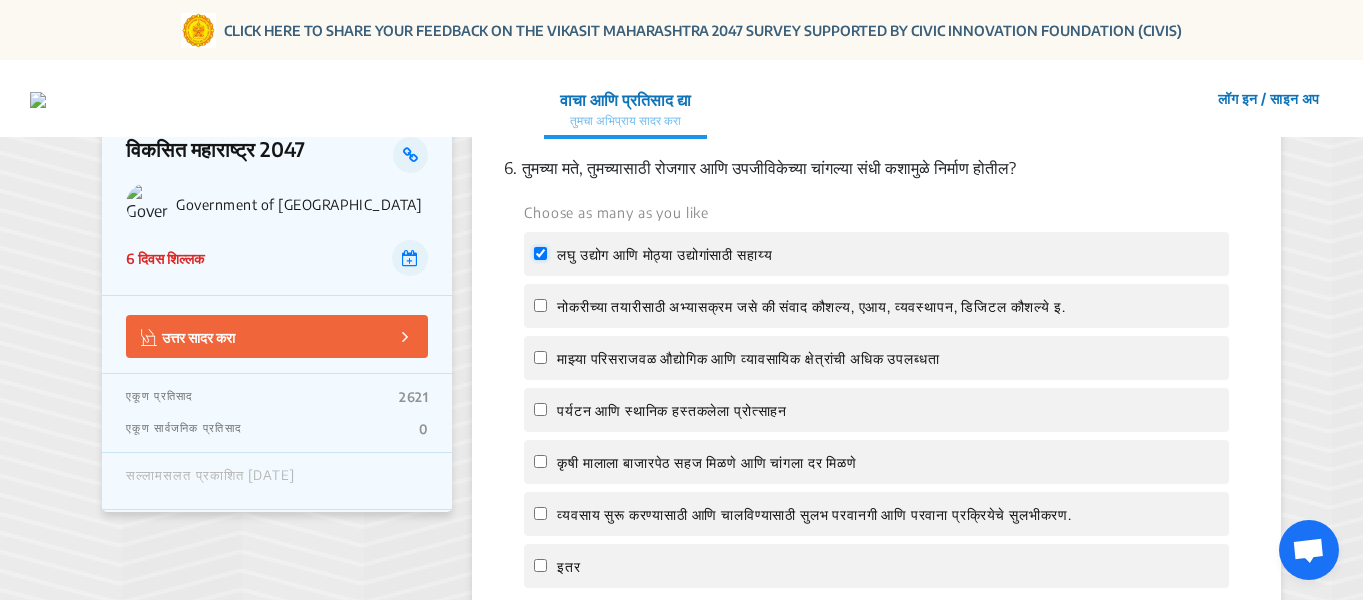 checkbox on "true" 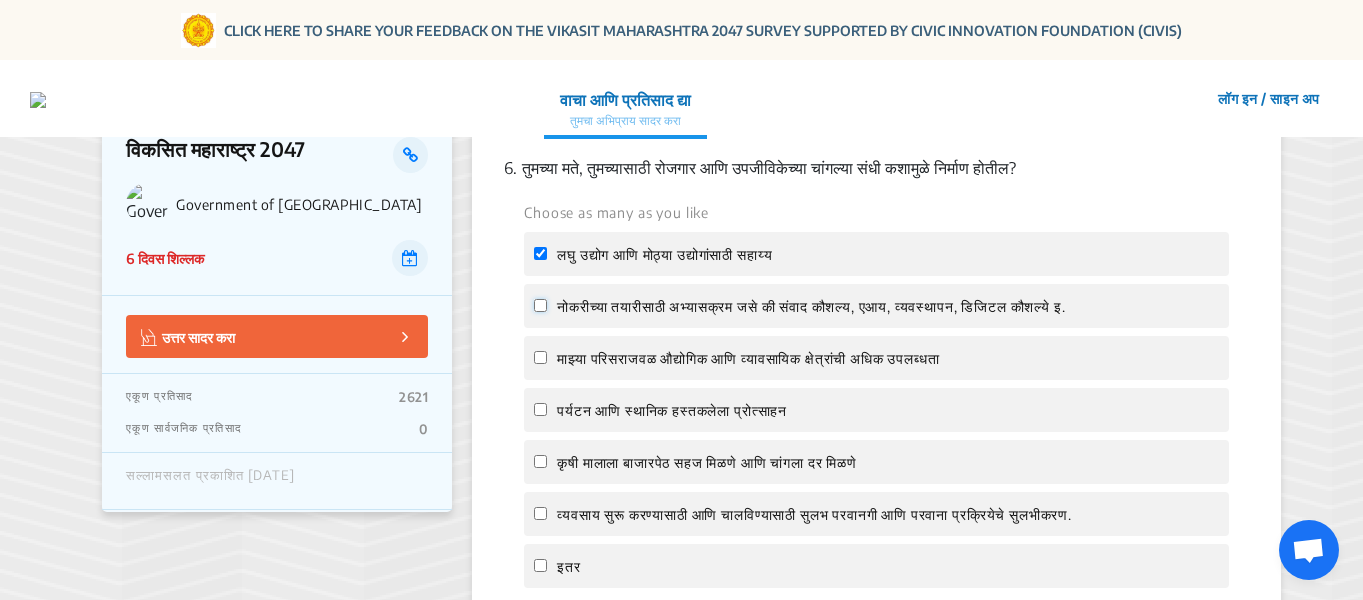 click on "नोकरीच्या तयारीसाठी अभ्यासक्रम जसे की संवाद कौशल्य, एआय, व्यवस्थापन, डिजिटल कौशल्ये इ." 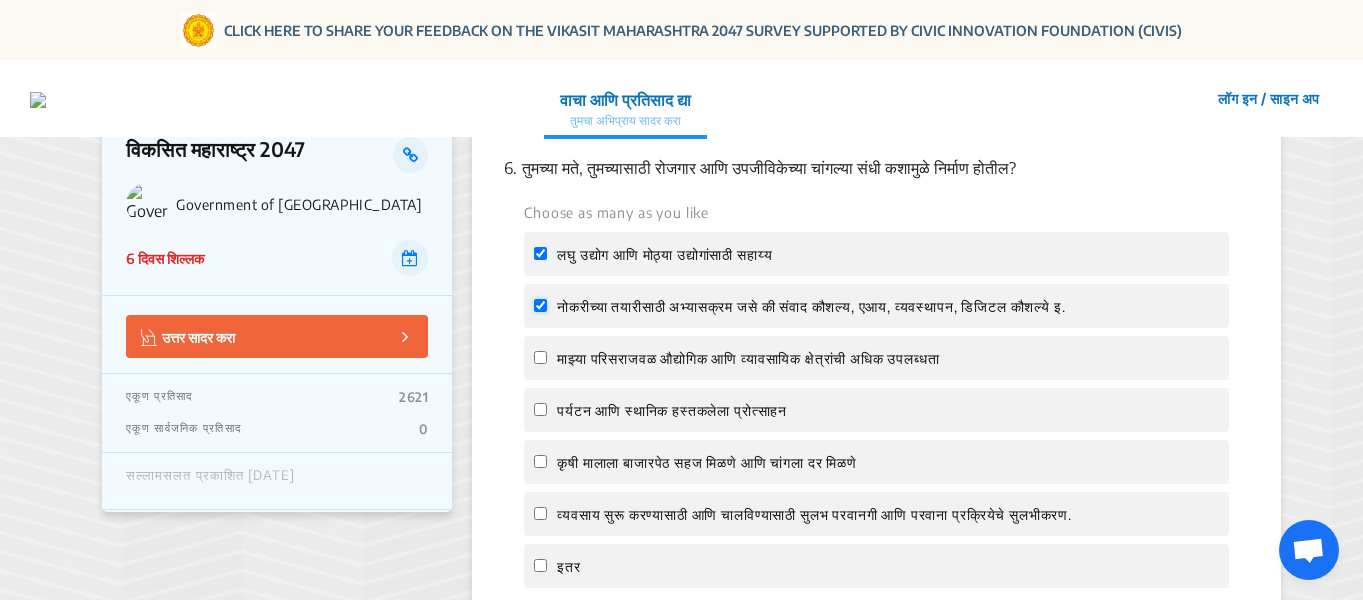 checkbox on "true" 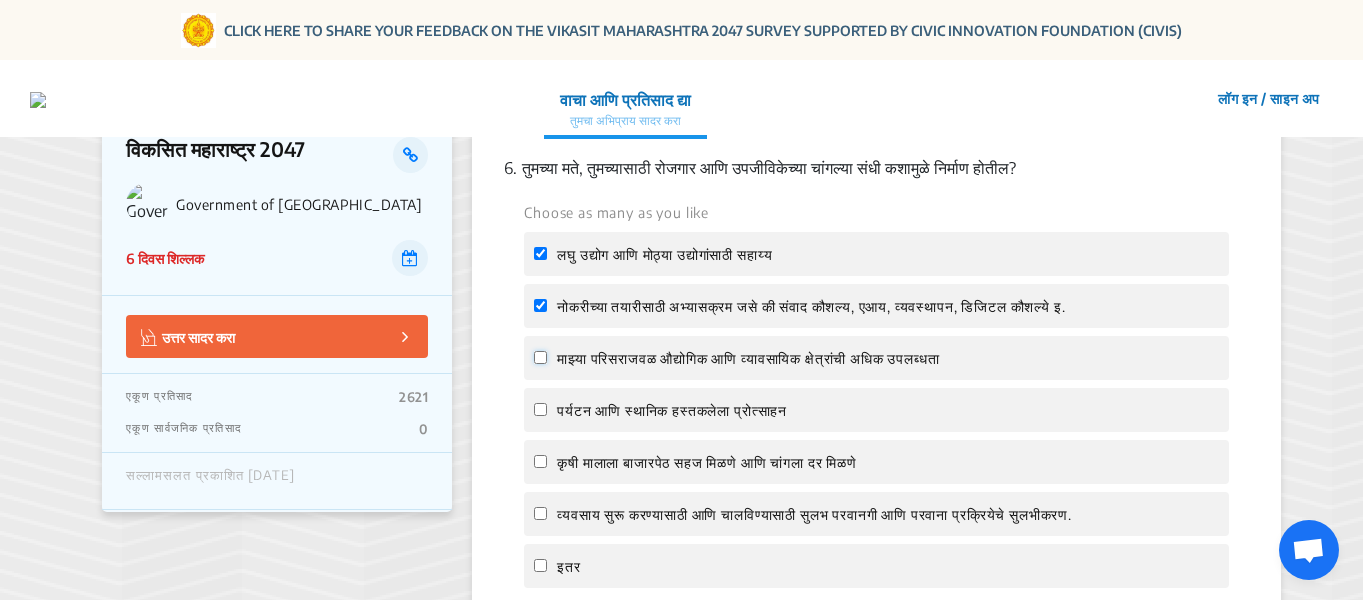 click on "माझ्या परिसराजवळ  औद्योगिक आणि व्यावसायिक क्षेत्रांची अधिक उपलब्धता" 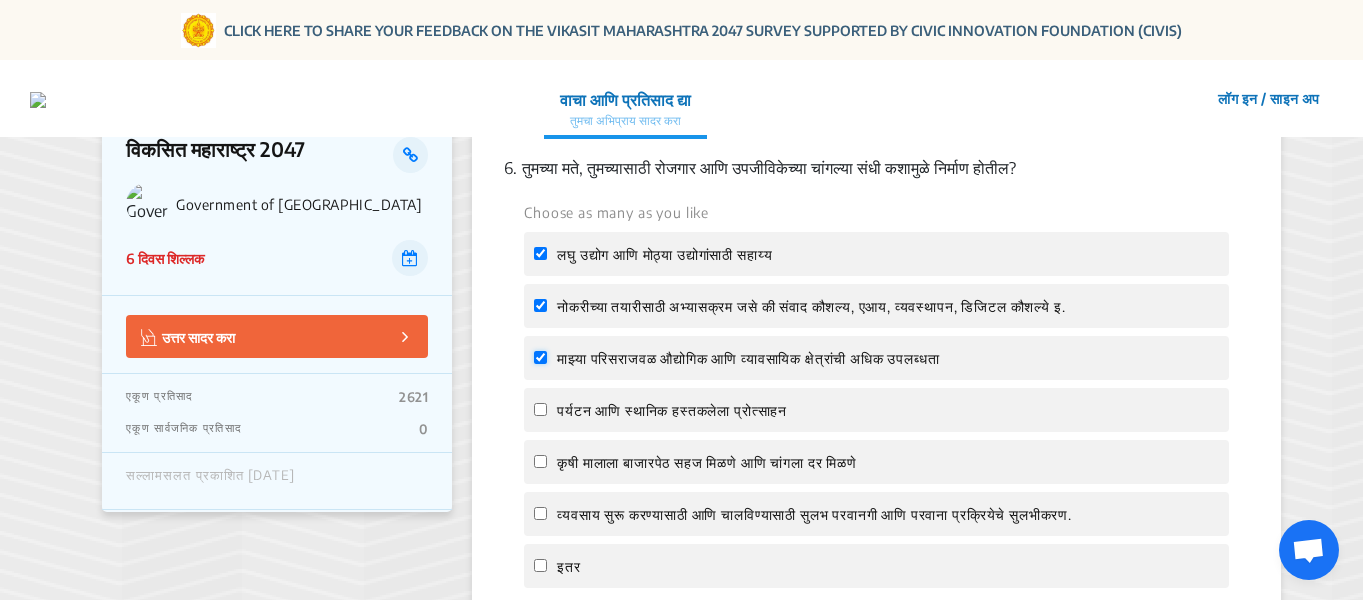 checkbox on "true" 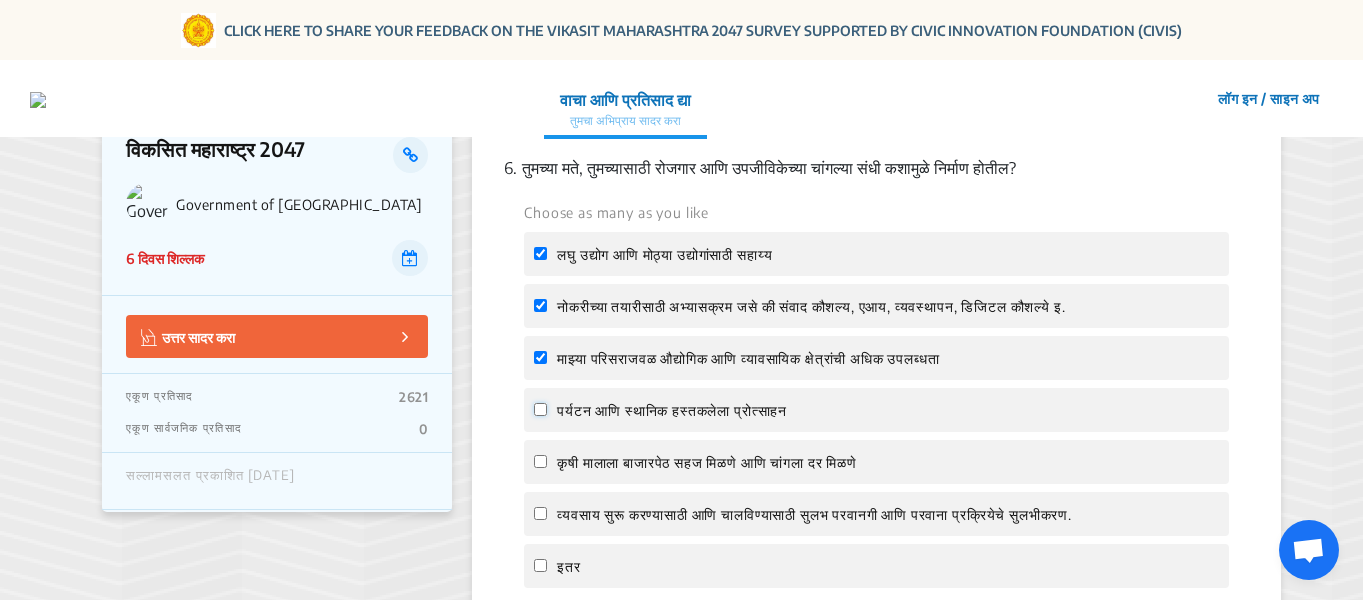 click on "पर्यटन आणि स्थानिक हस्तकलेला प्रोत्साहन" 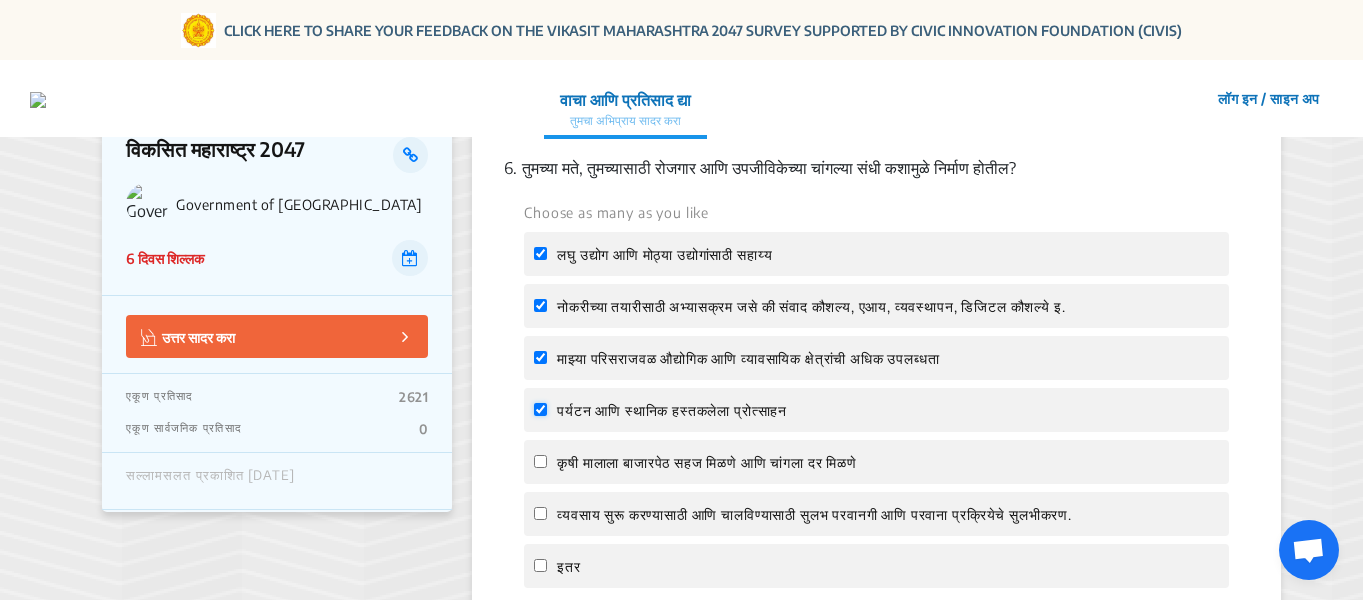 checkbox on "true" 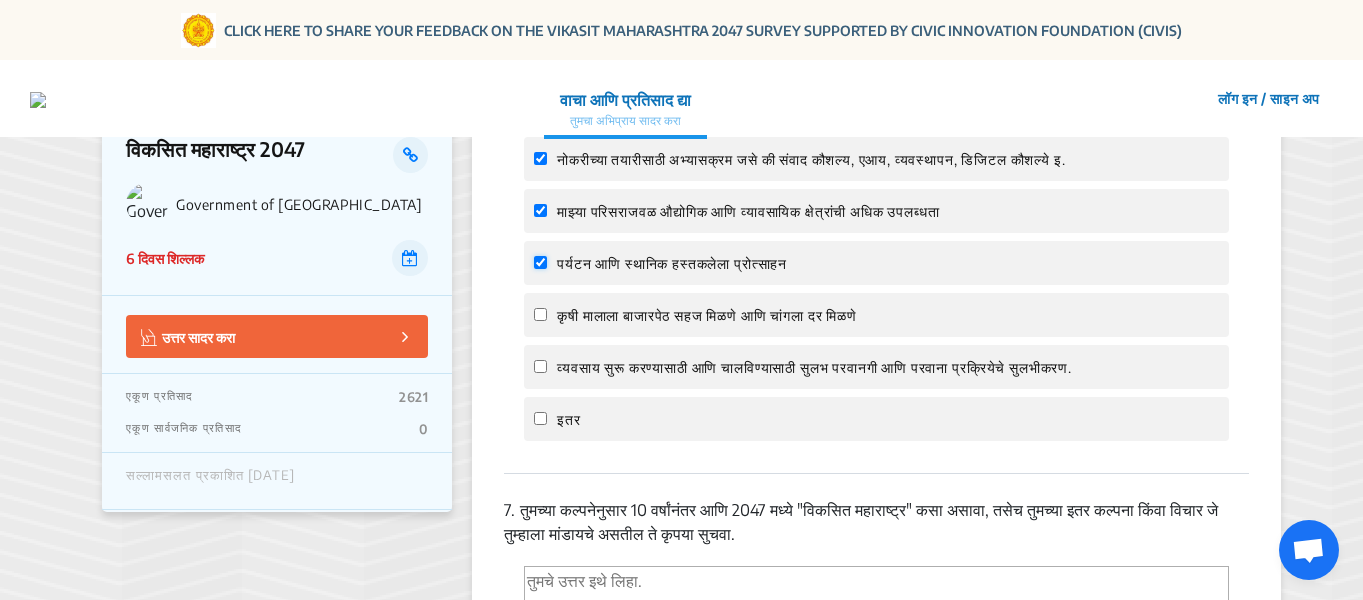 scroll, scrollTop: 2800, scrollLeft: 0, axis: vertical 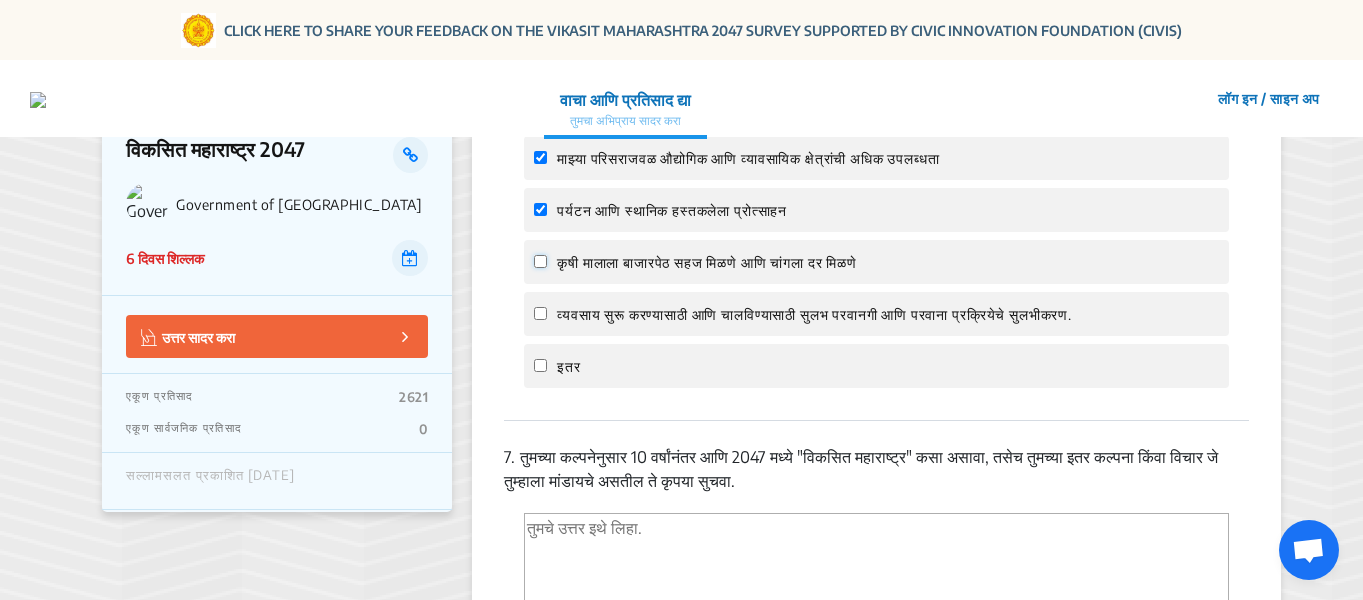 click on "कृषी मालाला बाजारपेठ सहज मिळणे आणि चांगला दर मिळणे" 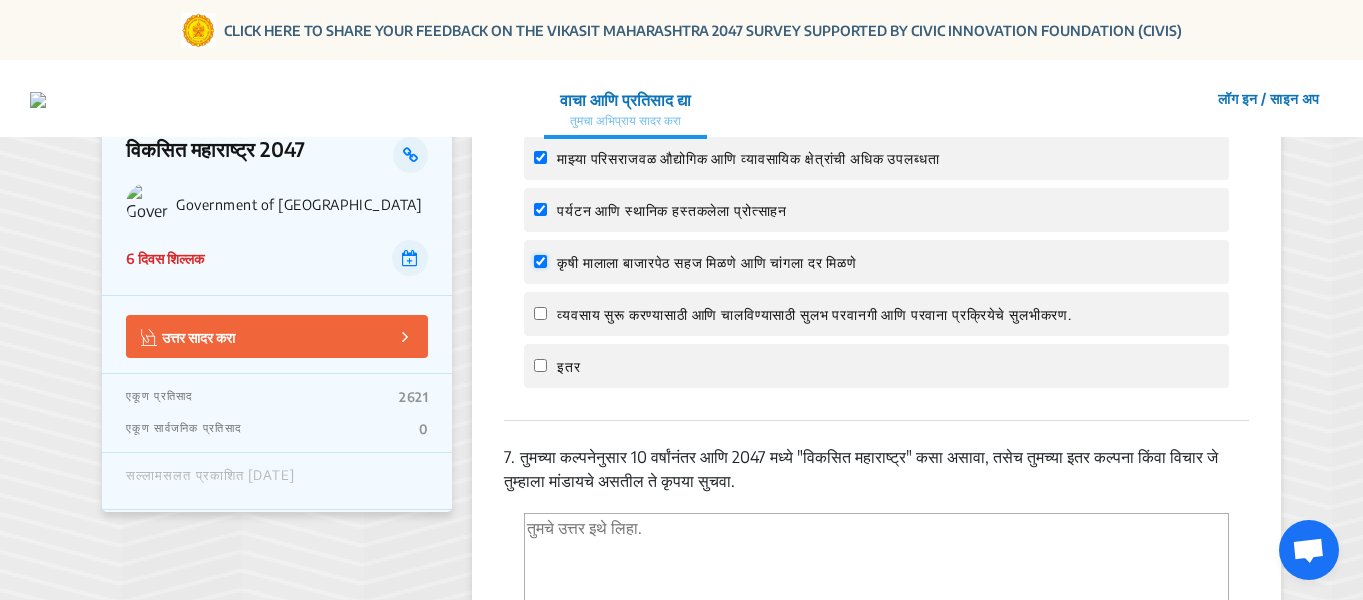 checkbox on "true" 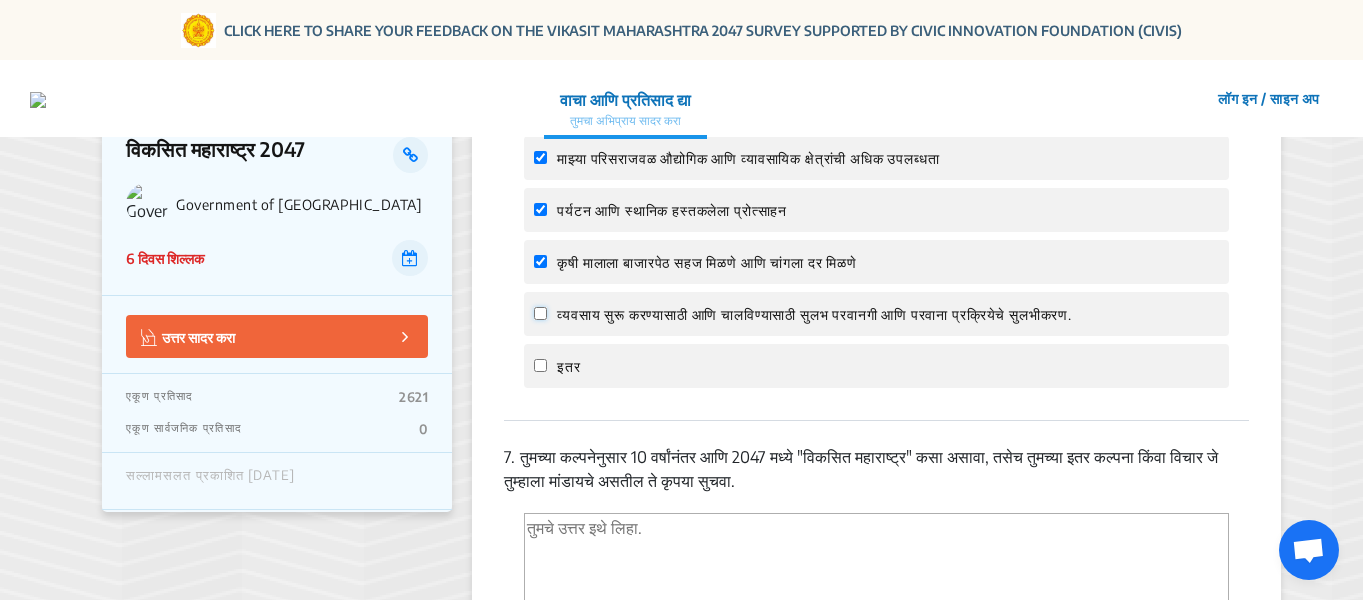 click on "व्यवसाय सुरू करण्यासाठी आणि चालविण्यासाठी सुलभ परवानगी आणि परवाना प्रक्रियेचे सुलभीकरण." 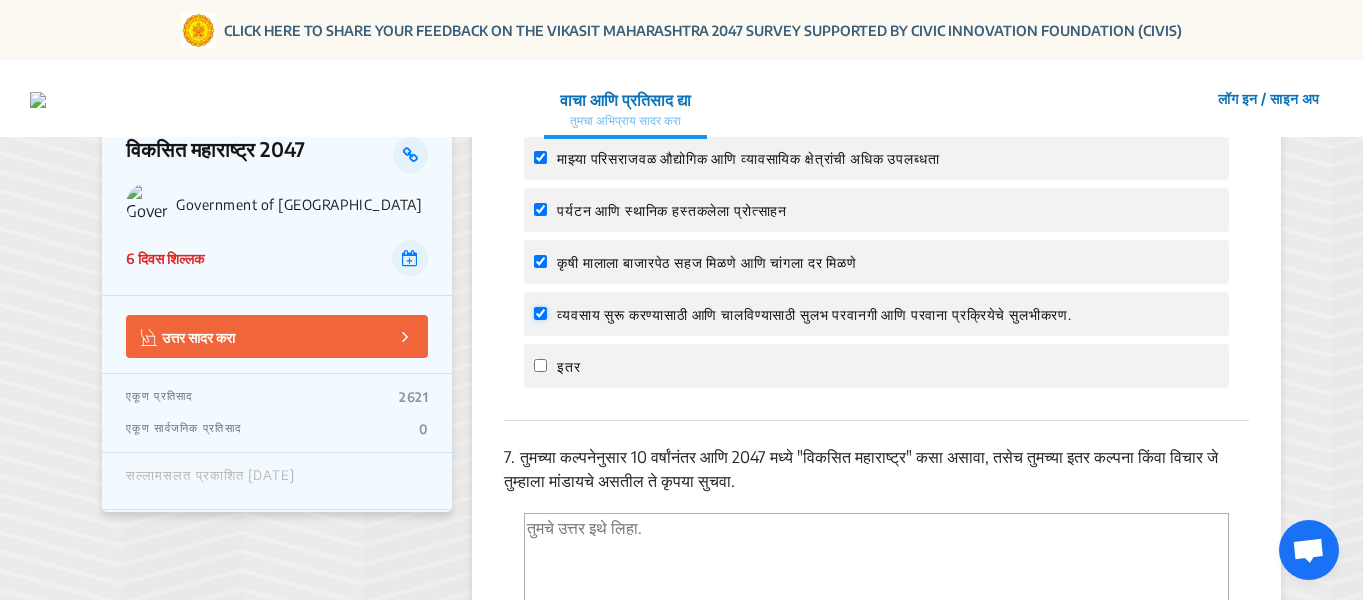 checkbox on "true" 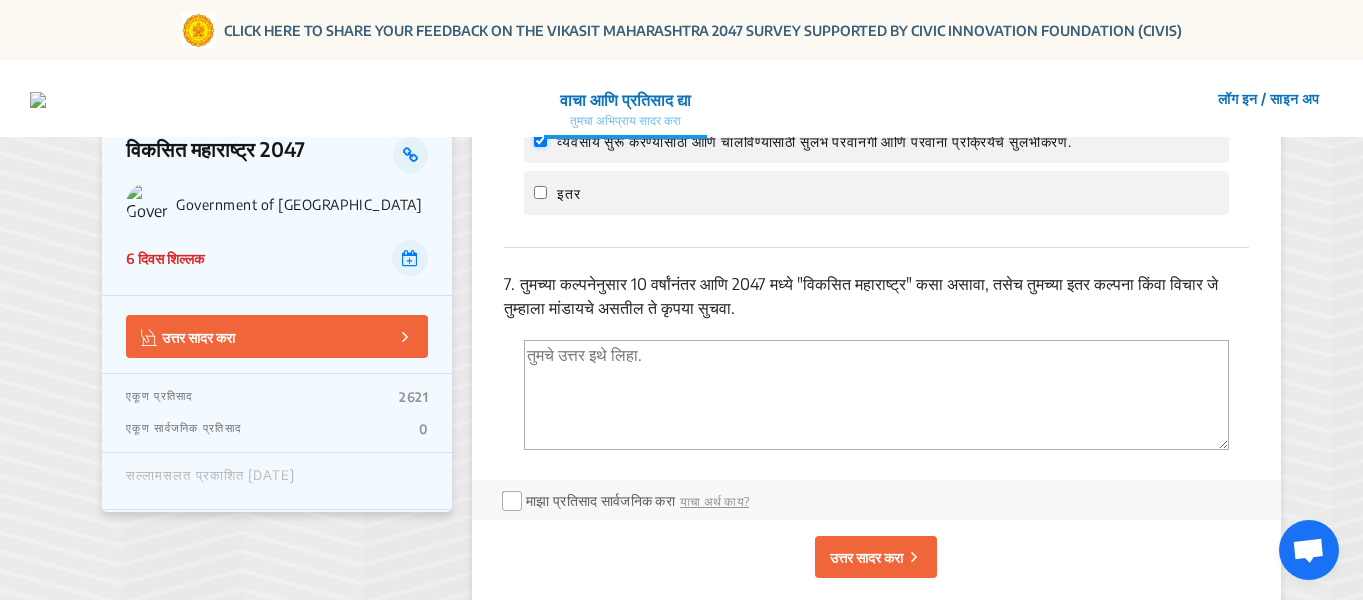 scroll, scrollTop: 3000, scrollLeft: 0, axis: vertical 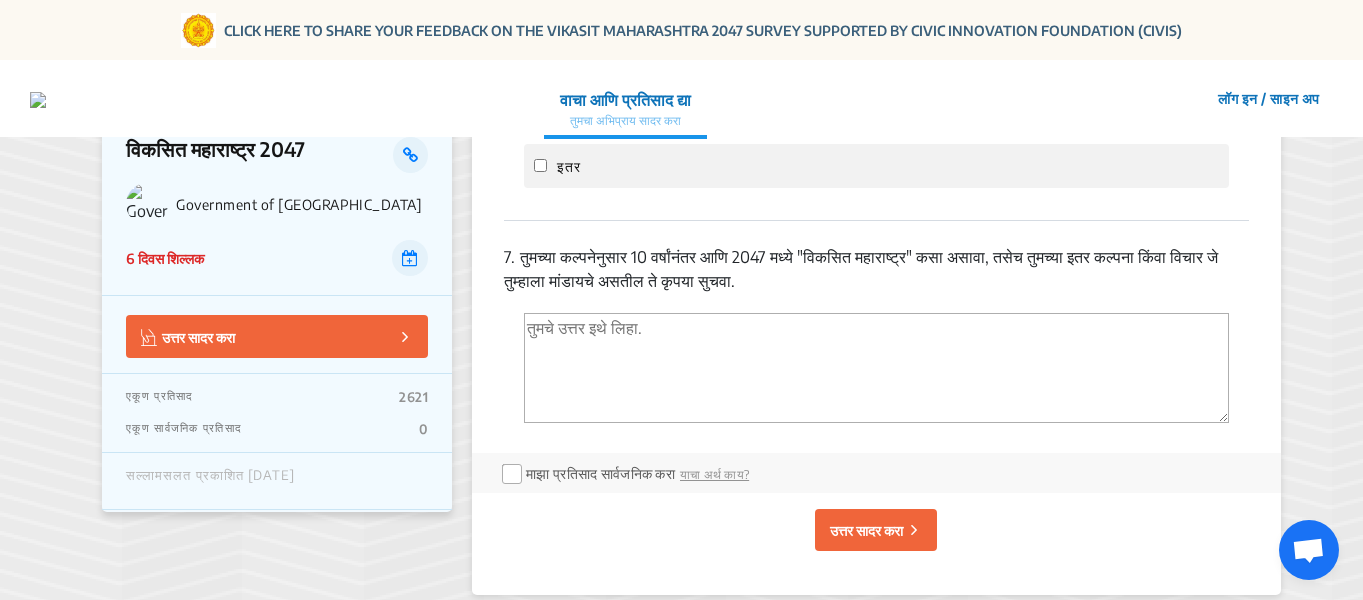 click at bounding box center (876, 368) 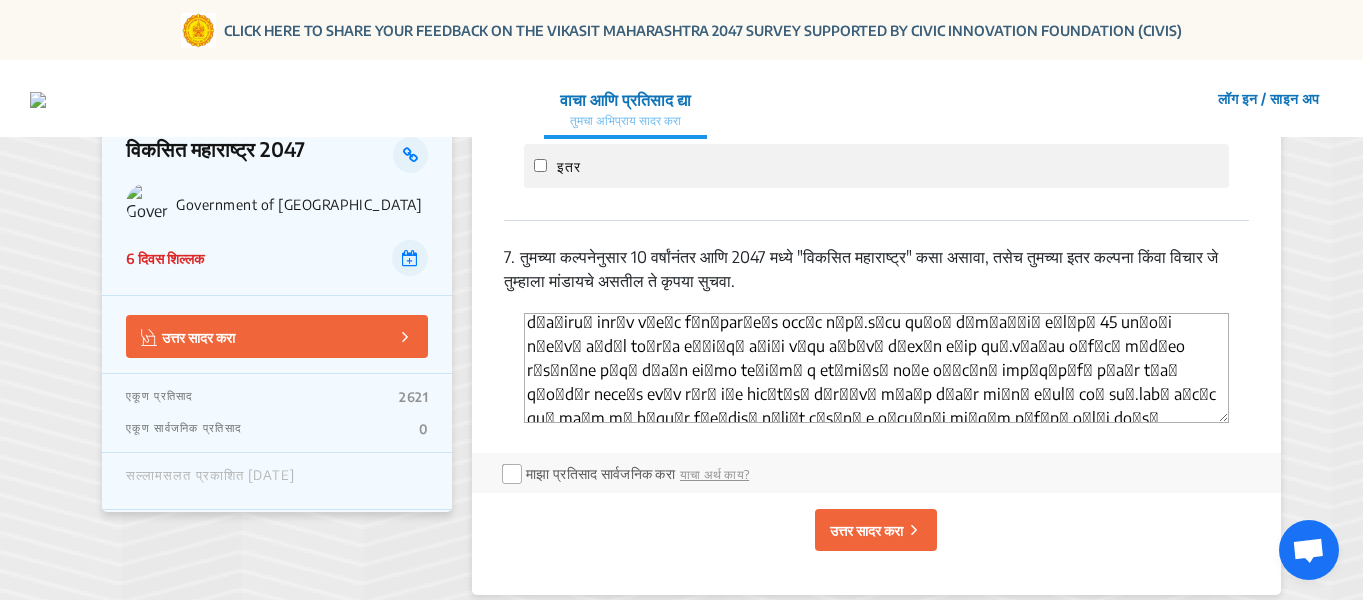 scroll, scrollTop: 0, scrollLeft: 0, axis: both 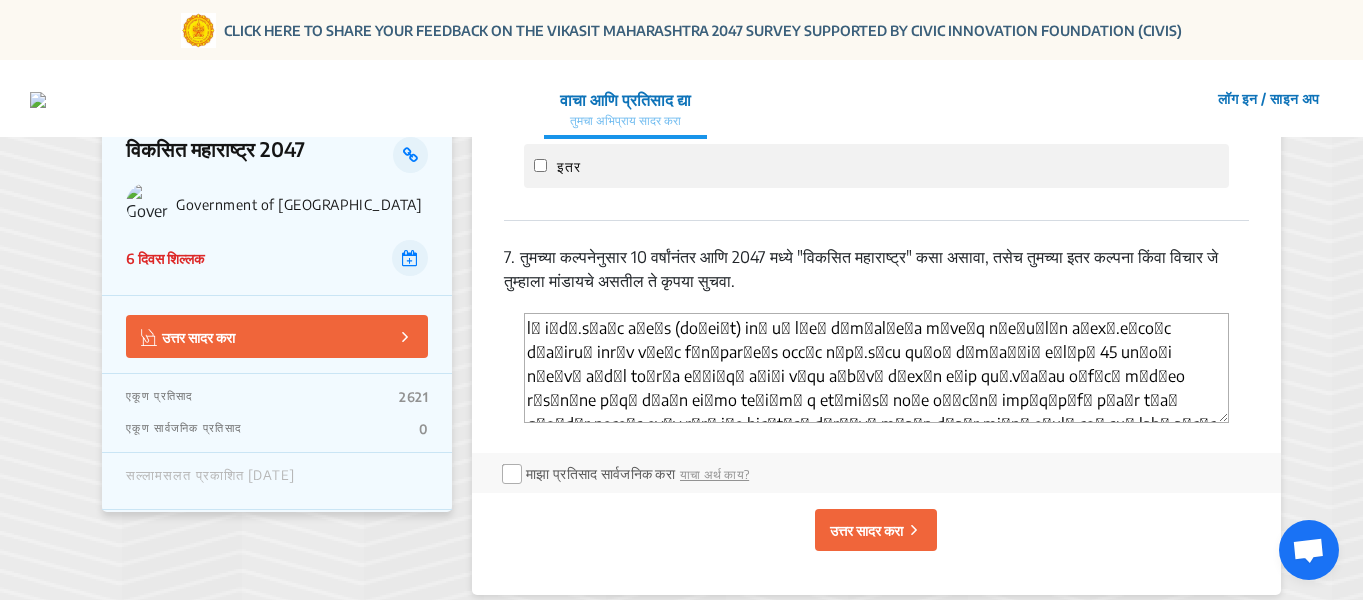 drag, startPoint x: 1076, startPoint y: 468, endPoint x: 1124, endPoint y: 466, distance: 48.04165 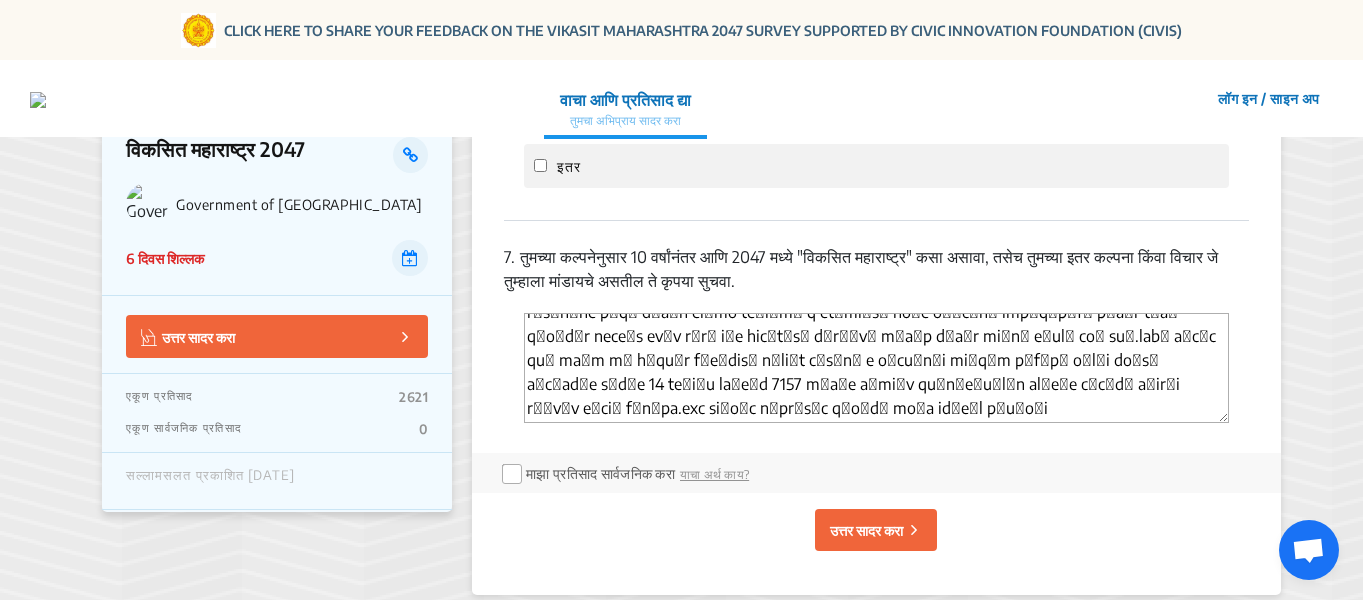 type on "मी श्री.कुणाल शेलार (पत्रकार) आणि मी ठाणे जिल्हयातील मुरबाड तालुक्यात राहतो.मुरबाड विधानसभा मतदार संघात कार्यसम्राट आमदार श्री.किसन कथोरे साहेबांनी गेल्या 15 वर्षात केलेला विकास इतिहास नोंदीची साक्ष देऊन जाणारा सुवर्ण क्षण आहे.त्यातच जिल्हा नियोजन कार्यालय ठाणे येथिल सर्वच अधिकारी व कर्मचारी वर्ग यांच्या सहकार्याने विकास निधी तात्काळ उपलब्ध करून दिला जात असल्याचे त्यांचे देखील कौतुक करावे तेवढे कमी आहे.आमचे विचार असे आहेत कि मुरबाड विधानसभा विकसित व्हावे व स्वतंत्र कल्याण जिल्हा घोषित करावे जेणेकरून पुढिल 10 वर्षात अर्थात 2047 सालात विकसित महाराष्ट्रात कल्याण जिल्हा विकसित केंद्र मानला जार्इल.आपण कल्याण स्वतंत्र जिल्हा करून कल्याण ग्रामीण भाग,मुरबाड,शहापूर,अंबरनाथ,भिवंडी,उल्हासनगर हे विधानसभा तर कर्जत तालुका यांचा समावेश करावा अशी मागणी आहे...." 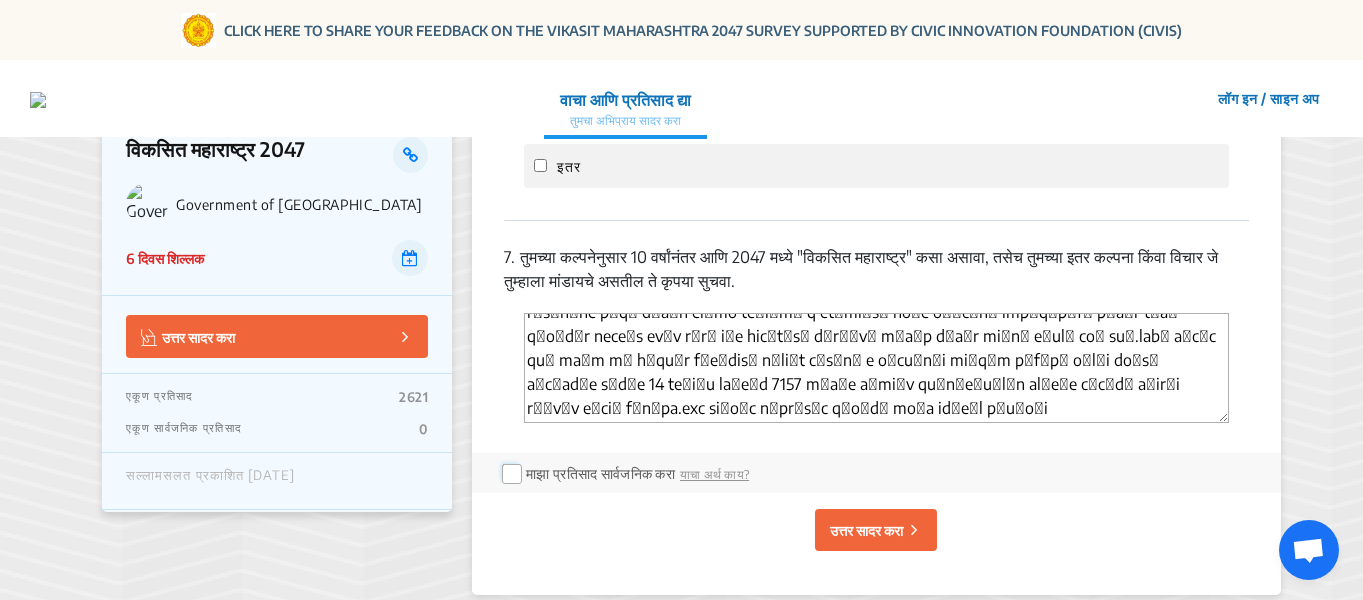 click 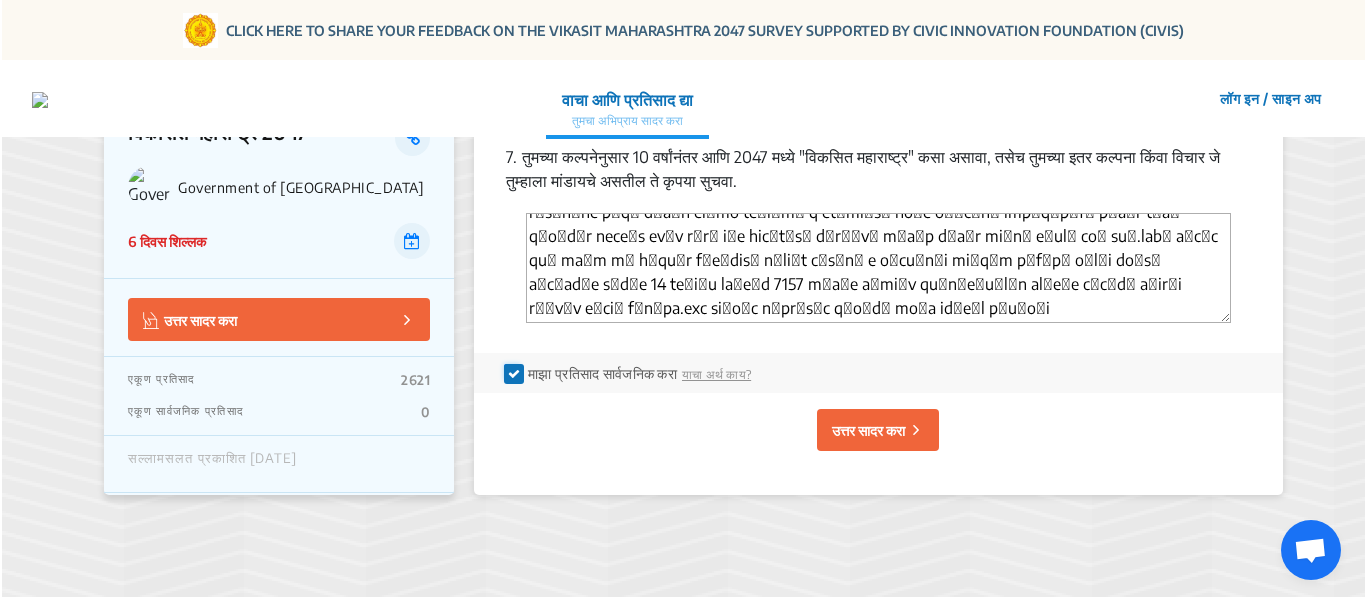 scroll, scrollTop: 3200, scrollLeft: 0, axis: vertical 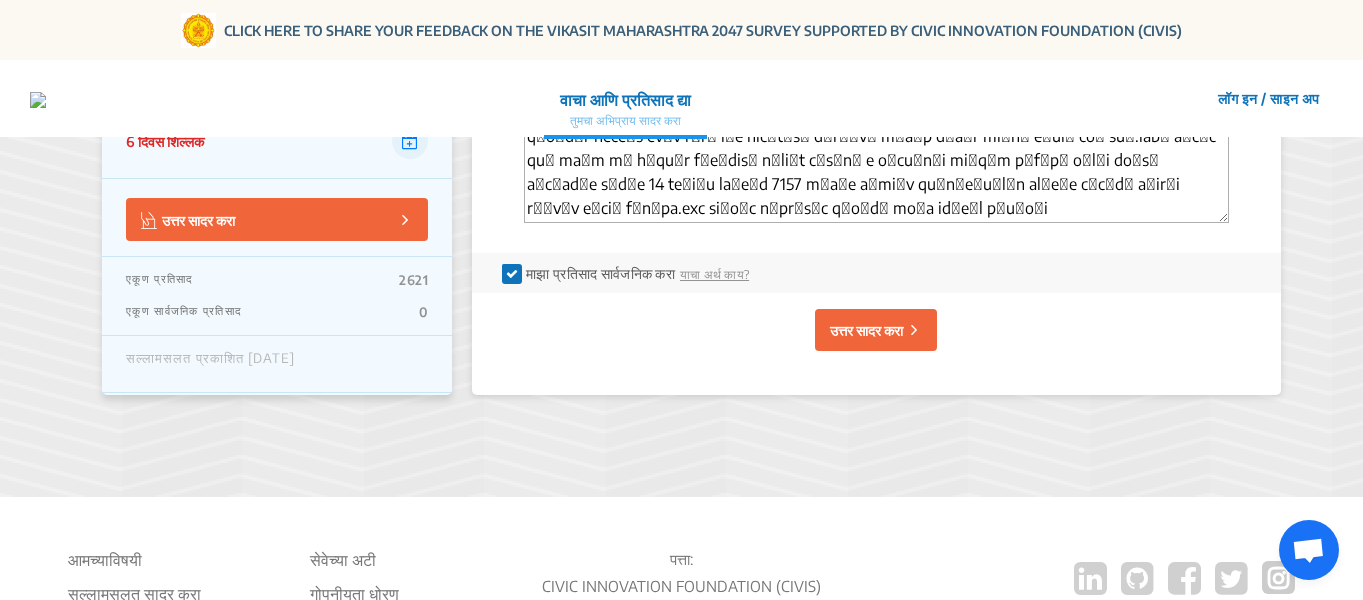 click on "उत्तर सादर करा" 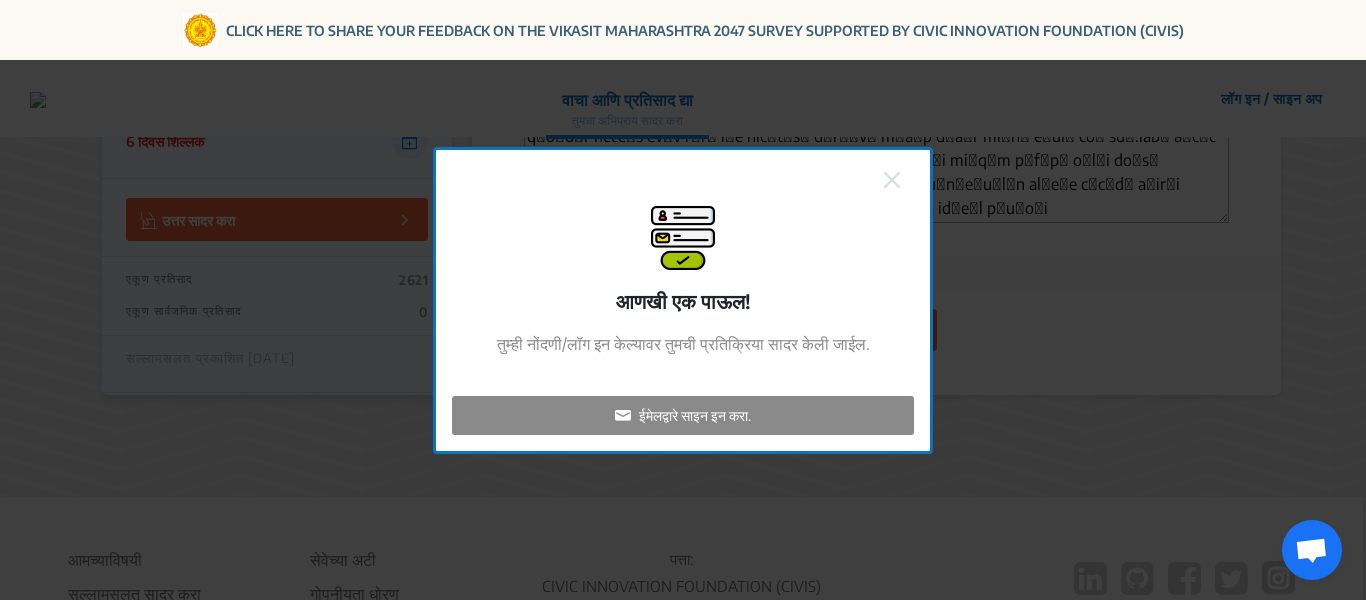click on "आणखी एक पाऊल!   तुम्ही नोंदणी/लॉग इन केल्यावर तुमची प्रतिक्रिया सादर केली जाईल.  ईमेलद्वारे साइन इन करा." 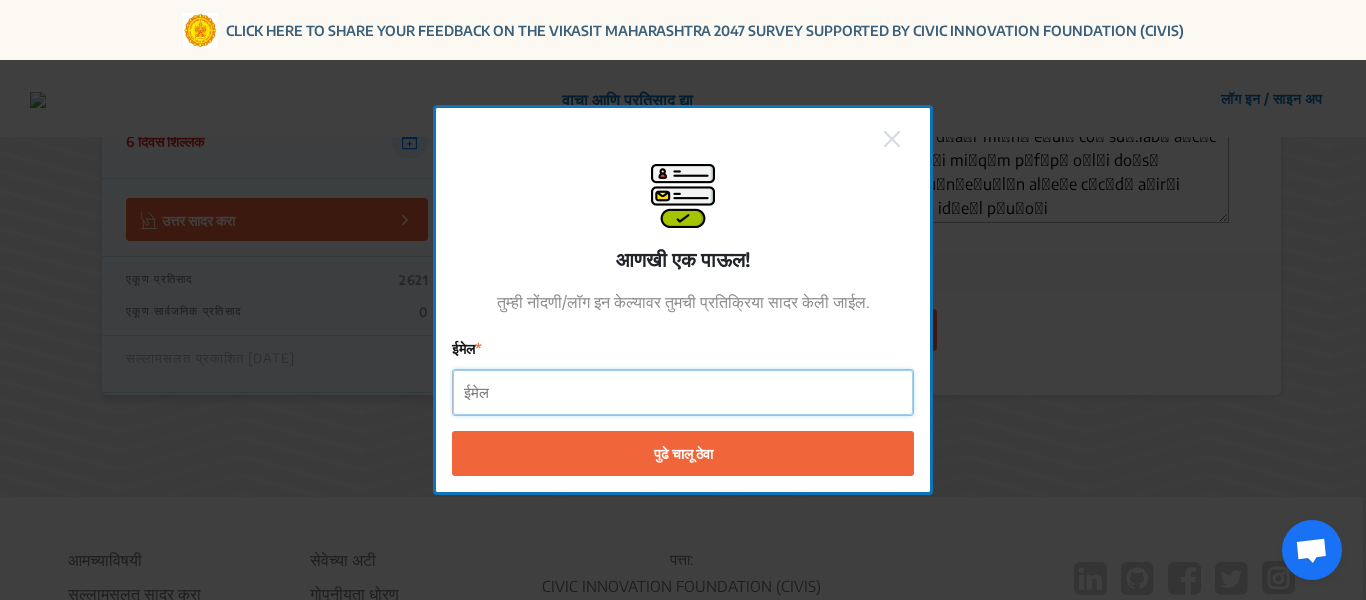 click on "ईमेल" at bounding box center (683, 392) 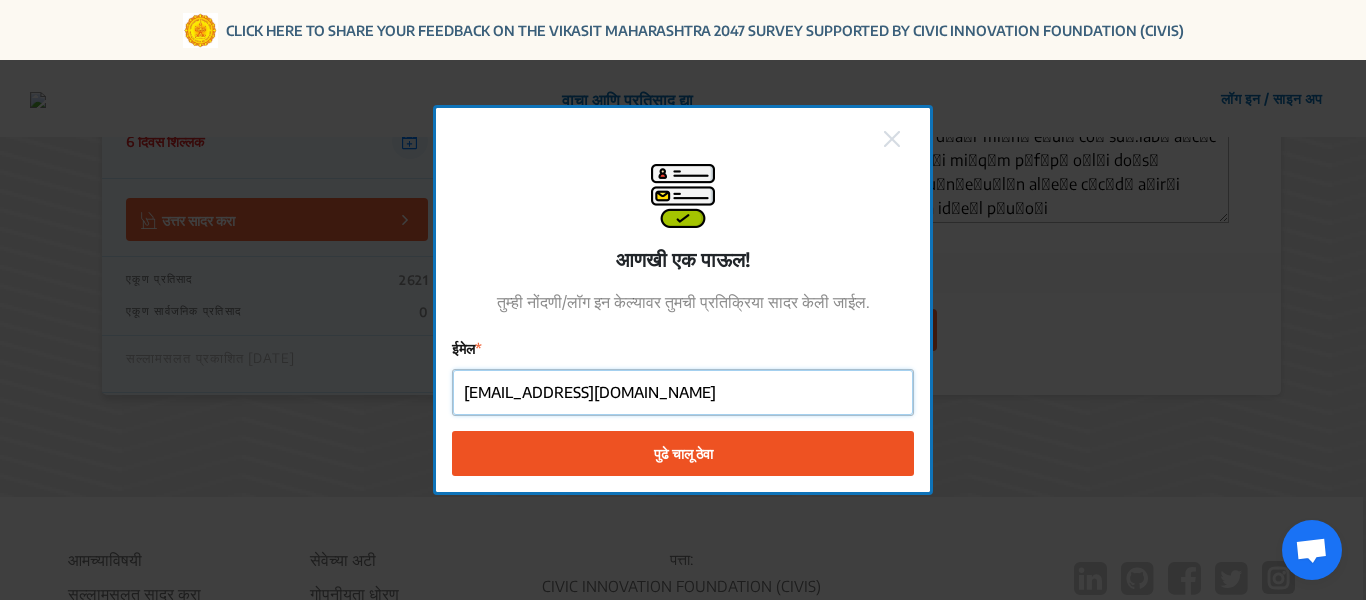 type on "polnews678@gmail.com" 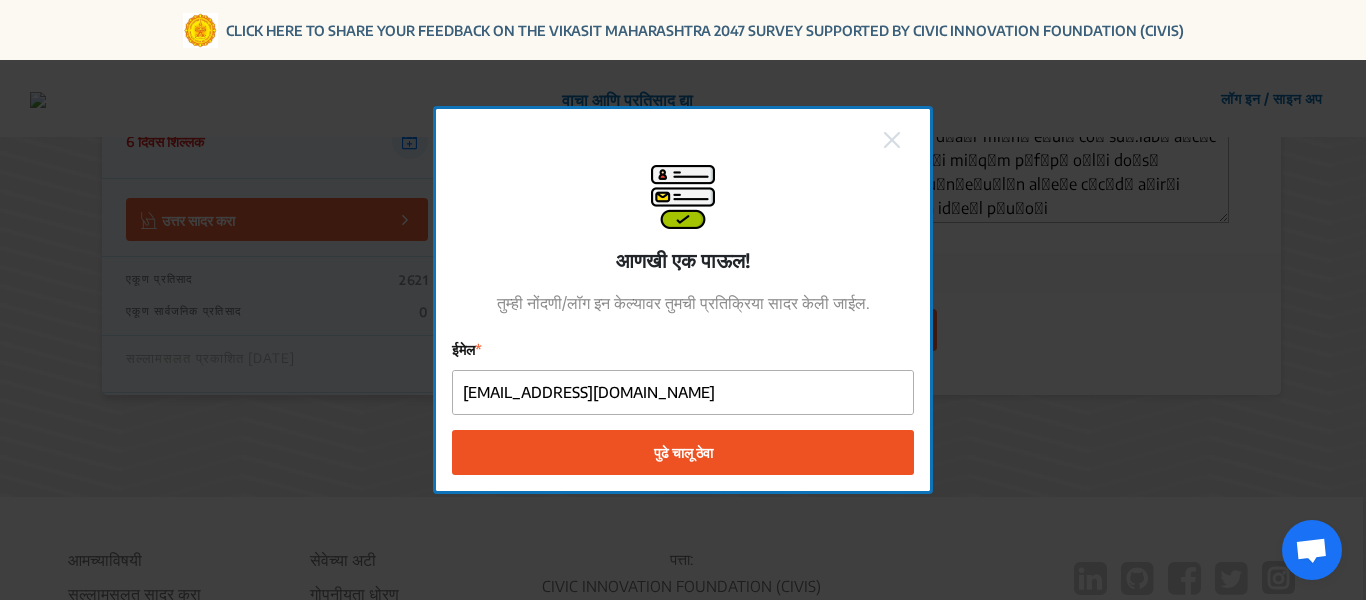 click on "पुढे चालू ठेवा" 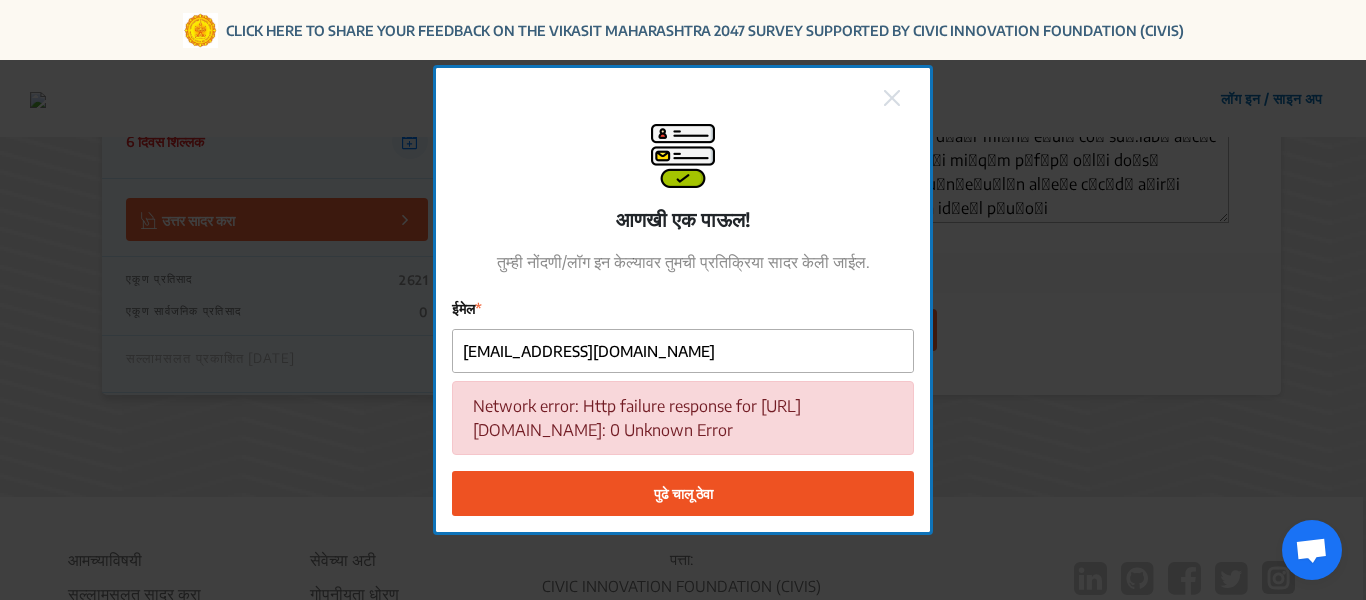 click 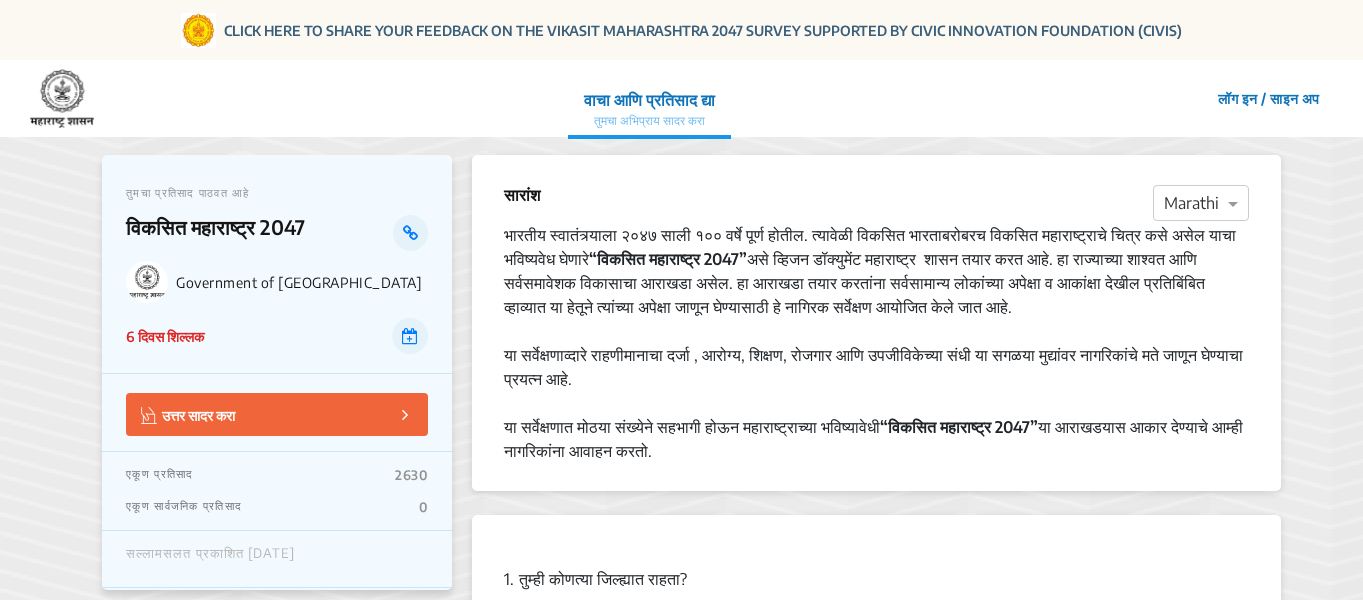 scroll, scrollTop: 0, scrollLeft: 0, axis: both 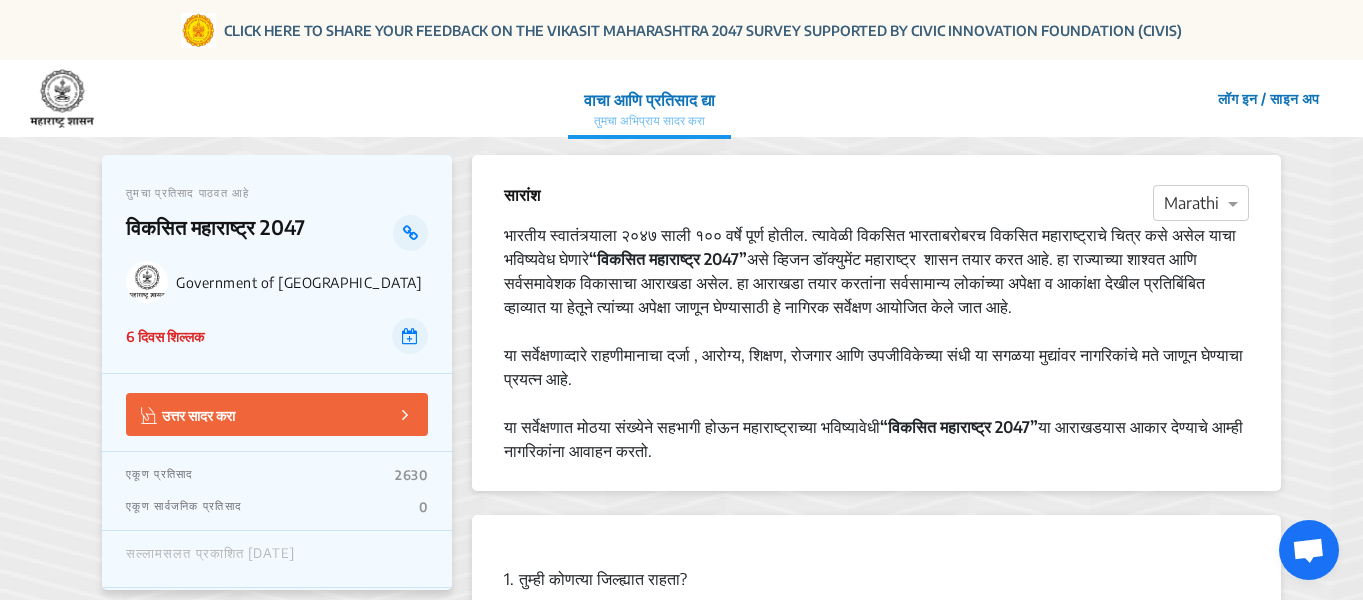 click on "या सर्वेक्षणात मोठया संख्येने सहभागी होऊन महाराष्ट्राच्या भविष्यावेधी   “विकसित महाराष्ट्र 2047”   या आराखडयास आकार देण्याचे आम्ही नागरिकांना आवाहन करतो." 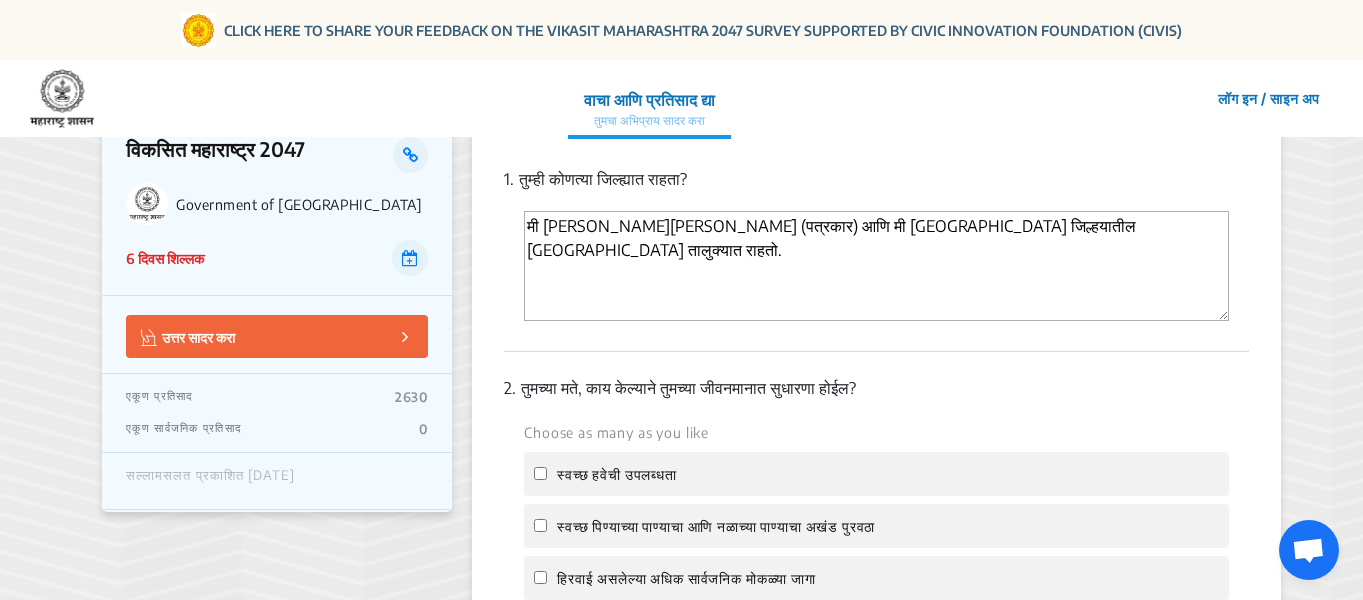 click on "मी श्री.कुणाल शेलार (पत्रकार) आणि मी ठाणे जिल्हयातील मुरबाड तालुक्यात राहतो." at bounding box center [876, 266] 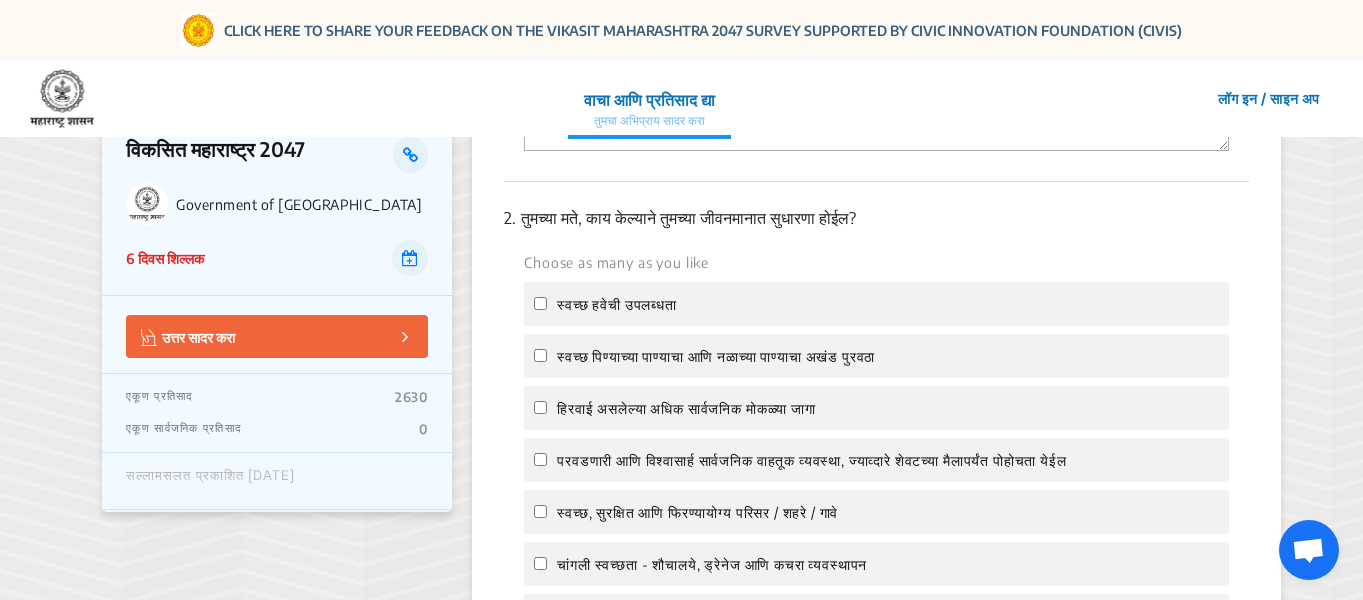 scroll, scrollTop: 600, scrollLeft: 0, axis: vertical 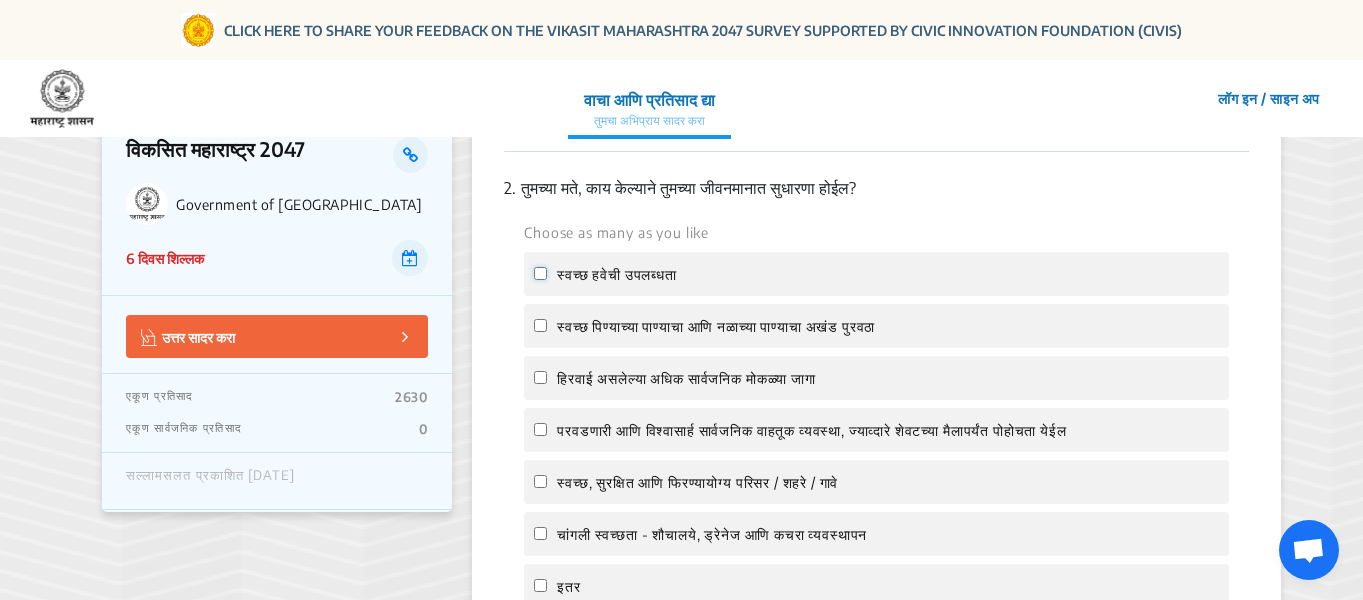 click on "स्वच्छ हवेची उपलब्धता" 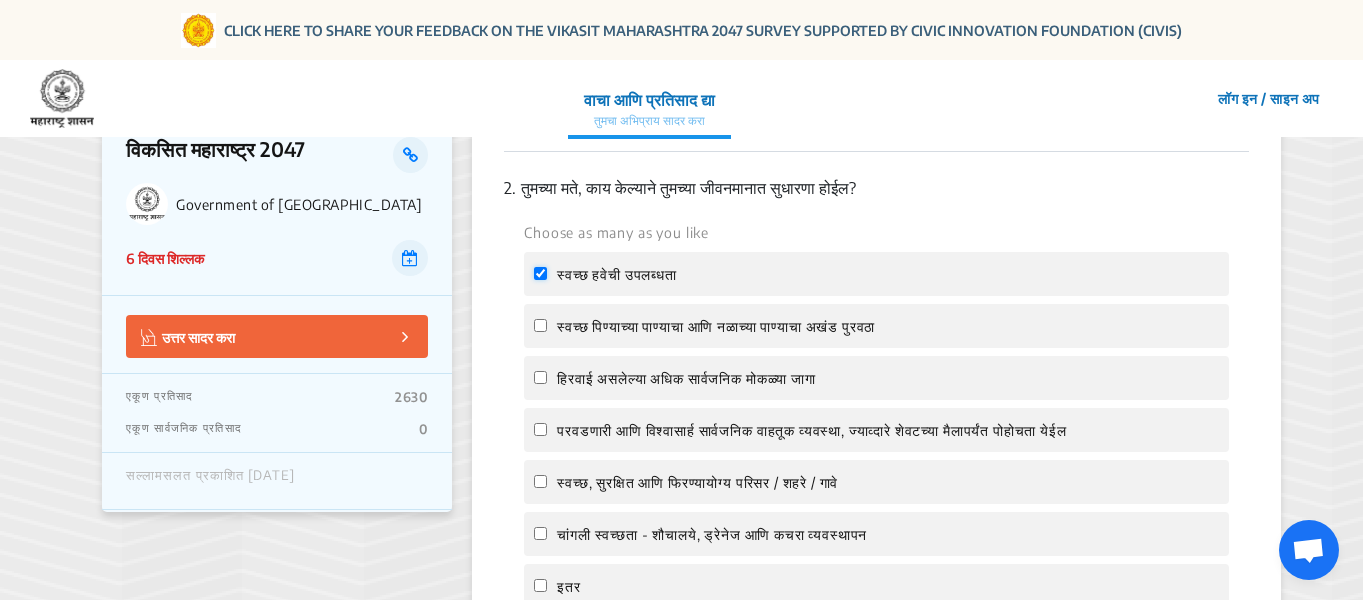 checkbox on "true" 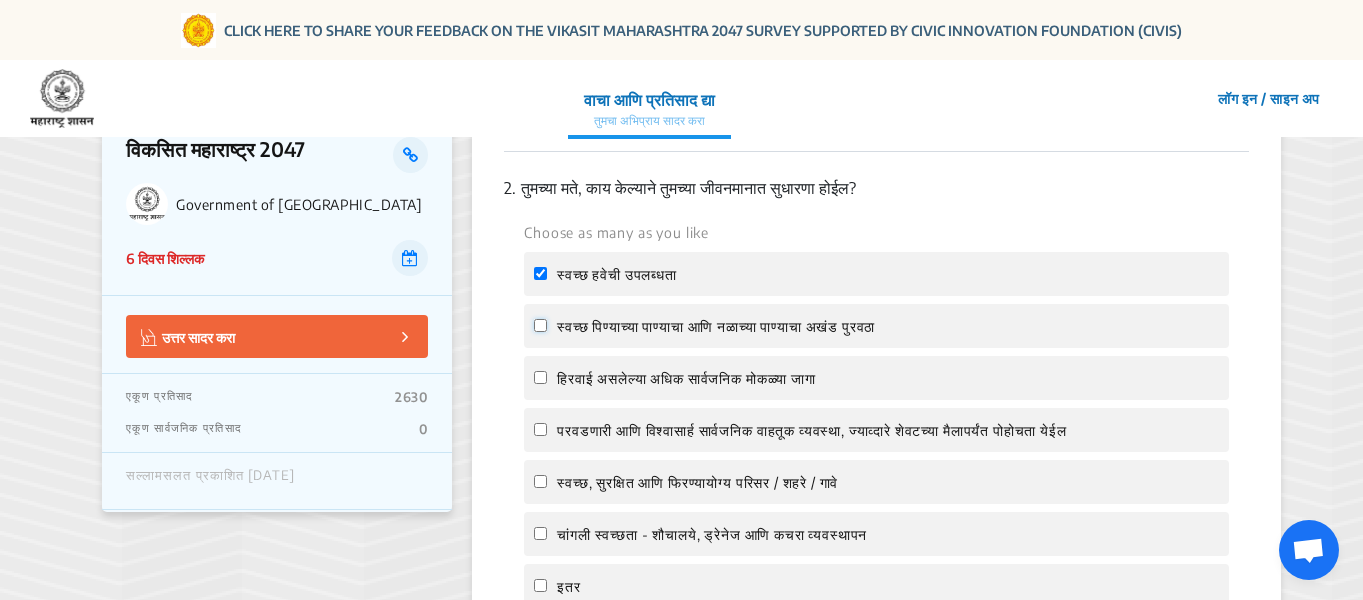 click on "स्वच्छ पिण्याच्या पाण्याचा आणि नळाच्या पाण्याचा अखंड पुरवठा" 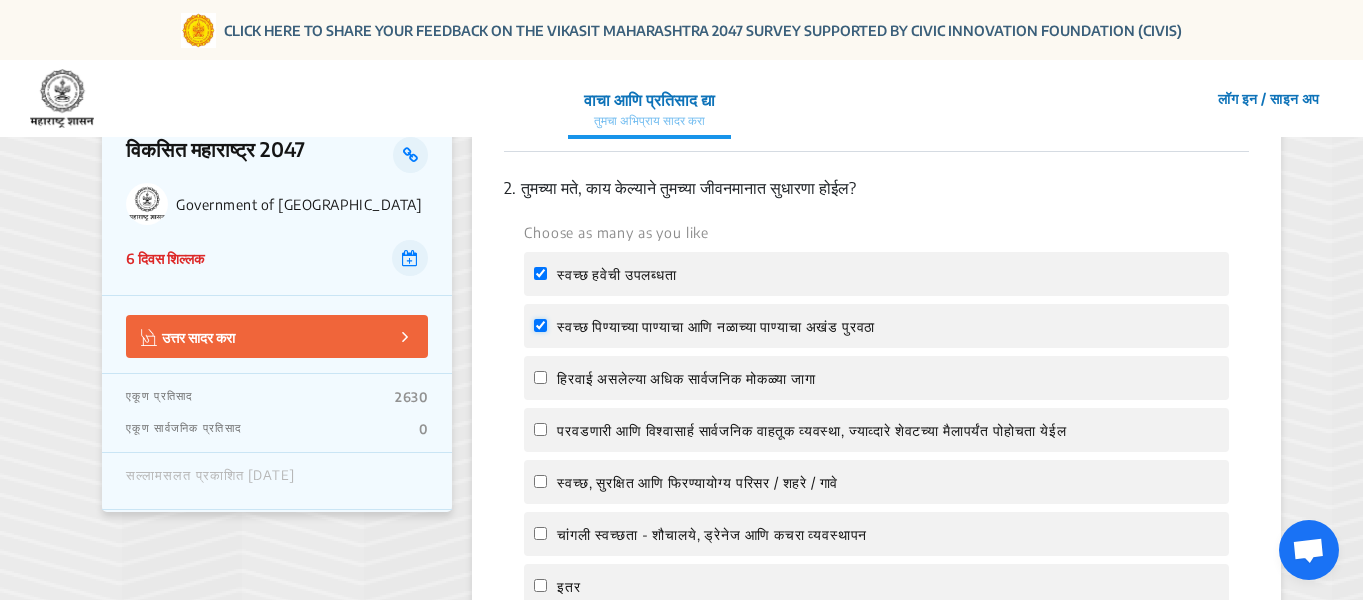 checkbox on "true" 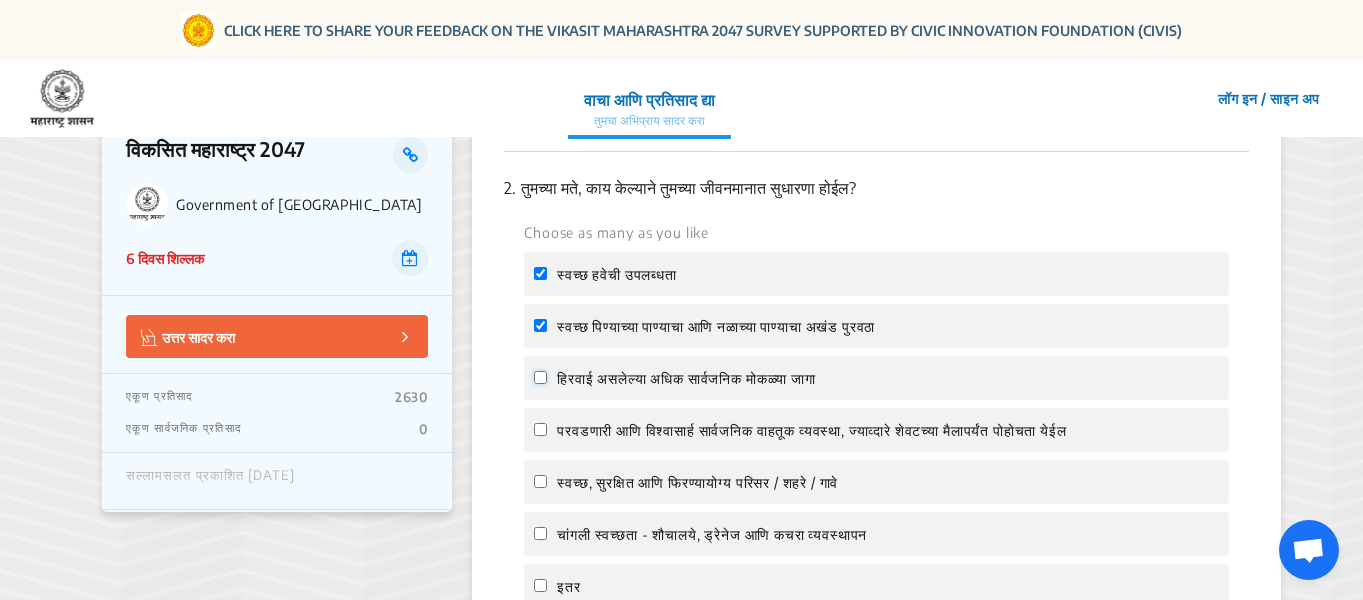 click on "हिरवाई असलेल्या  अधिक सार्वजनिक मोकळ्या जागा" 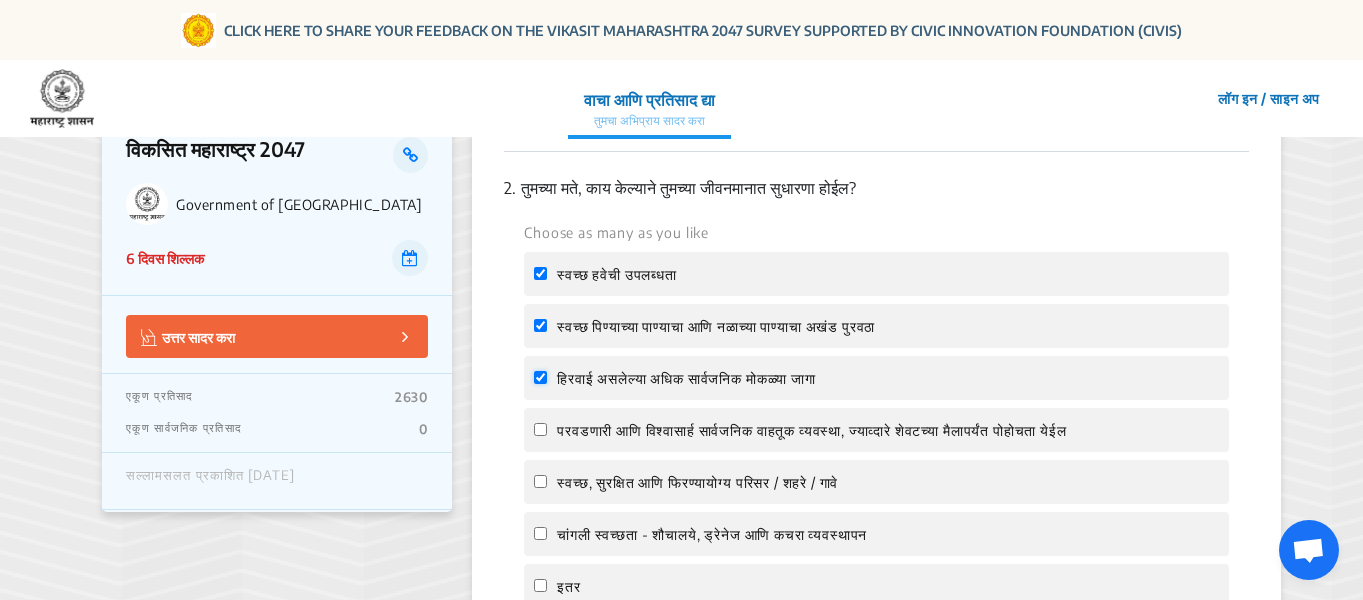 checkbox on "true" 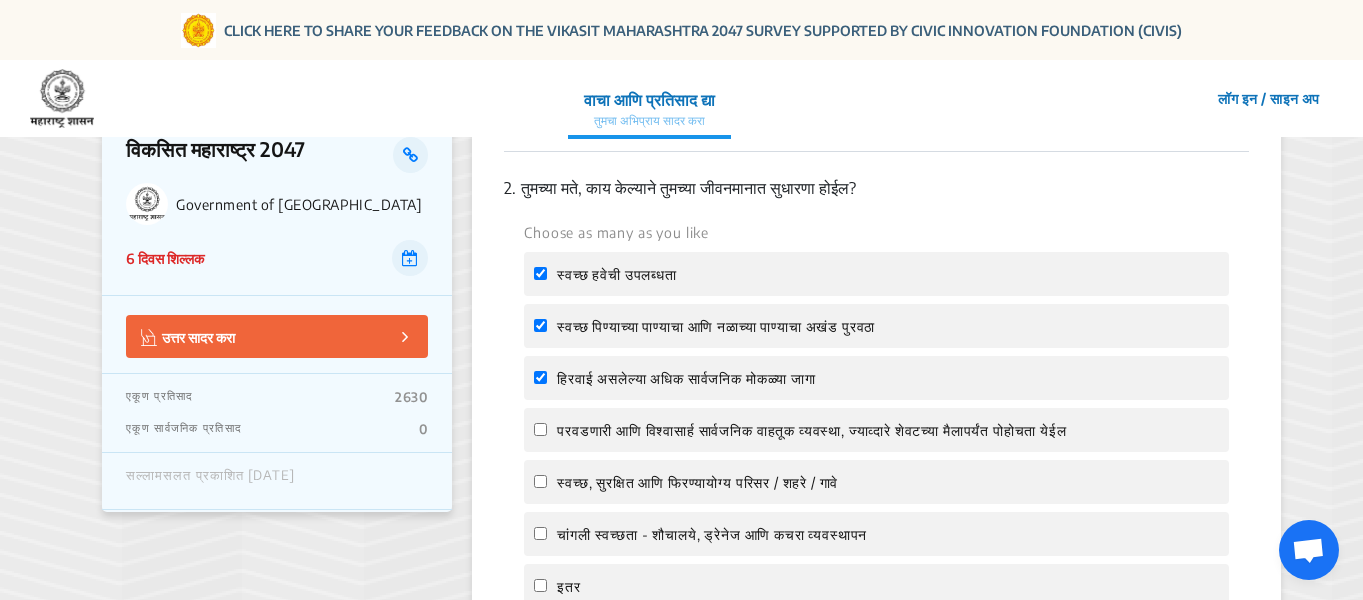 click on "परवडणारी आणि विश्वासार्ह सार्वजनिक वाहतूक व्यवस्था, ज्याव्दारे शेवटच्या मैलापर्यंत पोहोचता येईल" 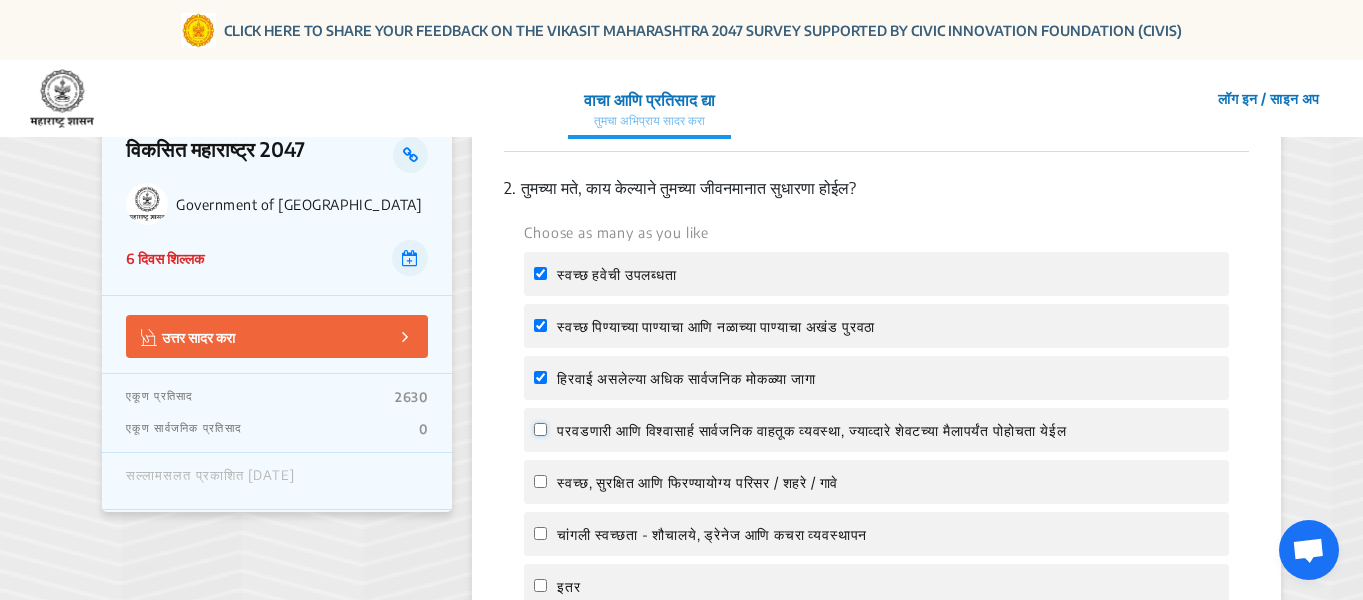 click on "परवडणारी आणि विश्वासार्ह सार्वजनिक वाहतूक व्यवस्था, ज्याव्दारे शेवटच्या मैलापर्यंत पोहोचता येईल" 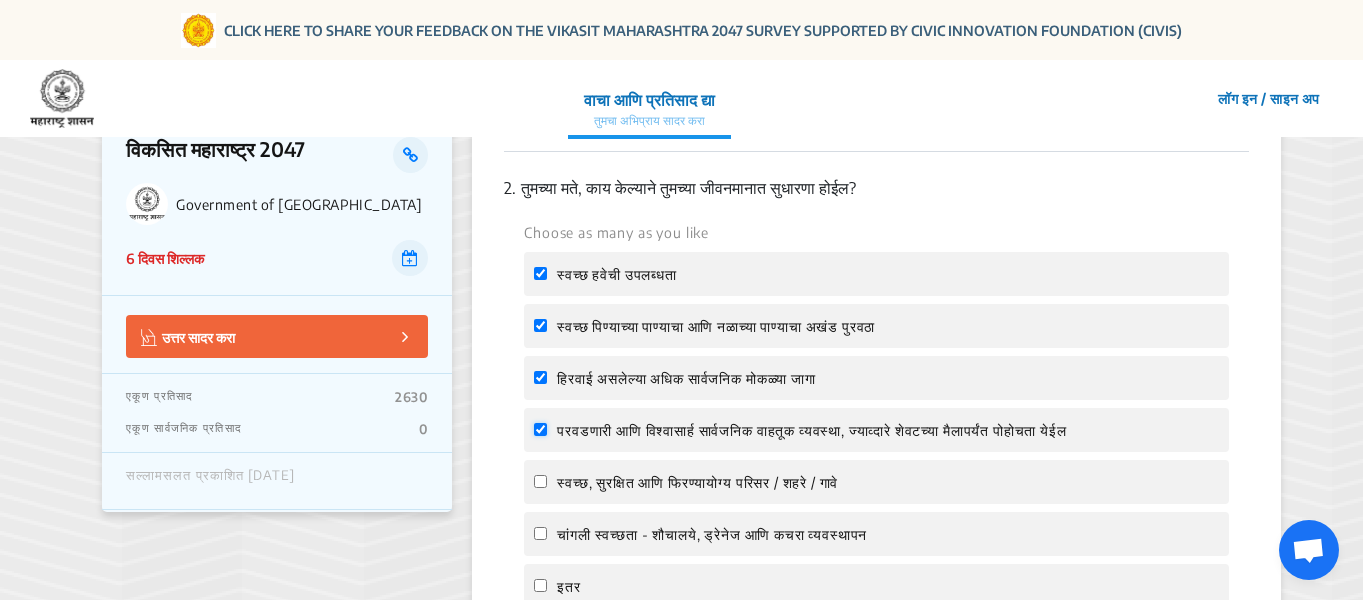 checkbox on "true" 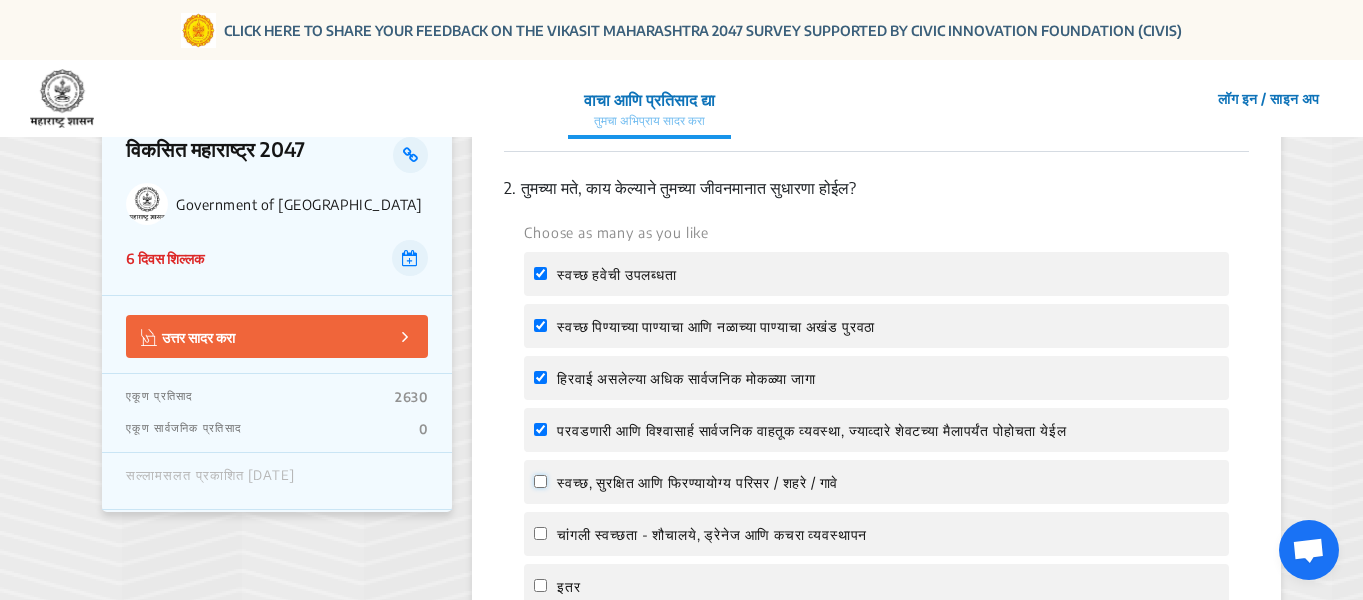 click on "स्वच्छ, सुरक्षित आणि फिरण्यायोग्य परिसर / शहरे / गावे" 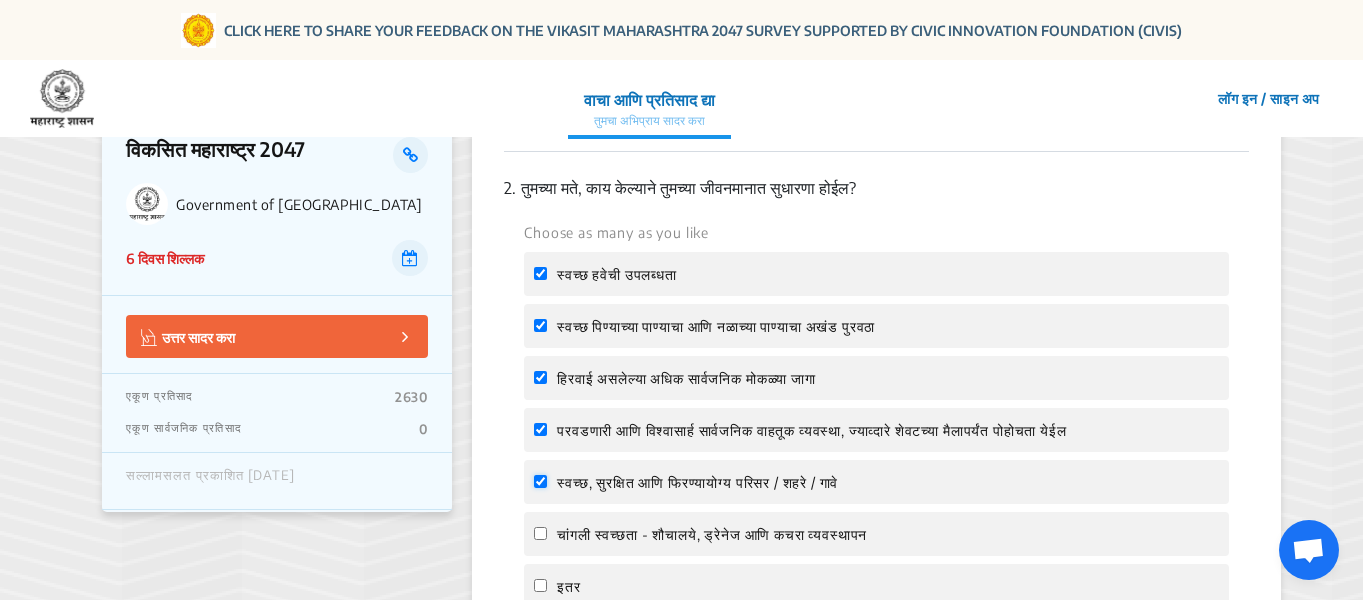 checkbox on "true" 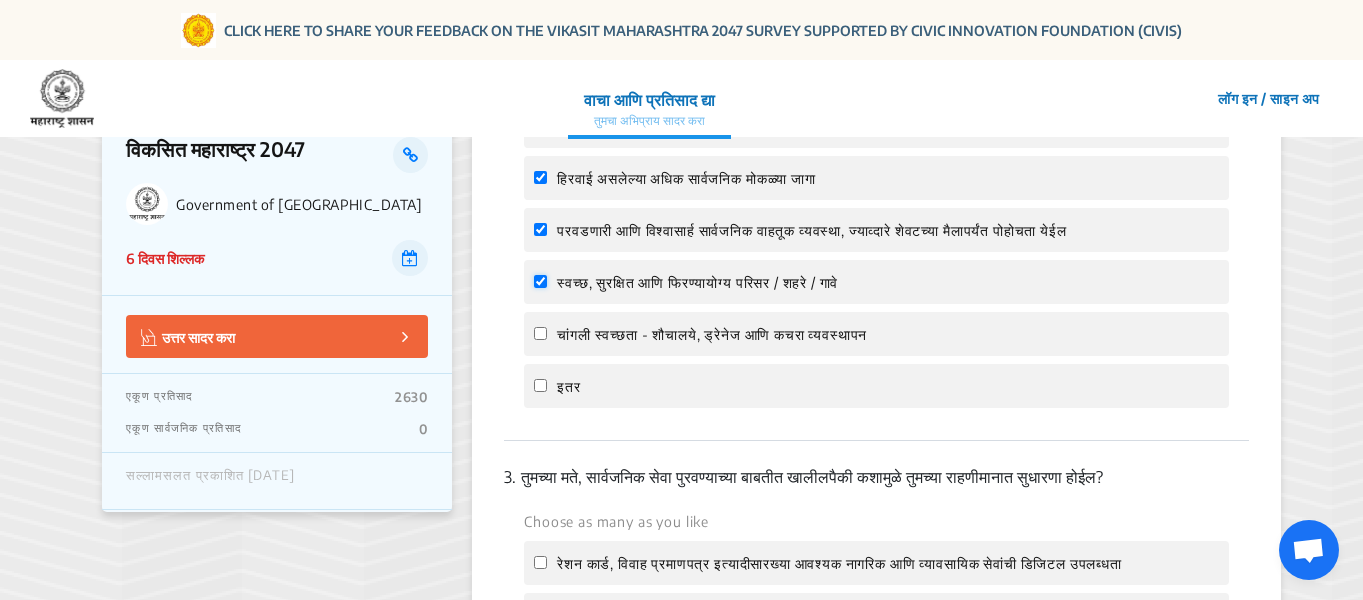 scroll, scrollTop: 900, scrollLeft: 0, axis: vertical 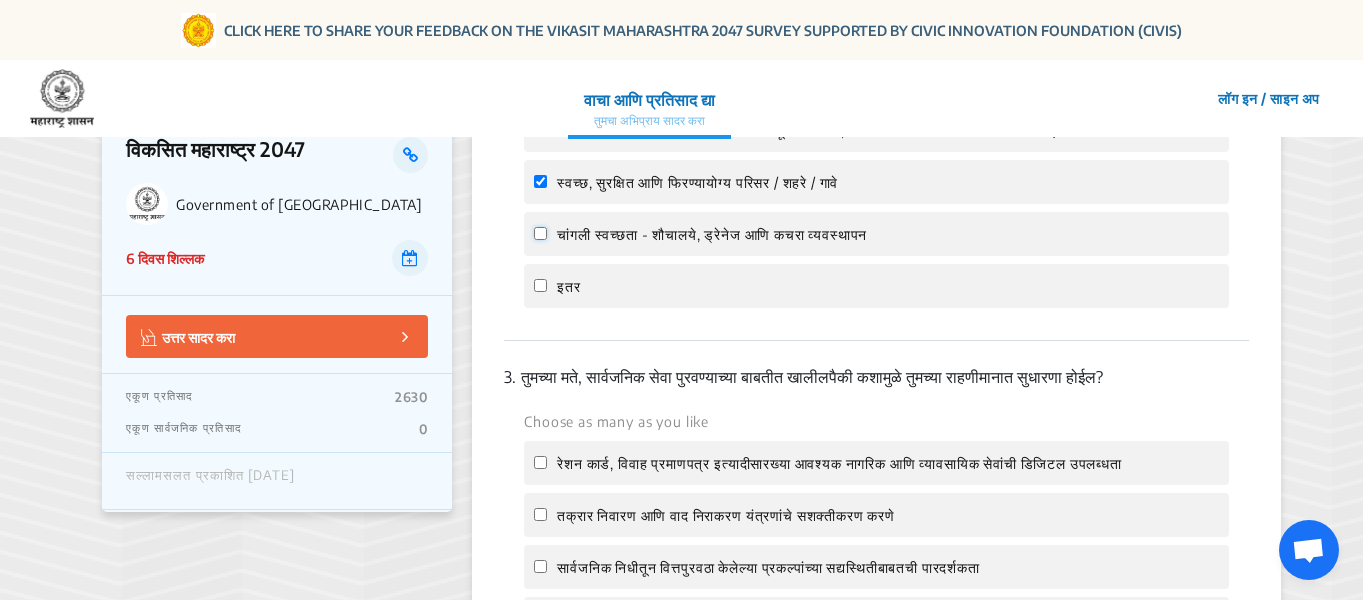 click on "चांगली स्वच्छता - शौचालये, ड्रेनेज आणि कचरा व्यवस्थापन" 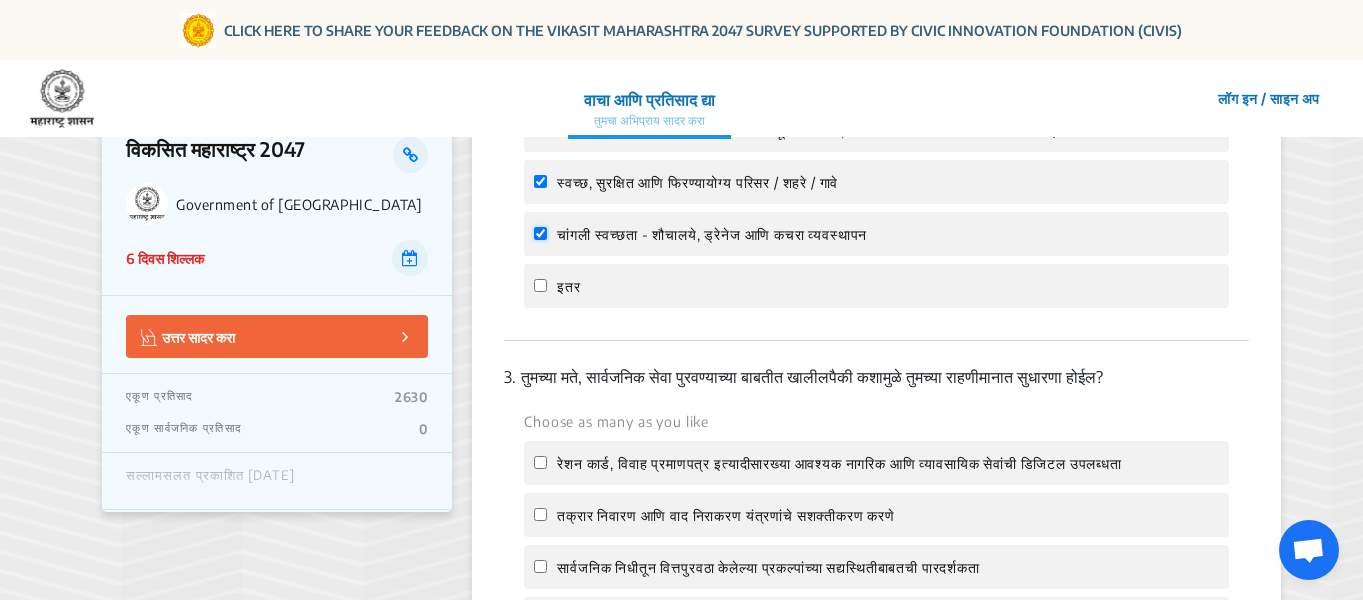 checkbox on "true" 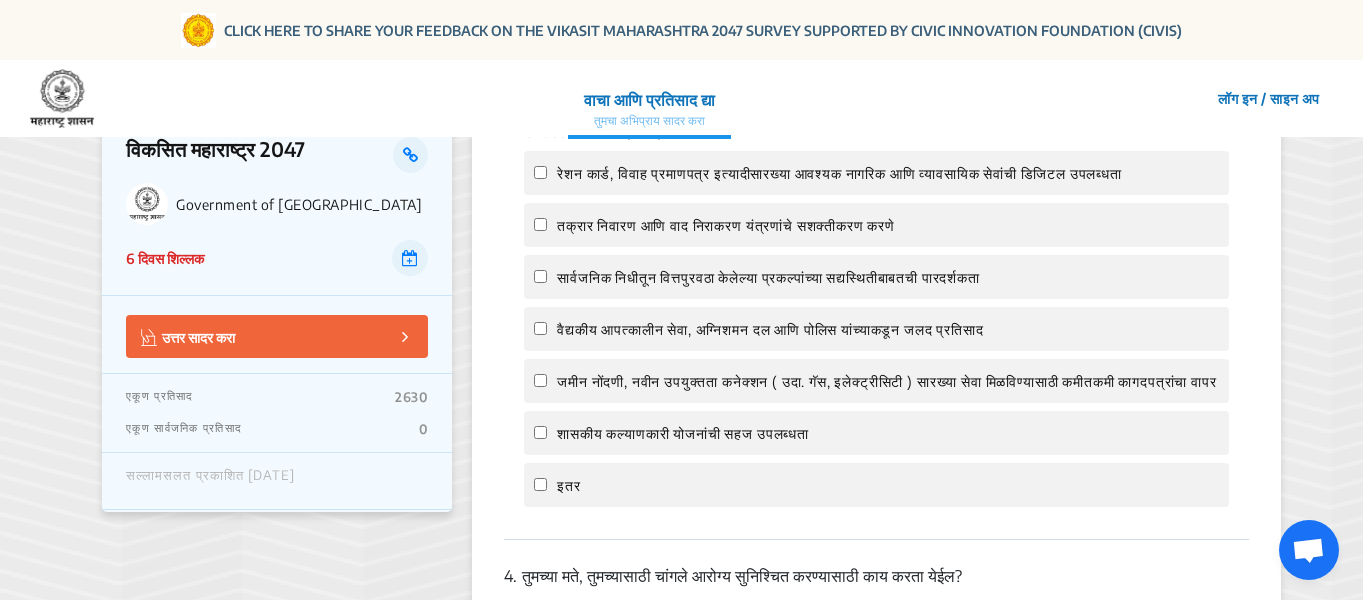 scroll, scrollTop: 1200, scrollLeft: 0, axis: vertical 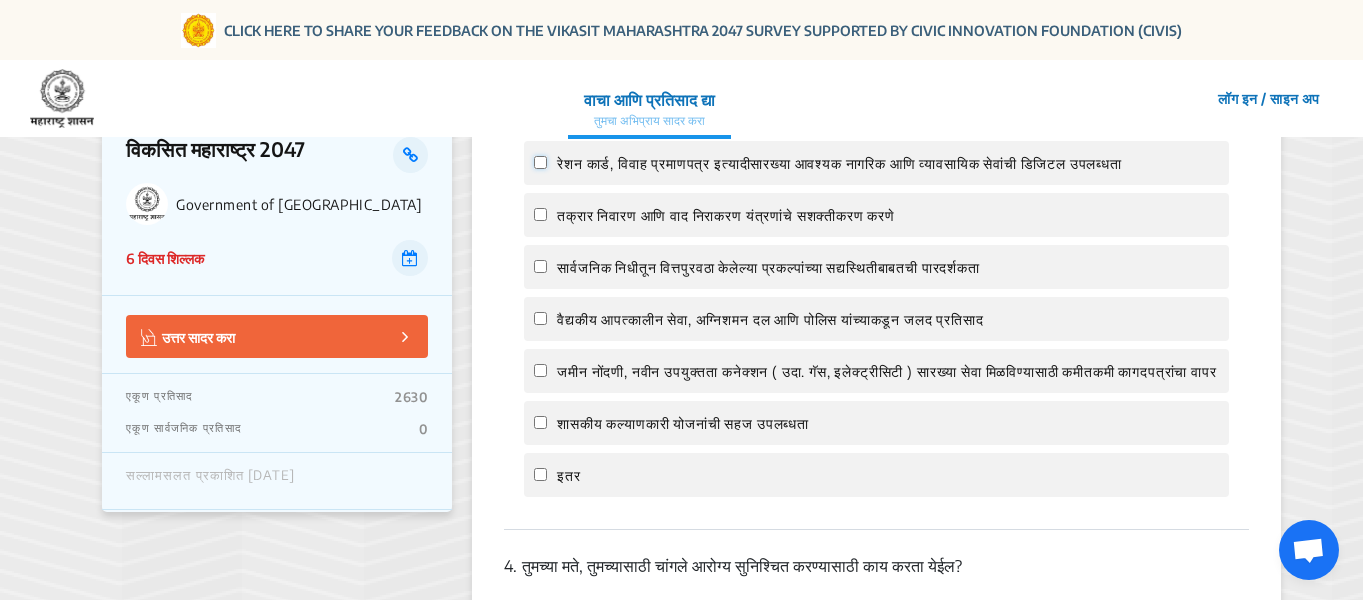 click on "रेशन कार्ड, विवाह प्रमाणपत्र इत्यादीसारख्या आवश्यक नागरिक आणि व्यावसायिक सेवांची डिजिटल उपलब्धता" 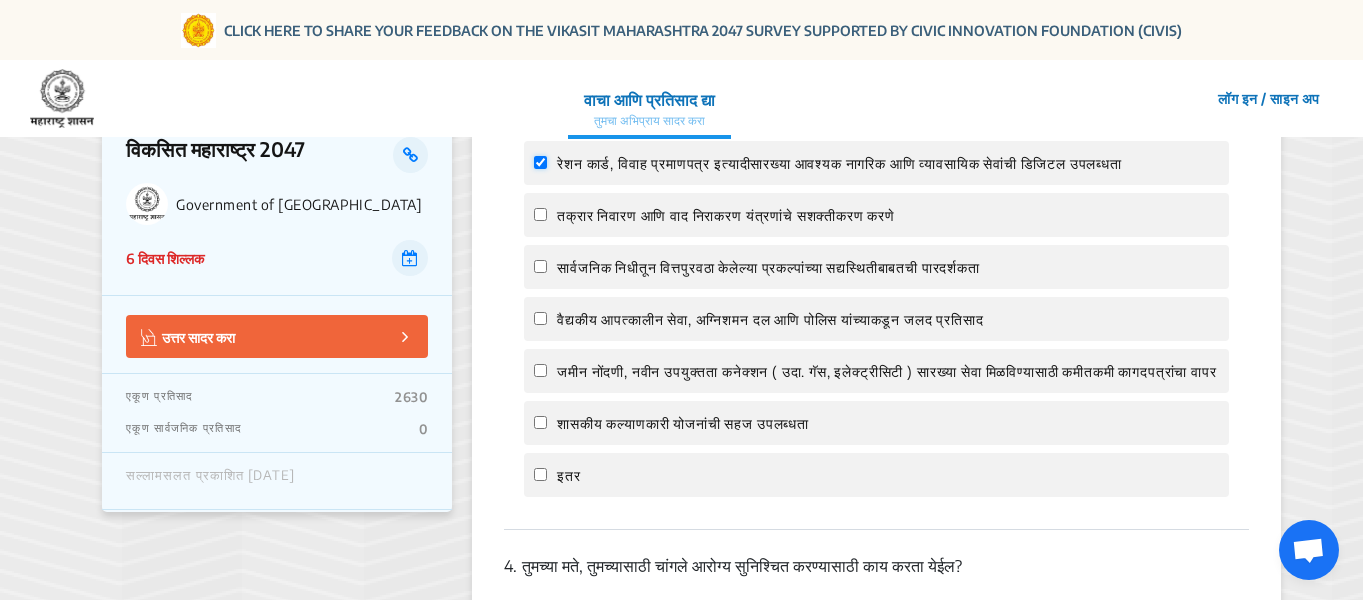 checkbox on "true" 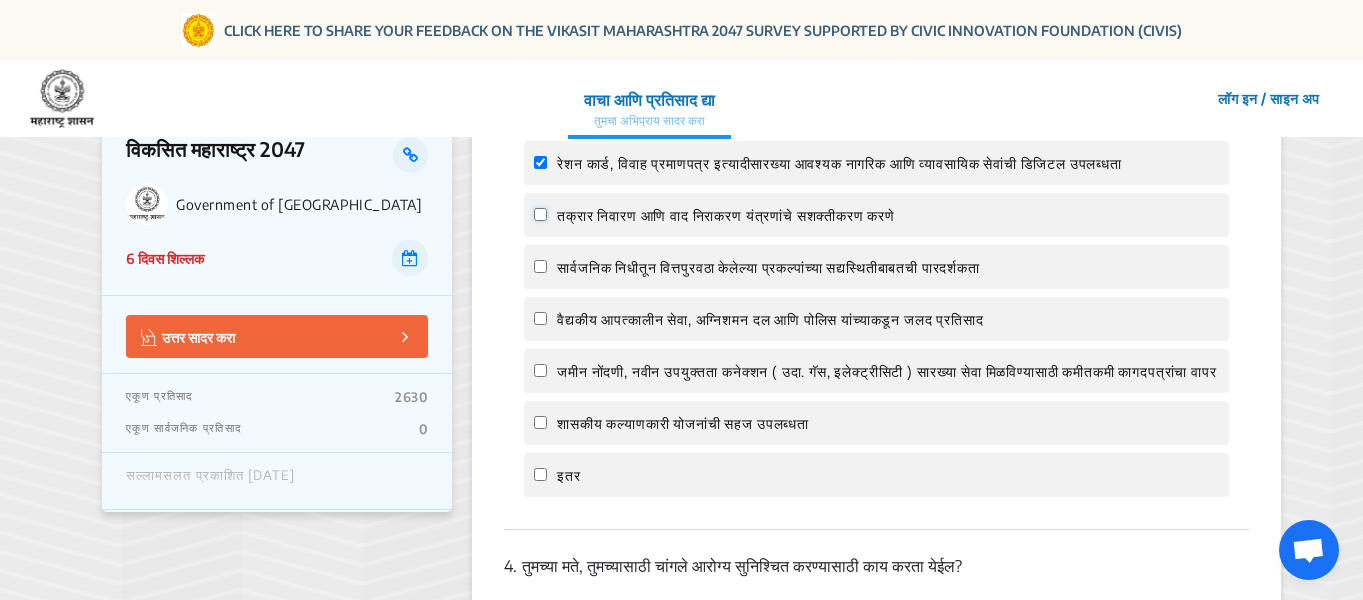 click on "तक्रार निवारण आणि वाद निराकरण यंत्रणांचे सशक्तीकरण करणे" 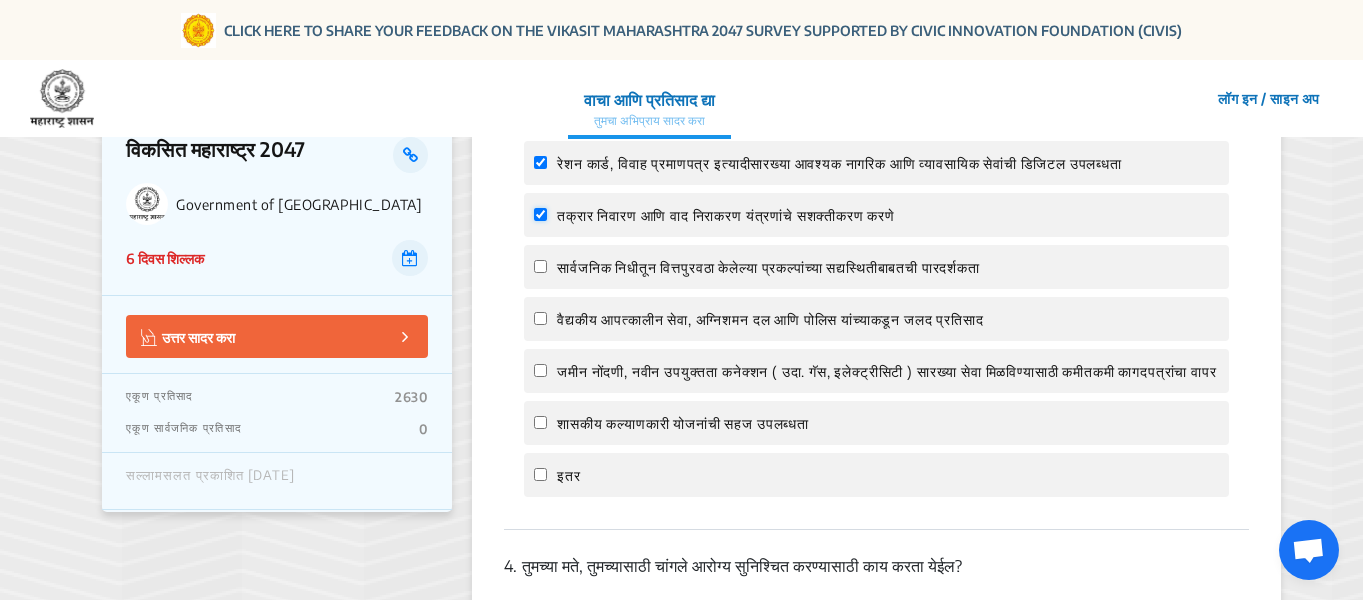 checkbox on "true" 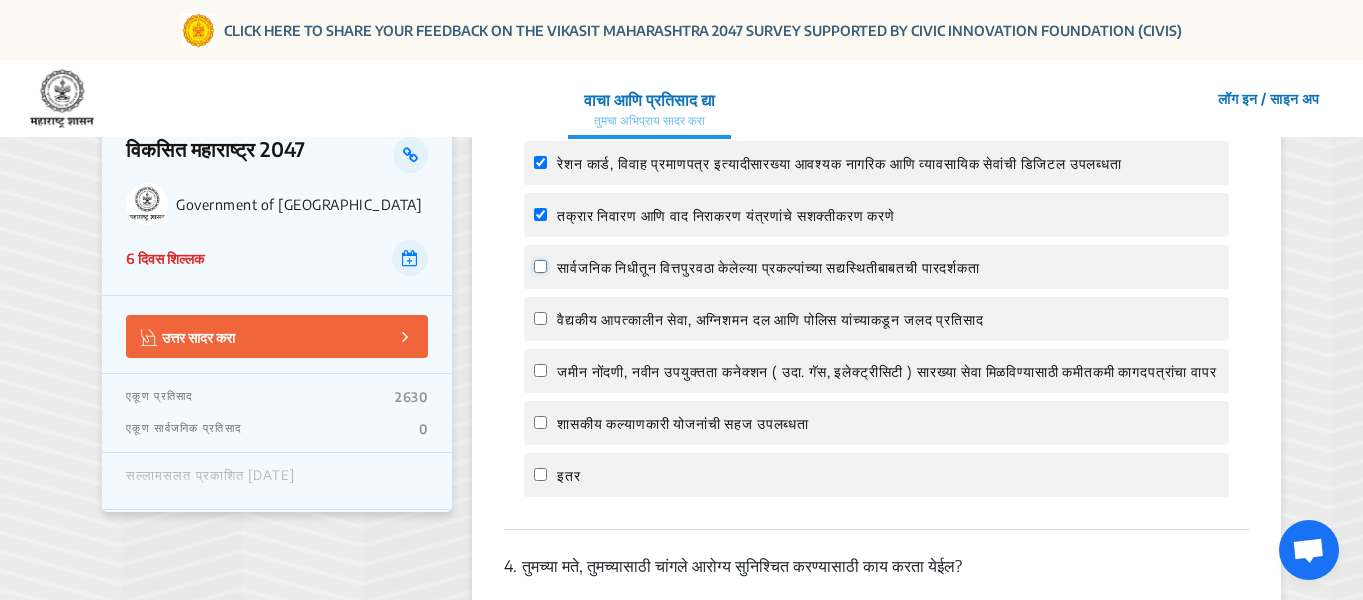 click on "सार्वजनिक निधीतून वित्तपुरवठा केलेल्या प्रकल्पांच्या सद्यस्थितीबाबतची पारदर्शकता" 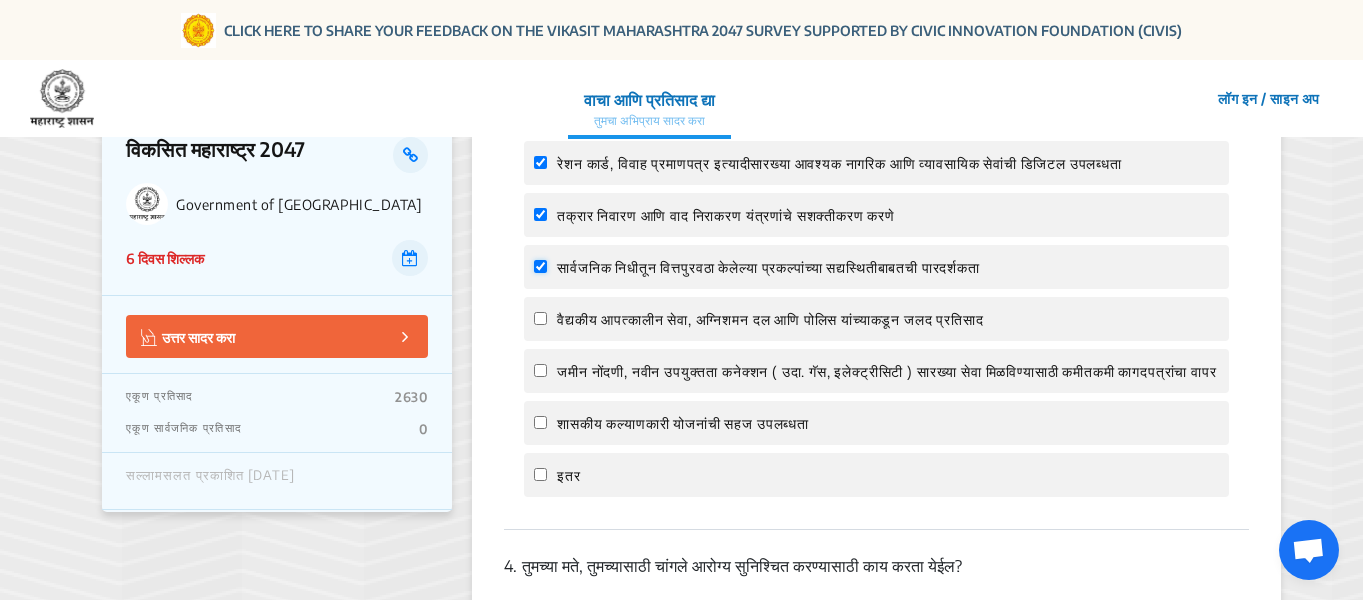 checkbox on "true" 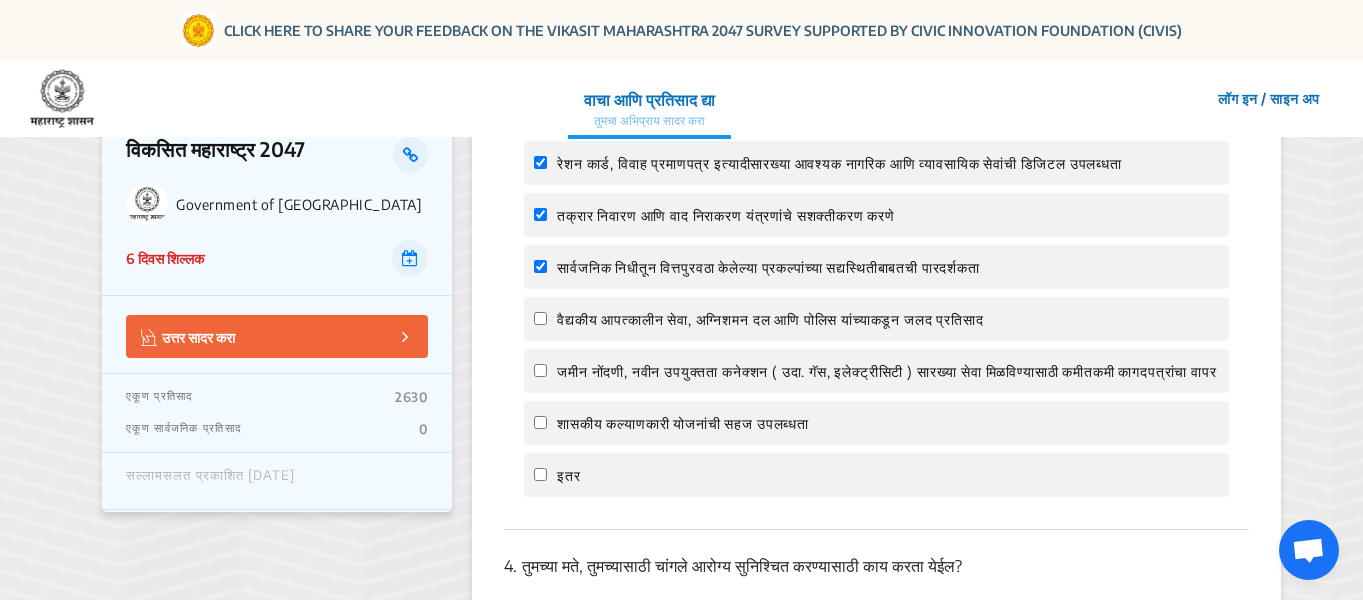 click on "वैद्यकीय आपत्कालीन सेवा, अग्निशमन दल आणि पोलिस यांच्याकडून जलद प्रतिसाद" 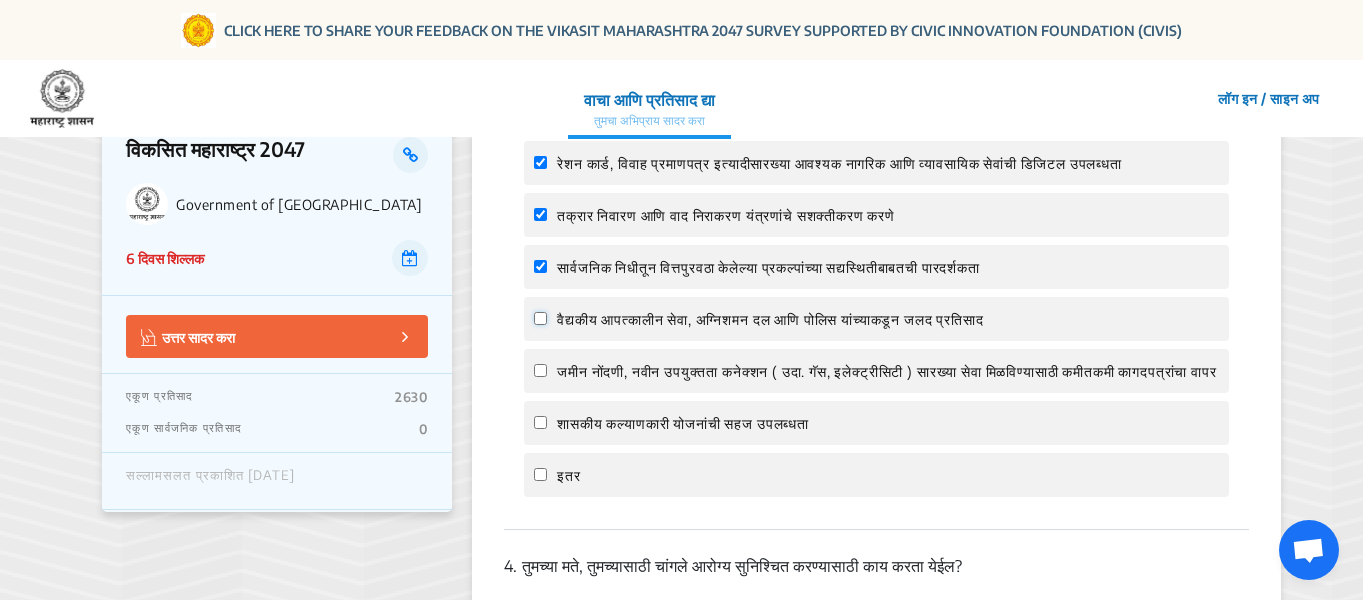 click on "वैद्यकीय आपत्कालीन सेवा, अग्निशमन दल आणि पोलिस यांच्याकडून जलद प्रतिसाद" 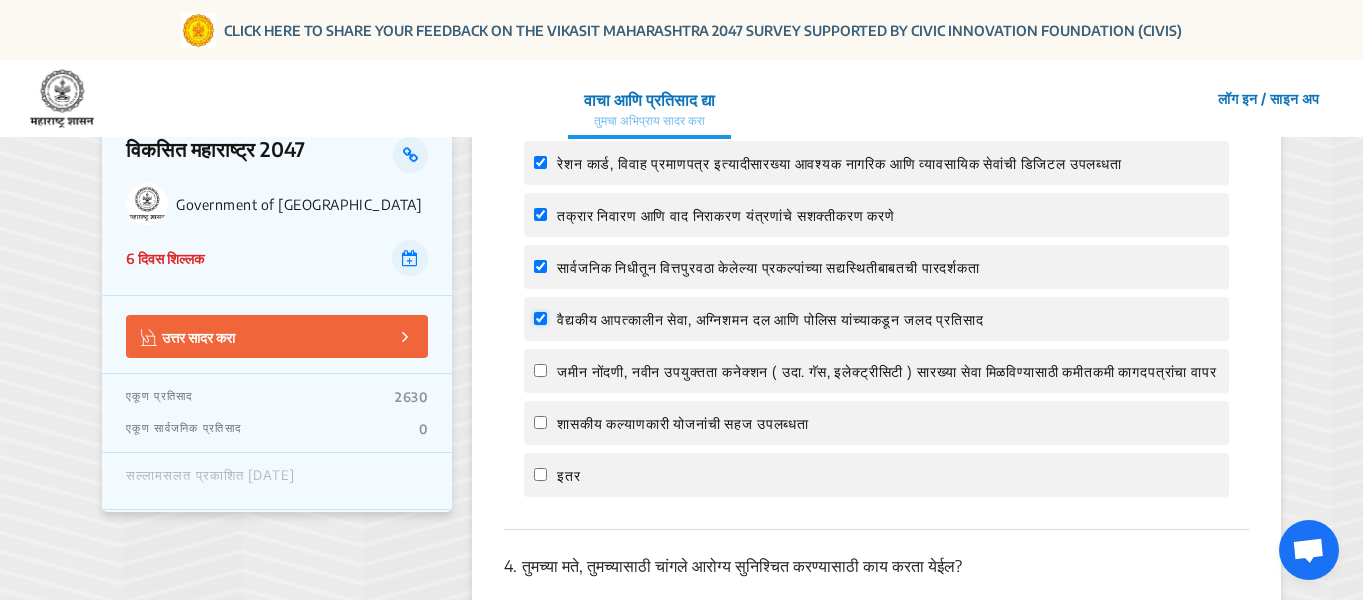 checkbox on "true" 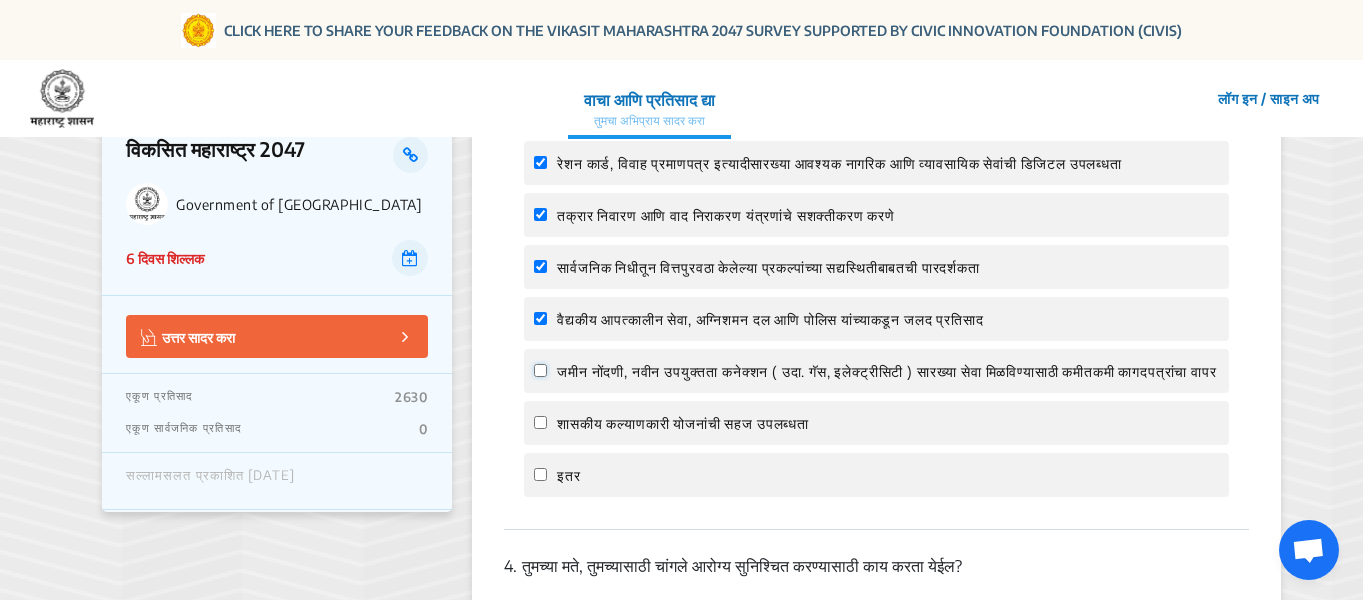 click on "जमीन नोंदणी, नवीन उपयुक्तता कनेक्शन ( उदा. गॅस, इलेक्ट्रीसिटी ) सारख्या सेवा मिळविण्यासाठी कमीतकमी कागदपत्रांचा वापर" 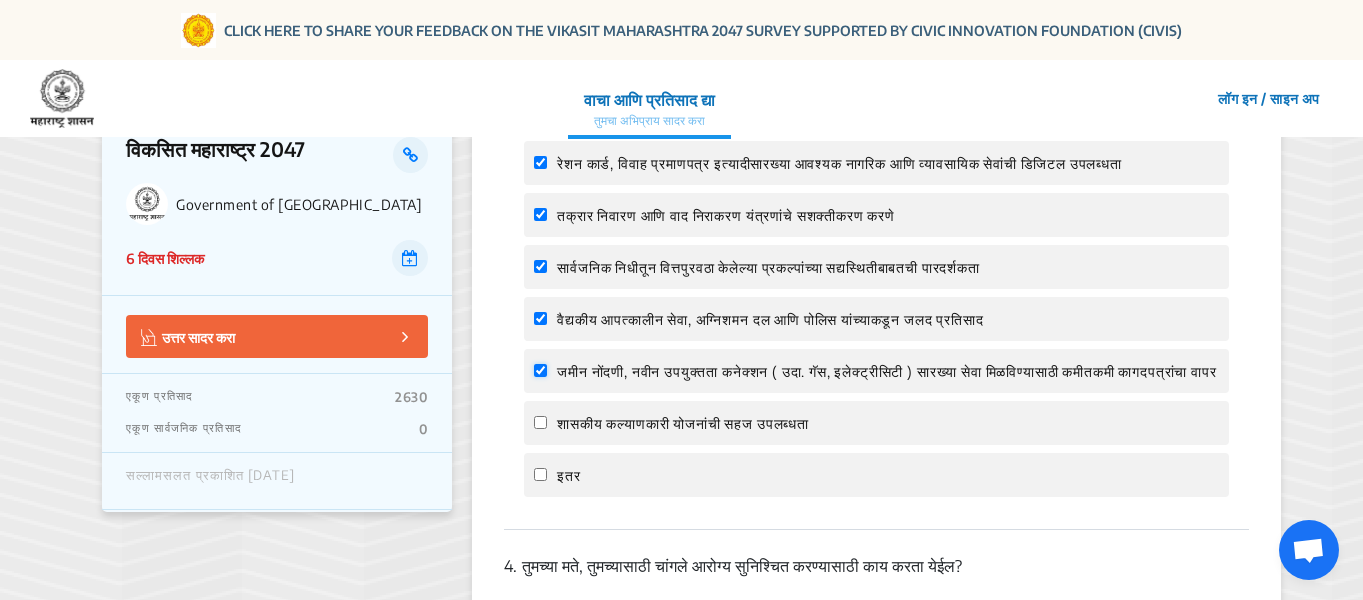 checkbox on "true" 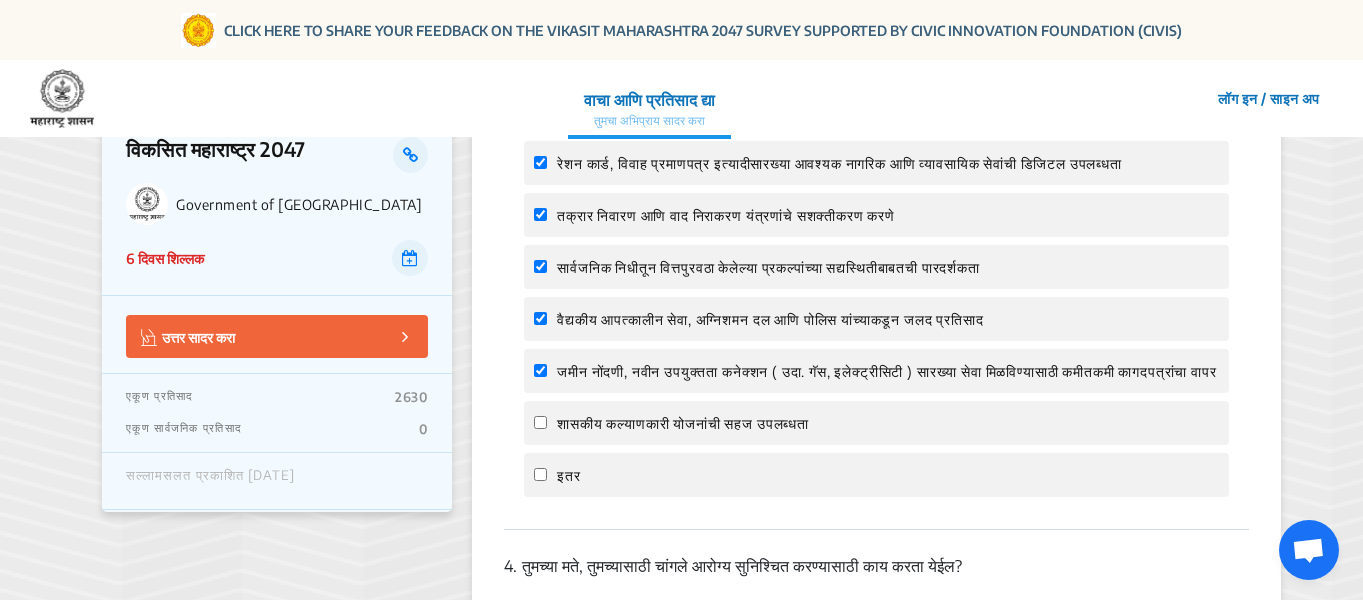 click on "शासकीय कल्याणकारी योजनांची सहज उपलब्धता" 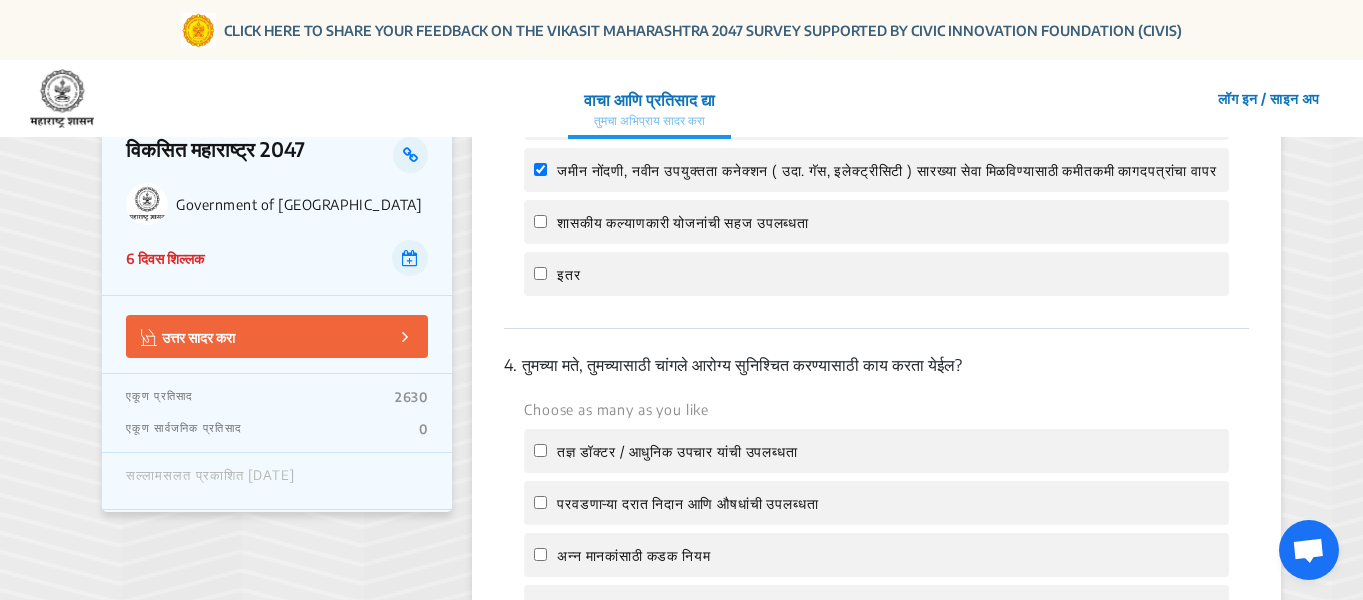 scroll, scrollTop: 1400, scrollLeft: 0, axis: vertical 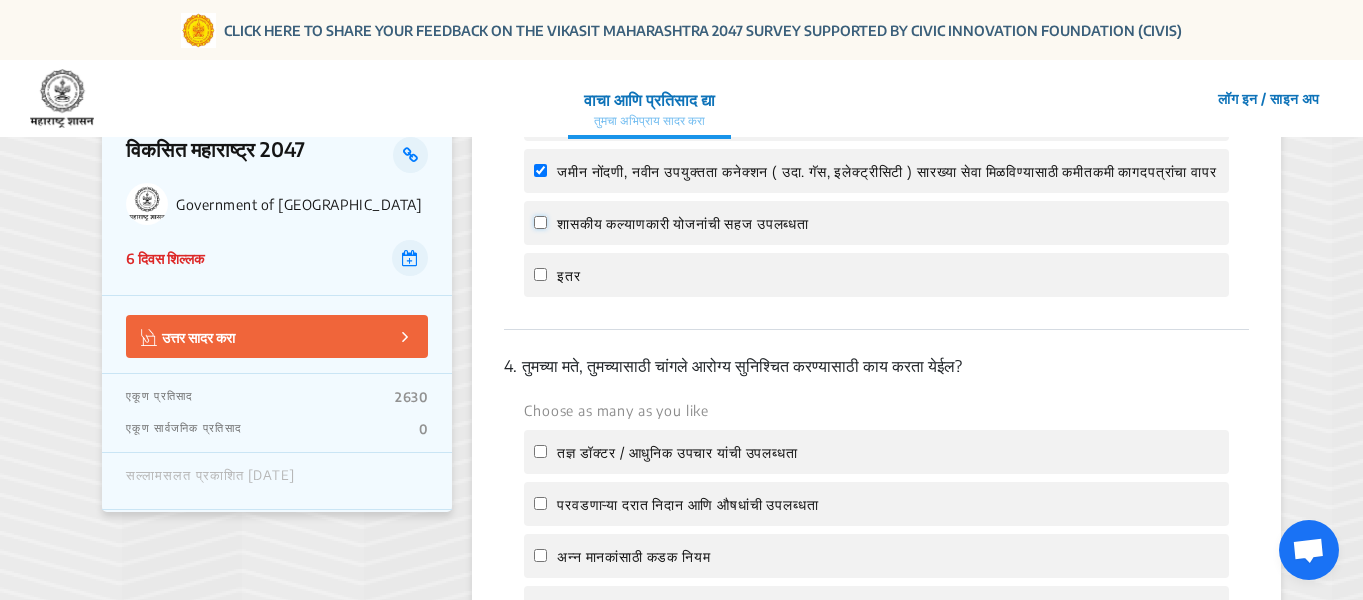 click on "शासकीय कल्याणकारी योजनांची सहज उपलब्धता" 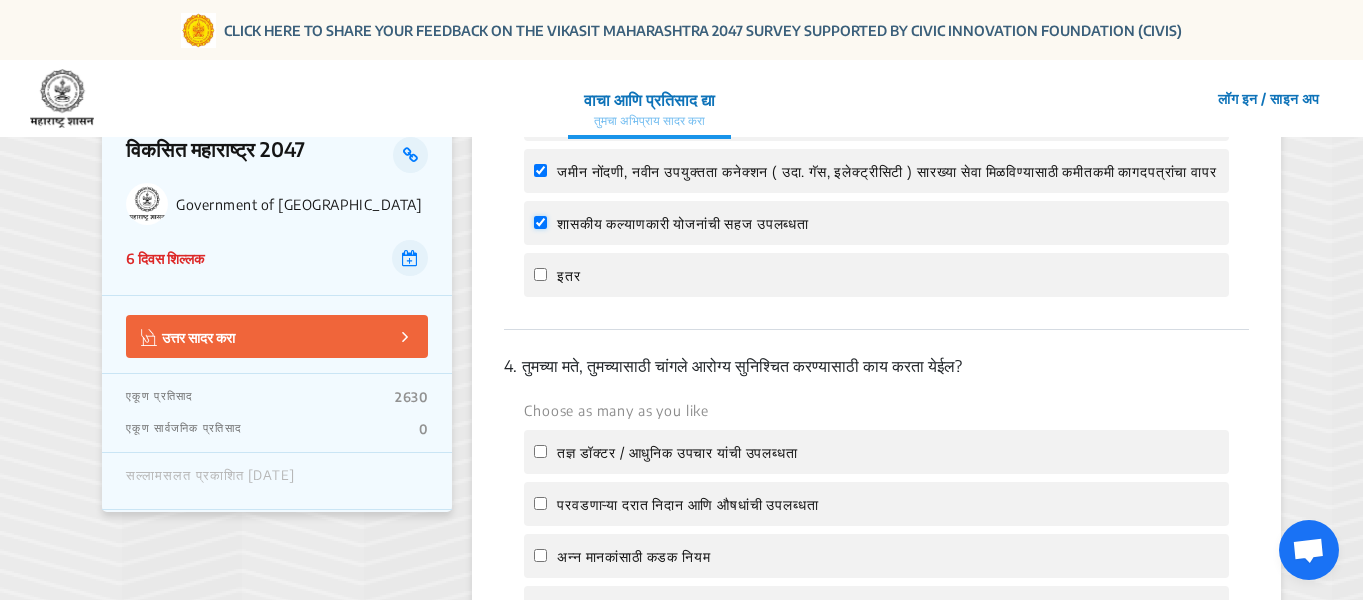 checkbox on "true" 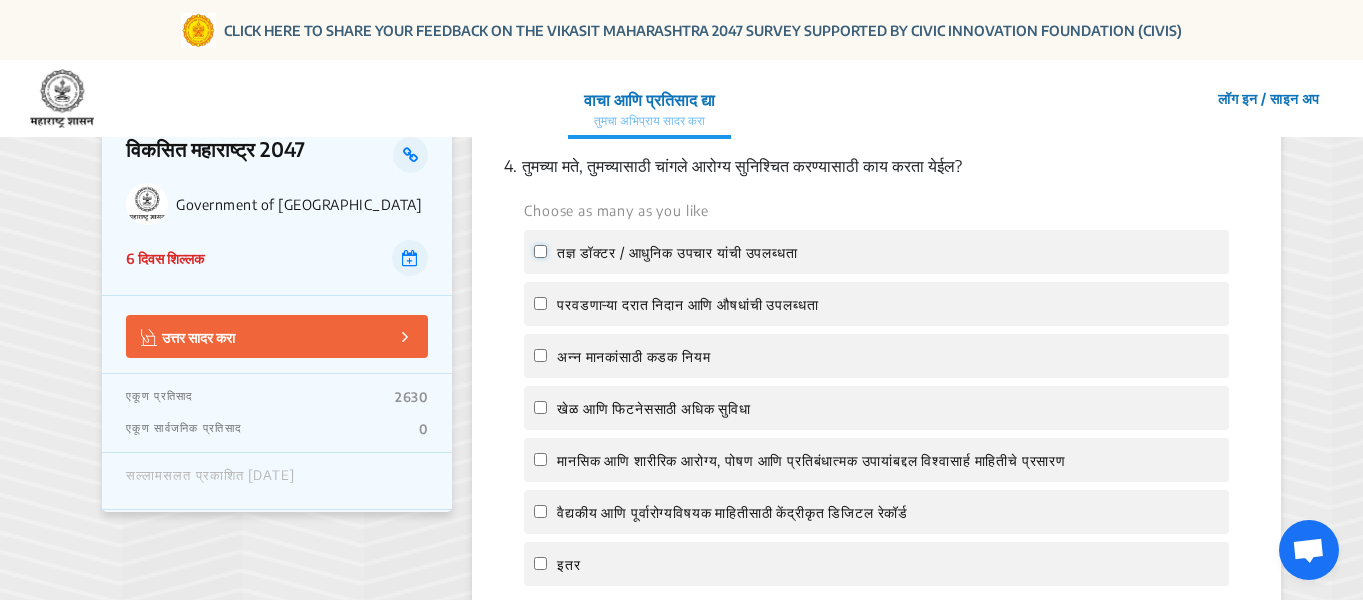 drag, startPoint x: 544, startPoint y: 303, endPoint x: 549, endPoint y: 318, distance: 15.811388 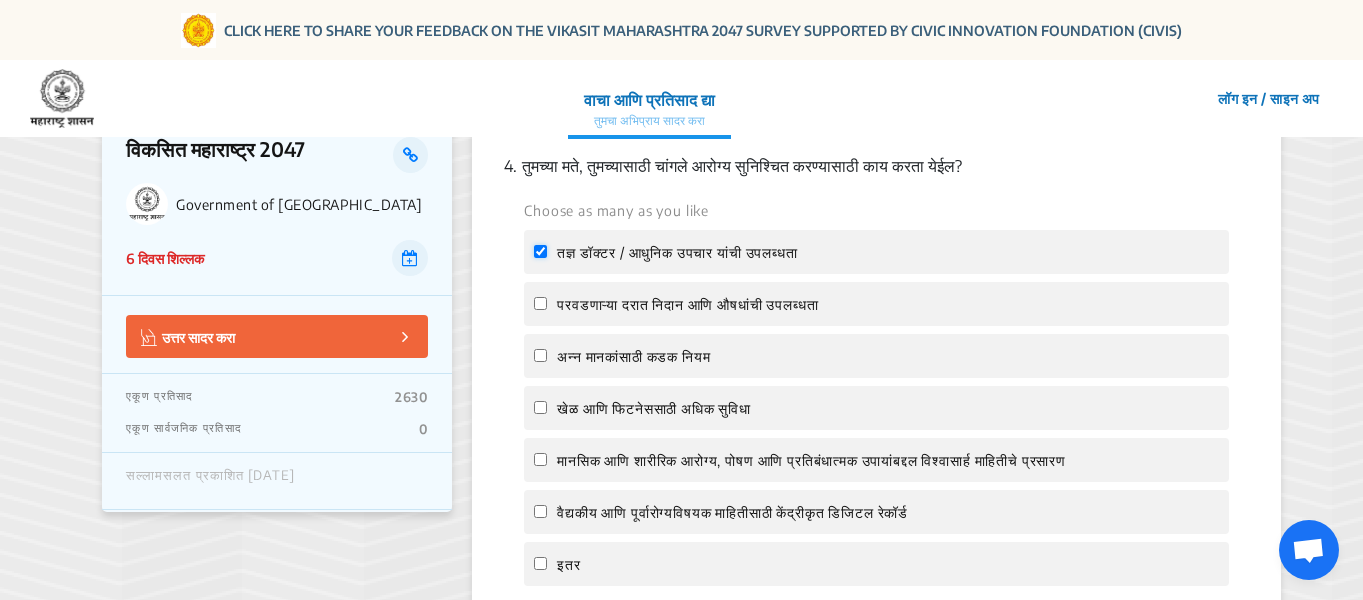 checkbox on "true" 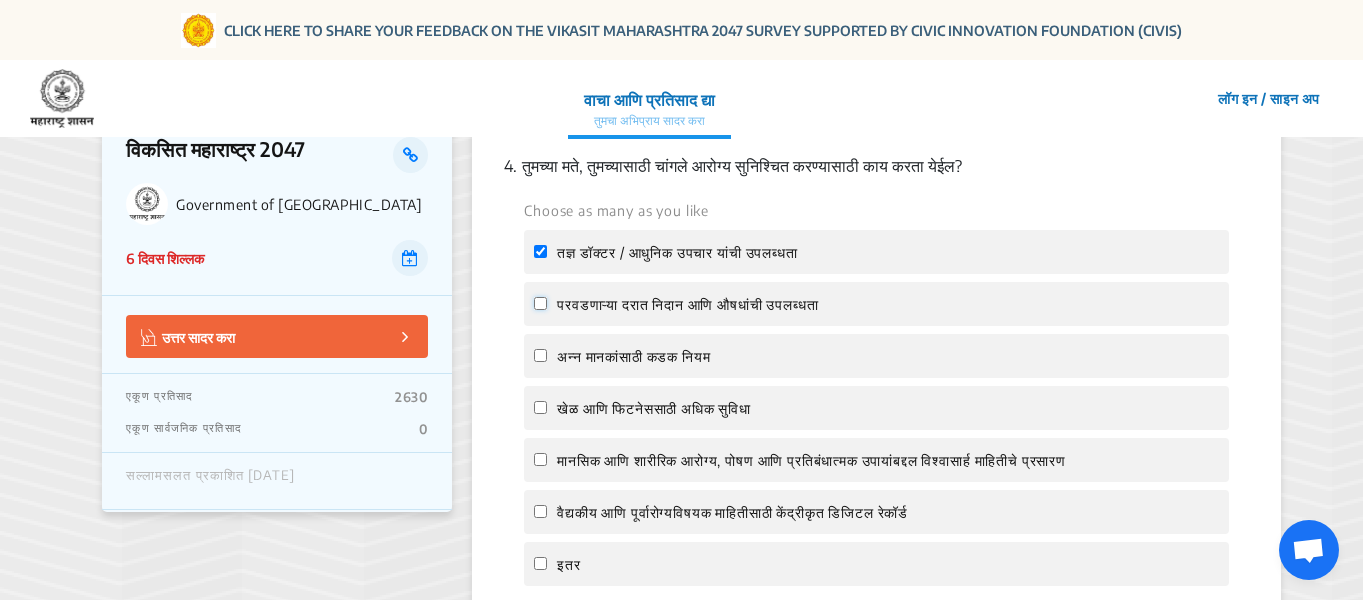click on "परवडणाऱ्या दरात निदान आणि औषधांची उपलब्धता" 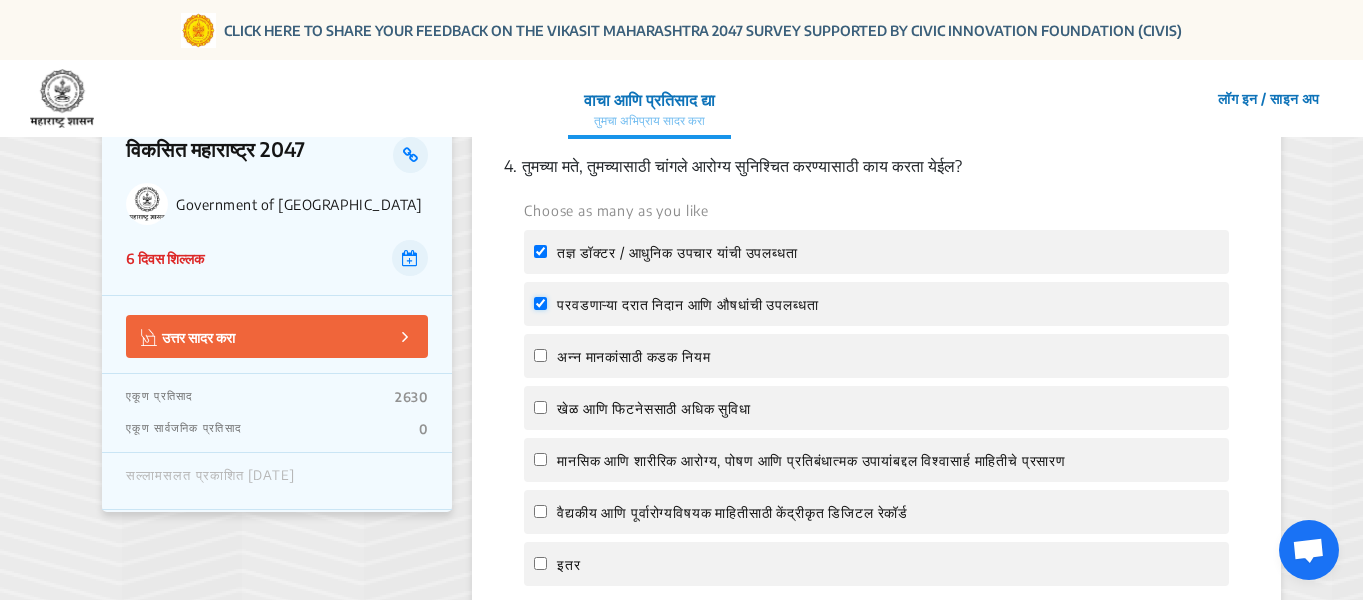 checkbox on "true" 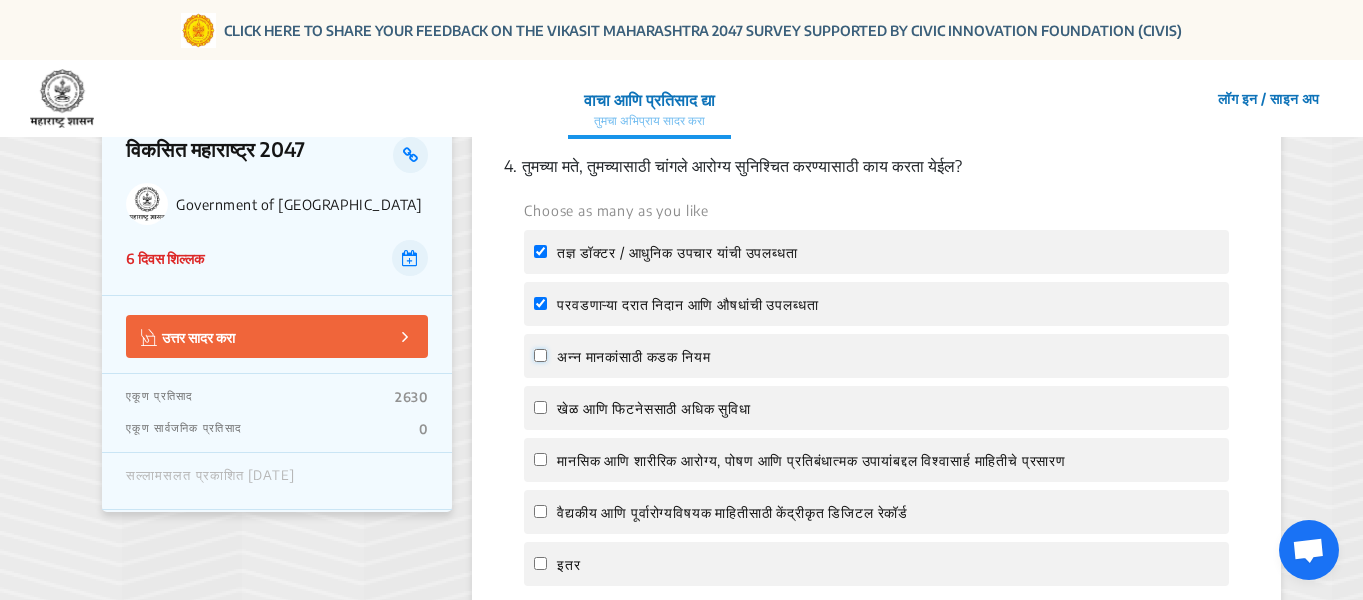 click on "अन्न मानकांसाठी कडक नियम" 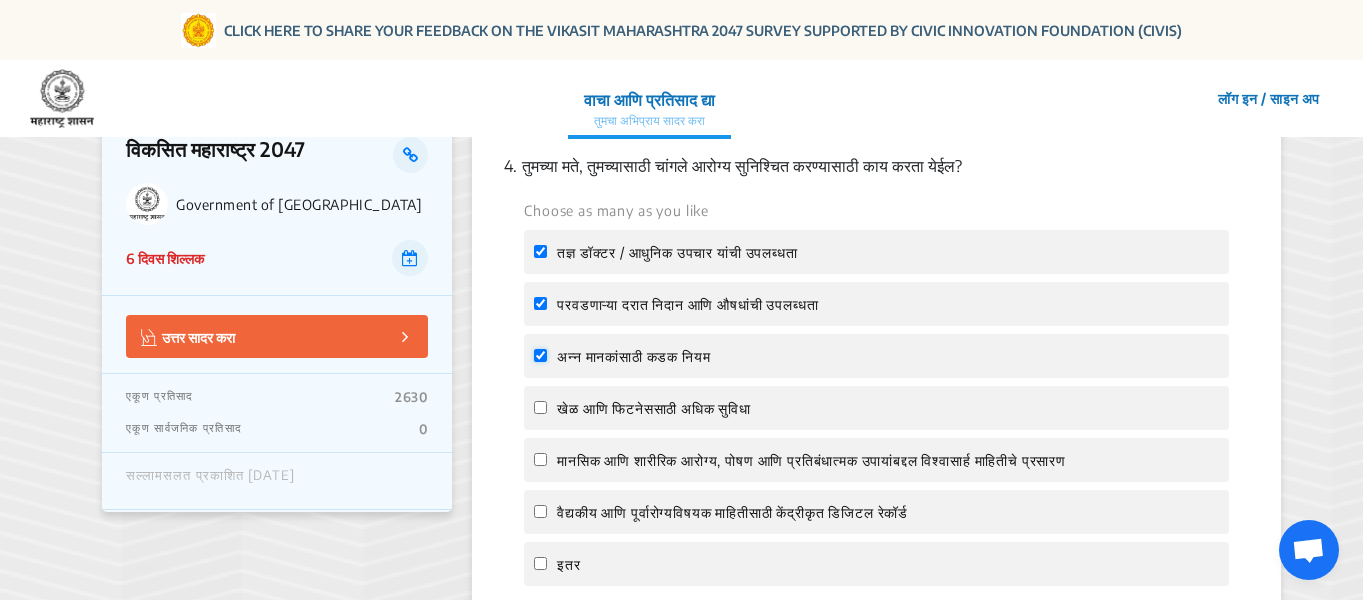 checkbox on "true" 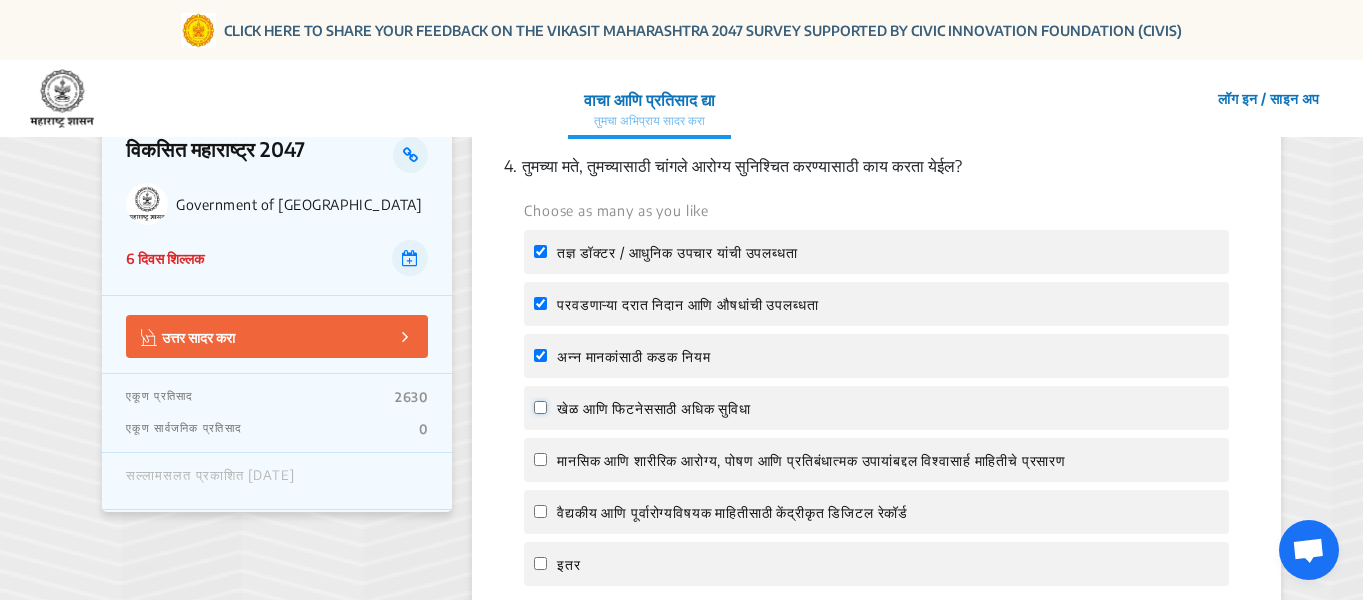 click on "खेळ आणि फिटनेससाठी अधिक सुविधा" 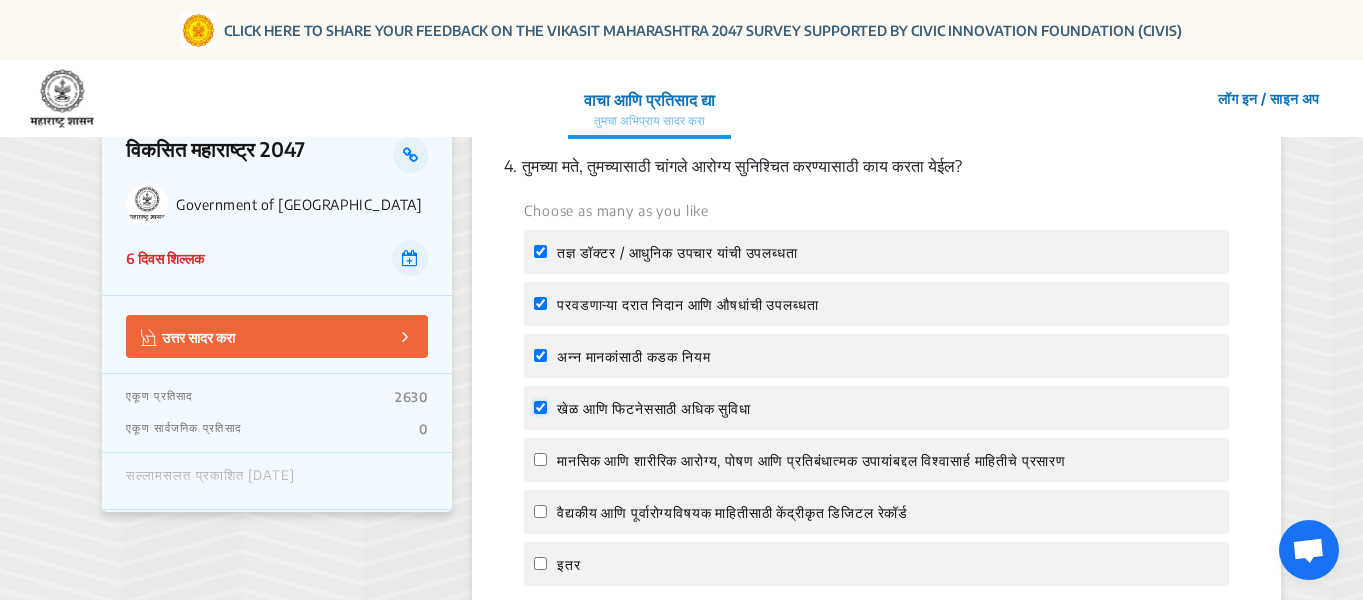 checkbox on "true" 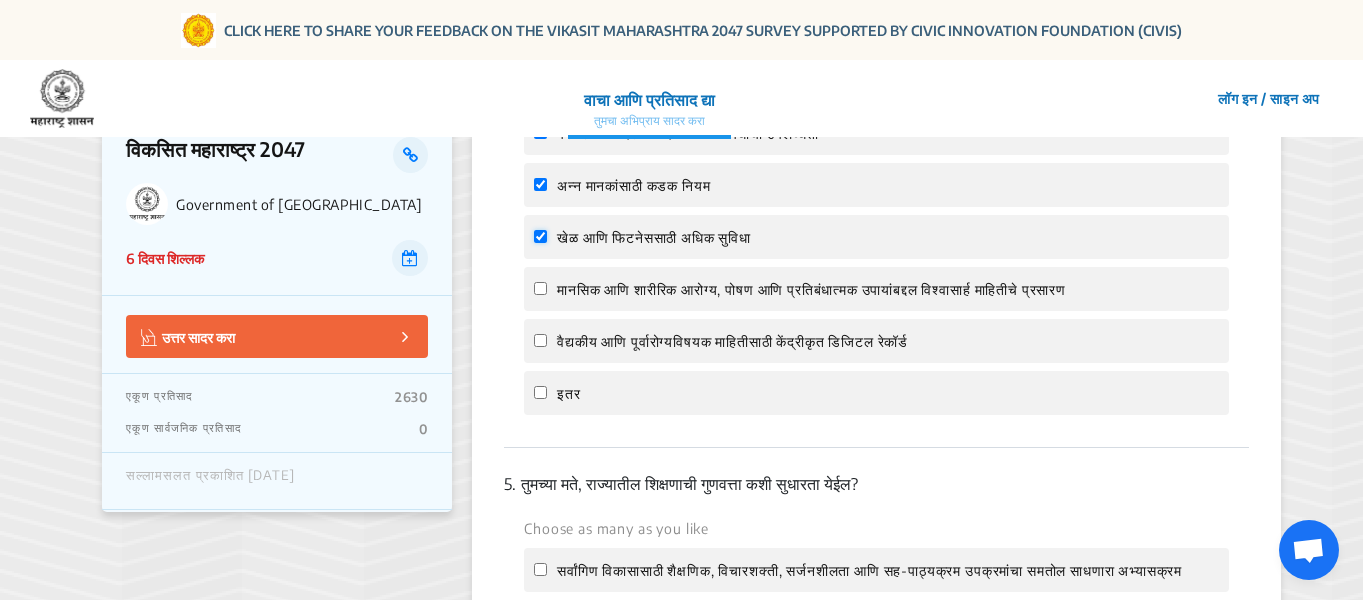 scroll, scrollTop: 1800, scrollLeft: 0, axis: vertical 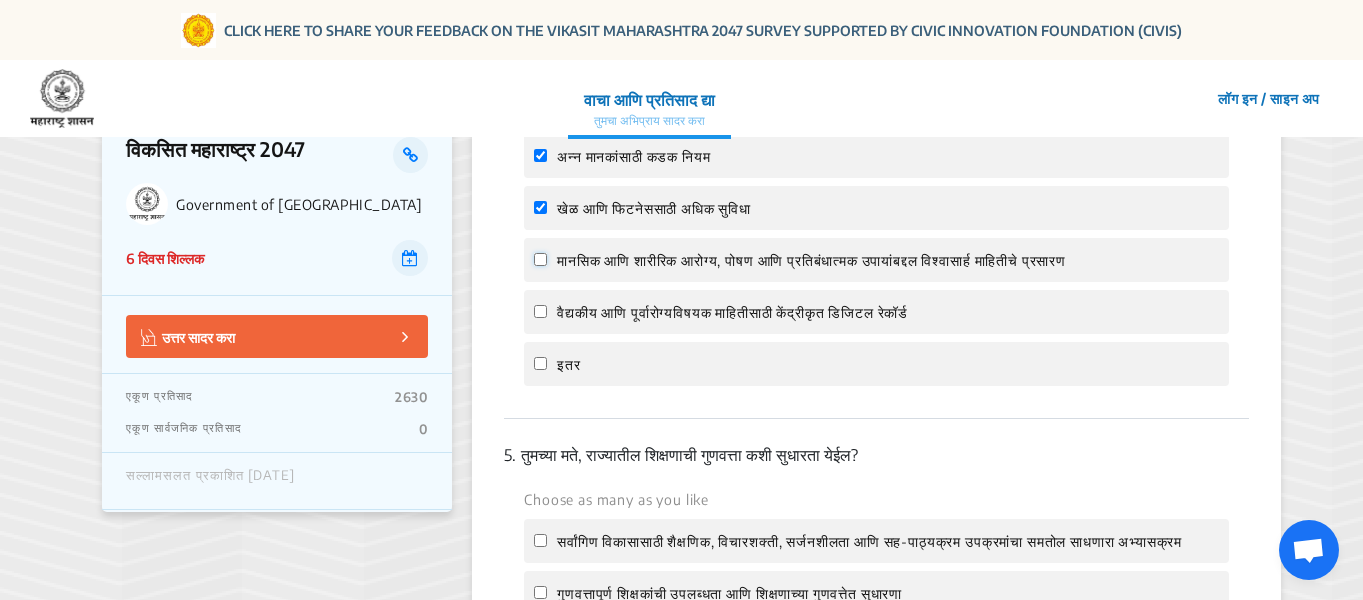 click on "मानसिक आणि शारीरिक आरोग्य, पोषण आणि प्रतिबंधात्मक उपायांबद्दल विश्वासार्ह माहितीचे प्रसारण" 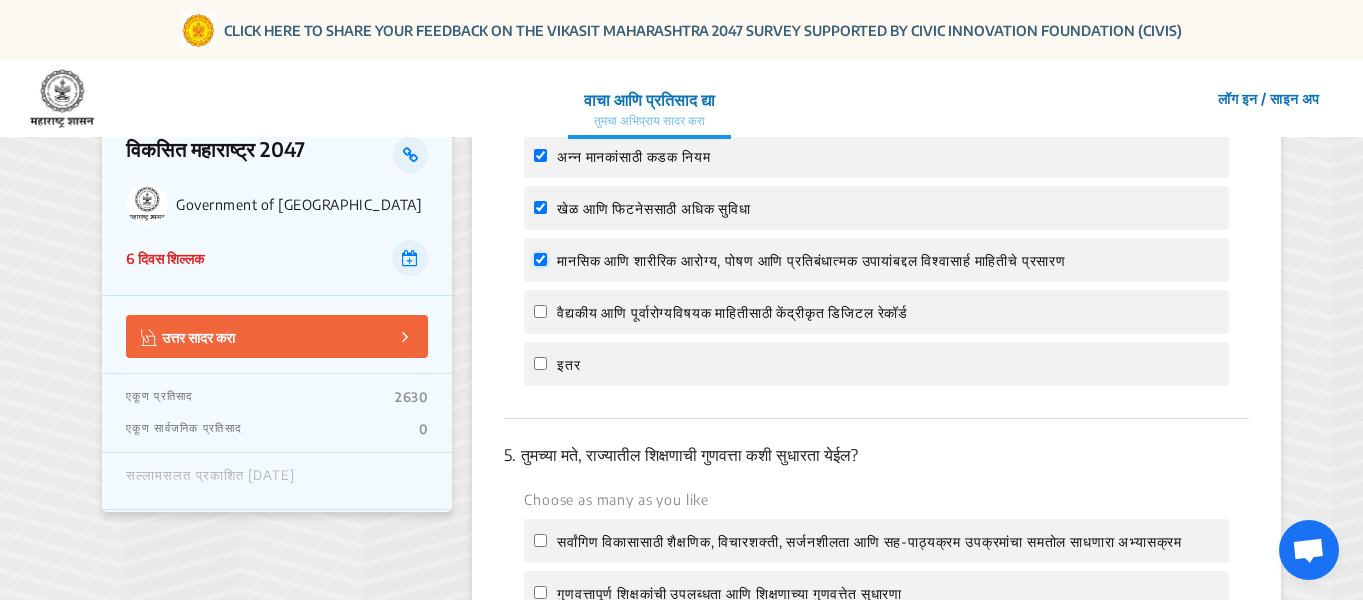 checkbox on "true" 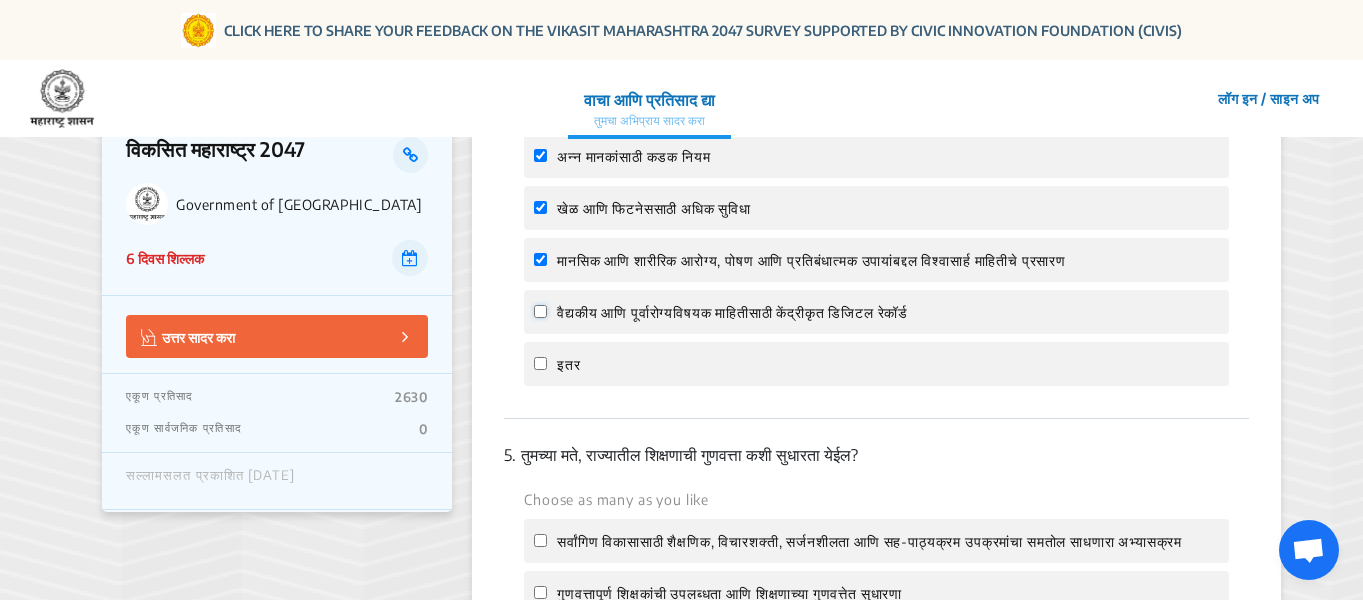 click on "वैद्यकीय आणि पूर्वारोग्यविषयक माहितीसाठी केंद्रीकृत डिजिटल रेकॉर्ड" 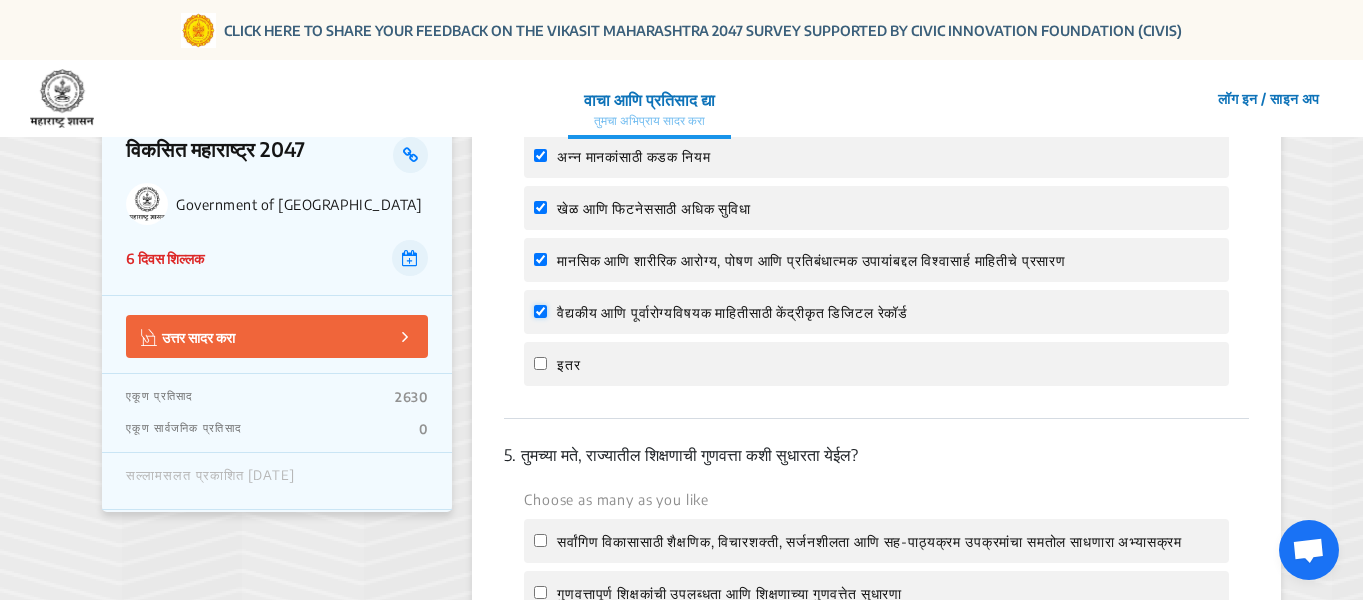 checkbox on "true" 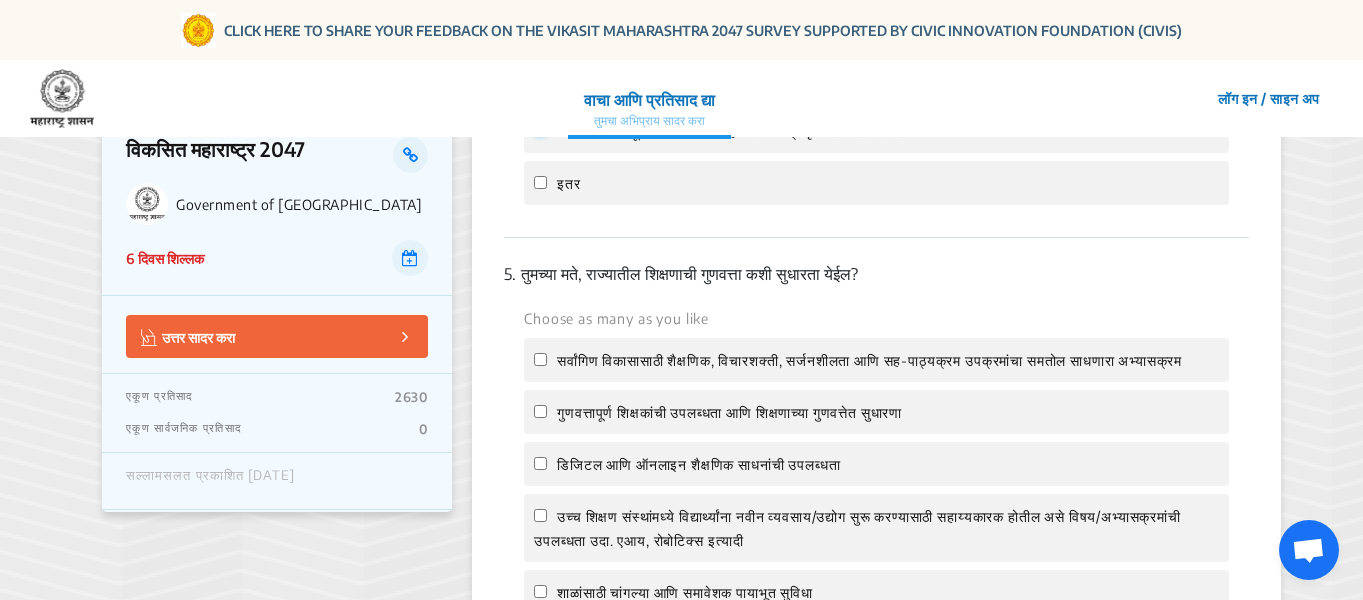 scroll, scrollTop: 2000, scrollLeft: 0, axis: vertical 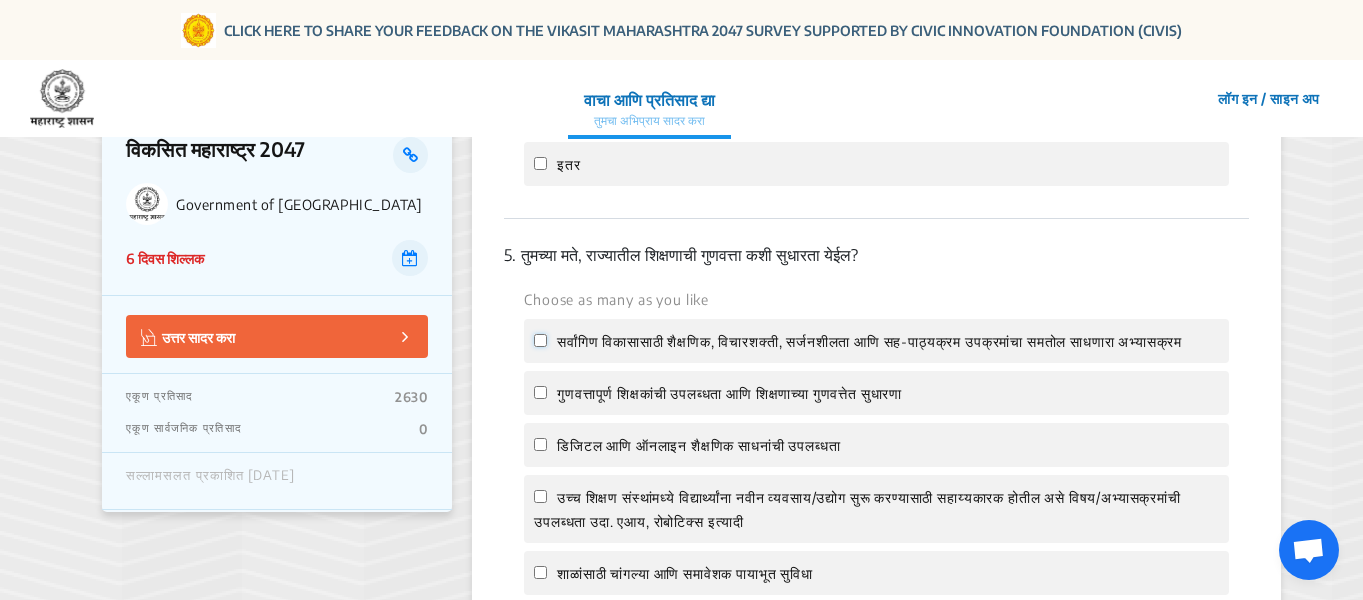 drag, startPoint x: 537, startPoint y: 391, endPoint x: 539, endPoint y: 412, distance: 21.095022 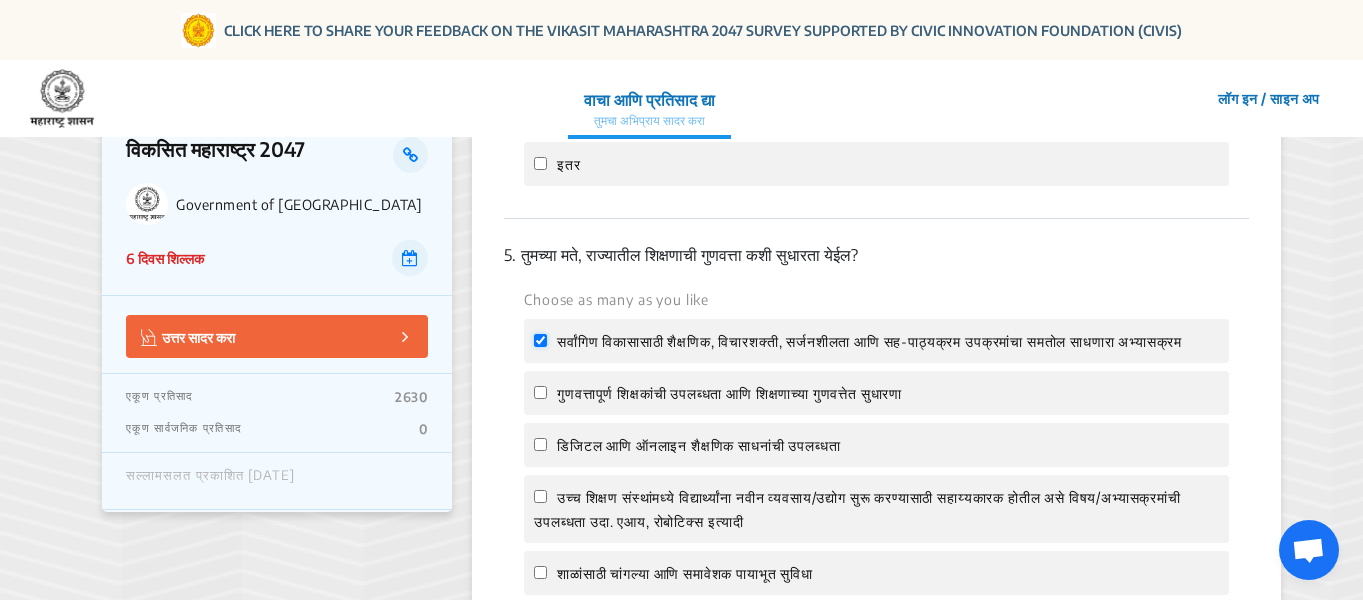 checkbox on "true" 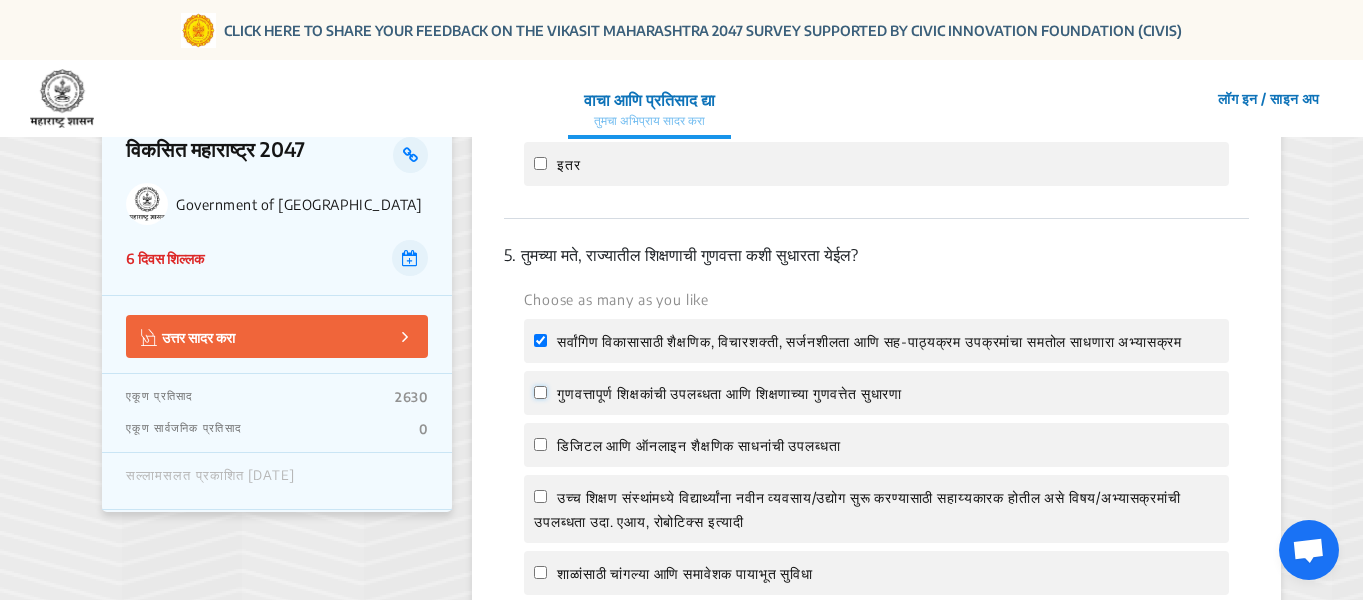 click on "गुणवत्तापूर्ण शिक्षकांची उपलब्धता आणि शिक्षणाच्या गुणवत्तेत सुधारणा" 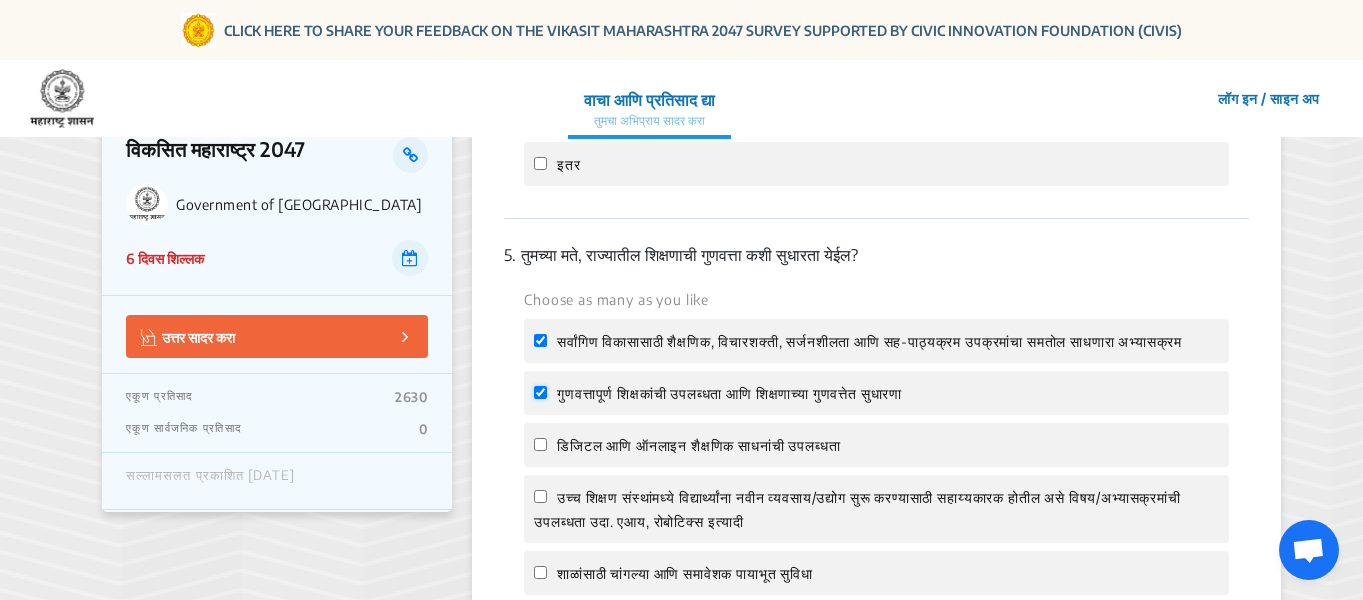 checkbox on "true" 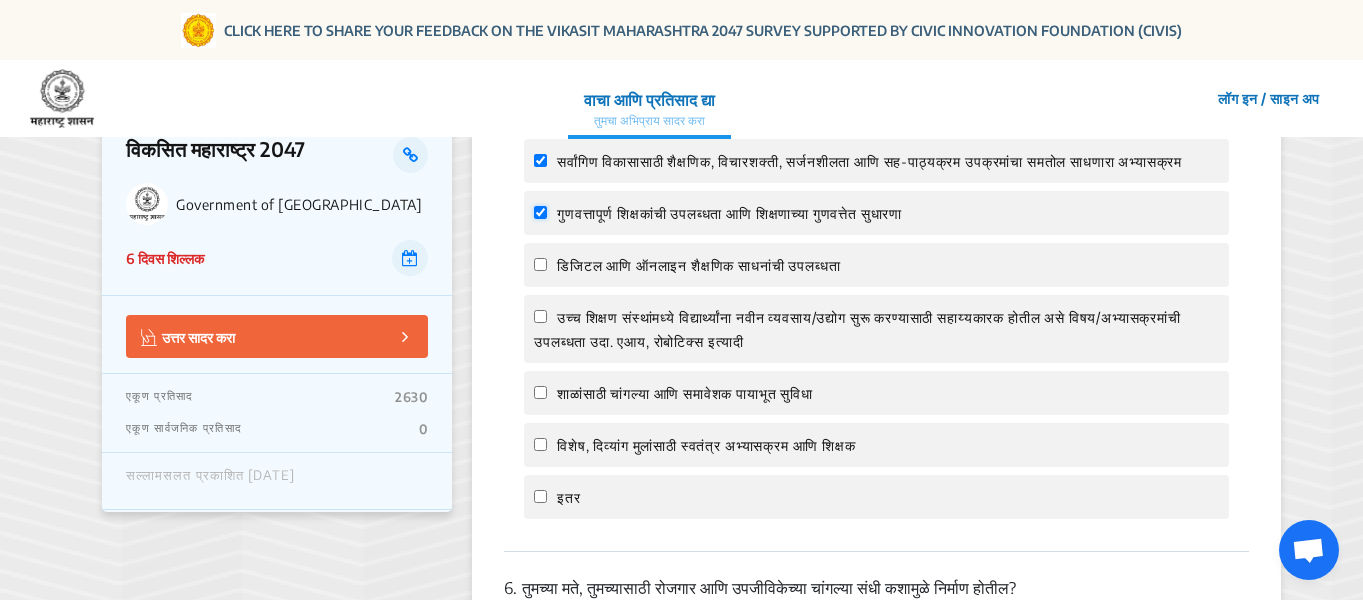 scroll, scrollTop: 2200, scrollLeft: 0, axis: vertical 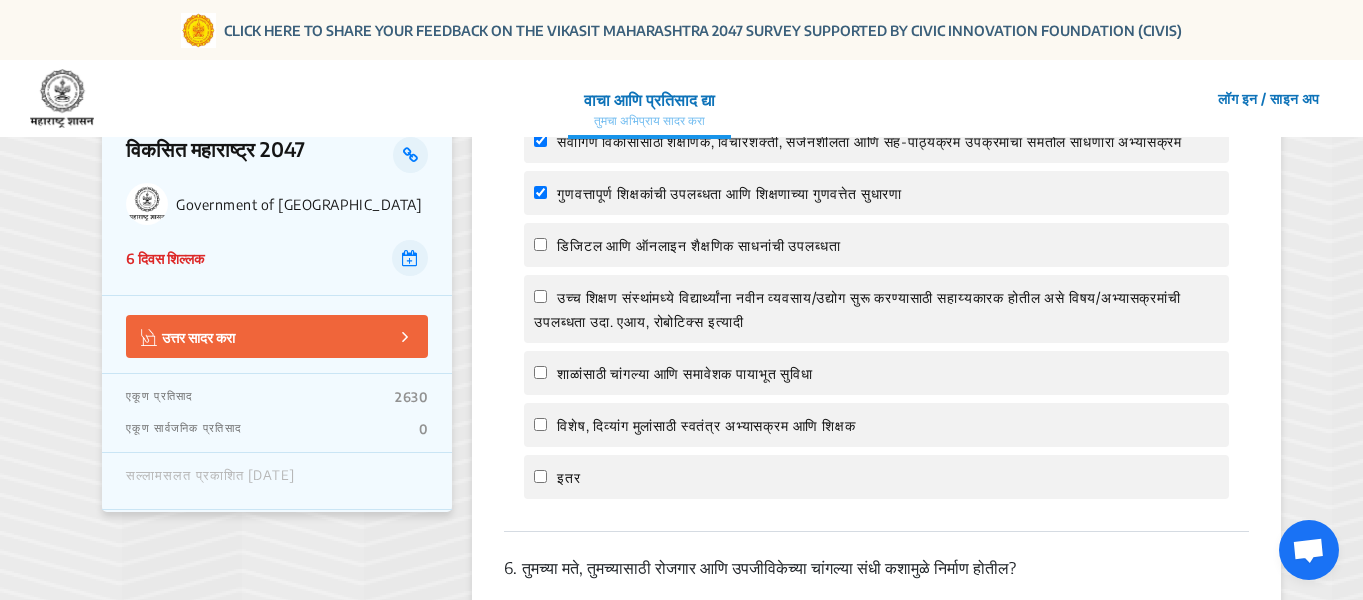 drag, startPoint x: 542, startPoint y: 309, endPoint x: 542, endPoint y: 330, distance: 21 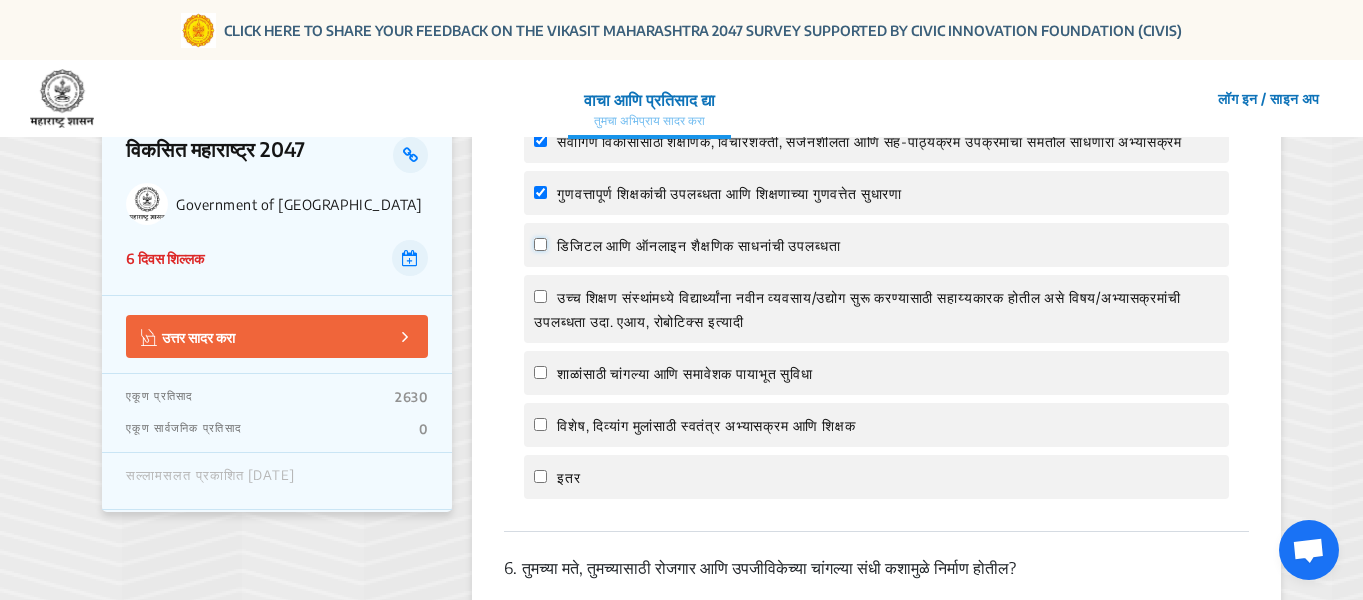 click on "डिजिटल आणि ऑनलाइन शैक्षणिक साधनांची उपलब्धता" 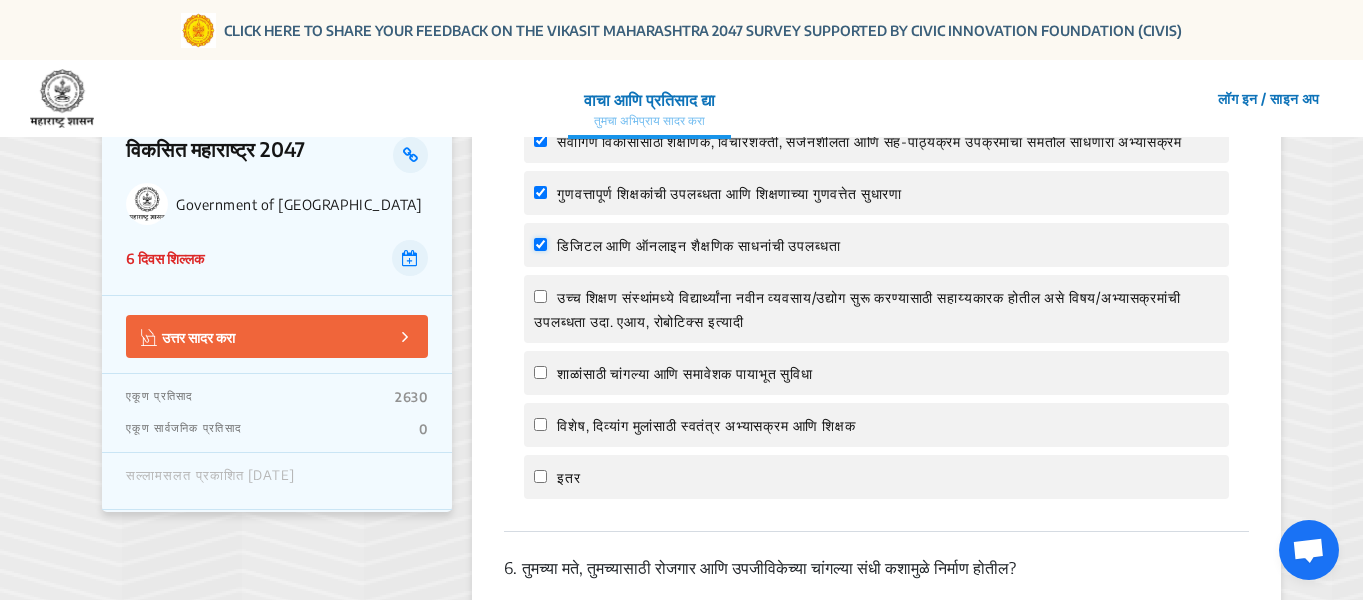checkbox on "true" 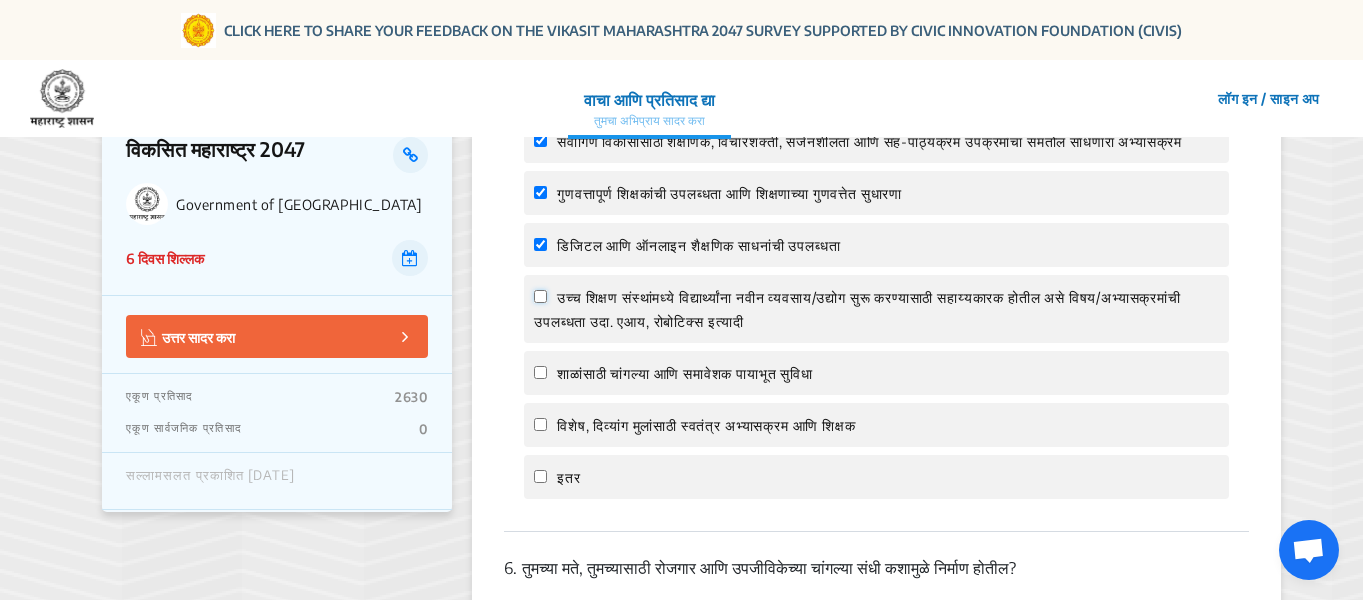 click on "उच्च शिक्षण संस्थांमध्ये विद्यार्थ्यांना नवीन व्यवसाय/उद्योग सुरू करण्यासाठी सहाय्यकारक होतील असे विषय/अभ्यासक्रमांची उपलब्धता उदा. एआय, रोबोटिक्स इत्यादी" 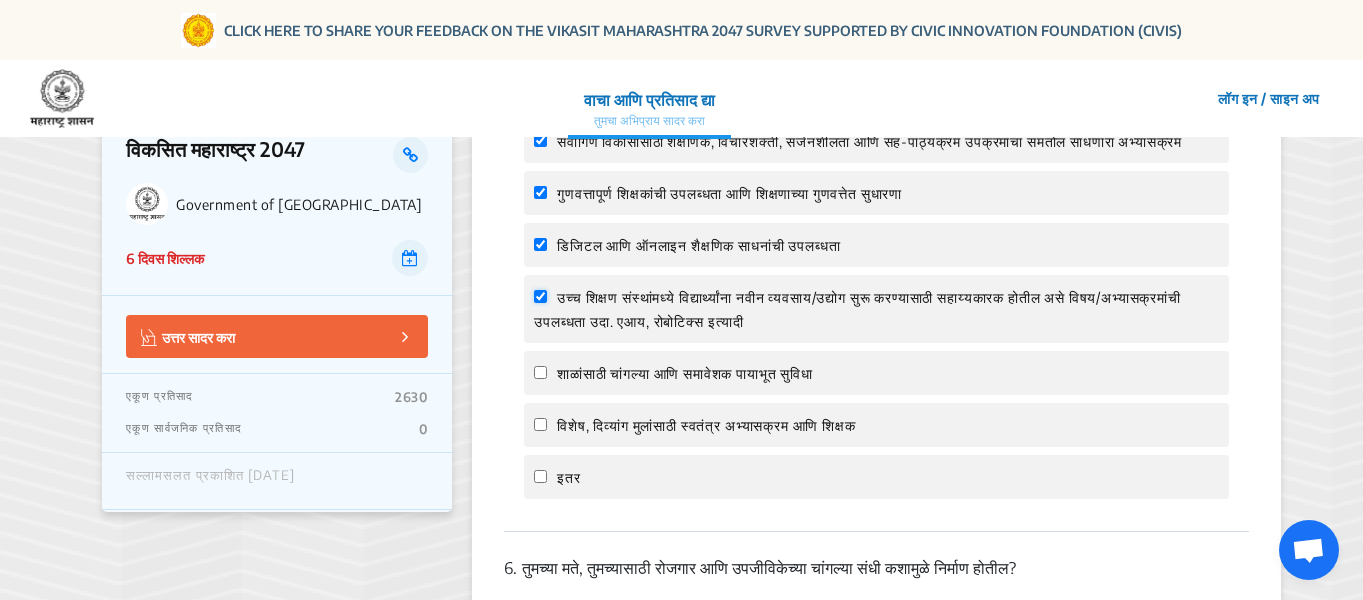 checkbox on "true" 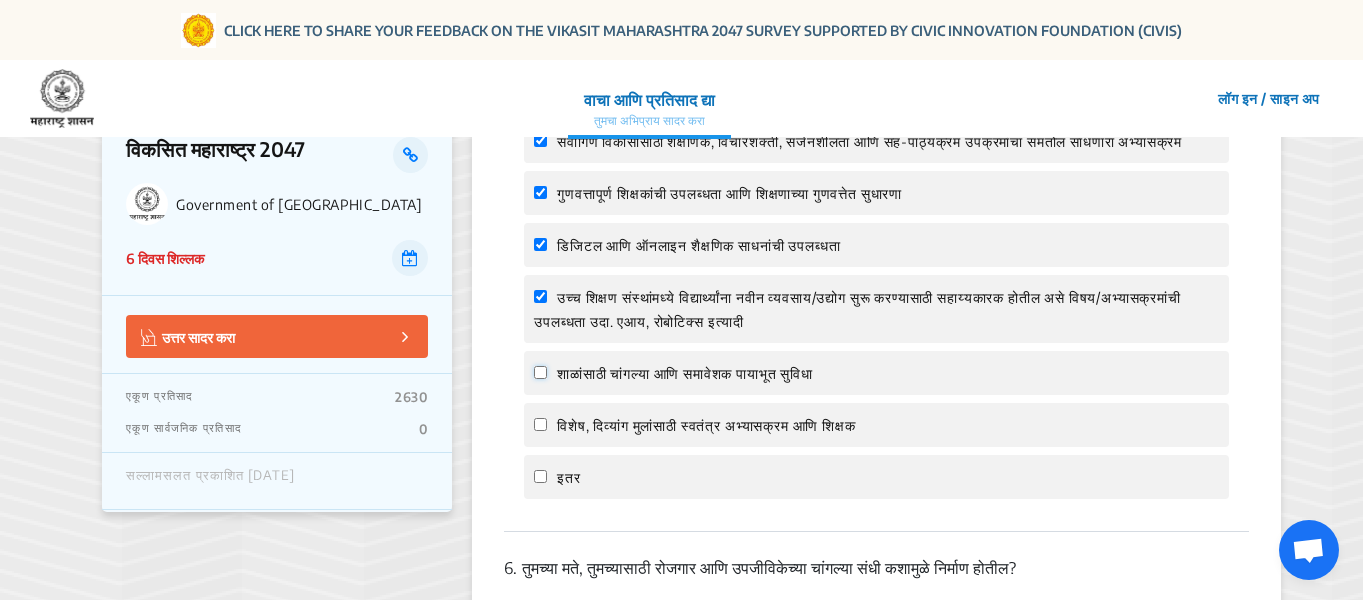 click on "शाळांसाठी चांगल्या आणि समावेशक पायाभूत सुविधा" 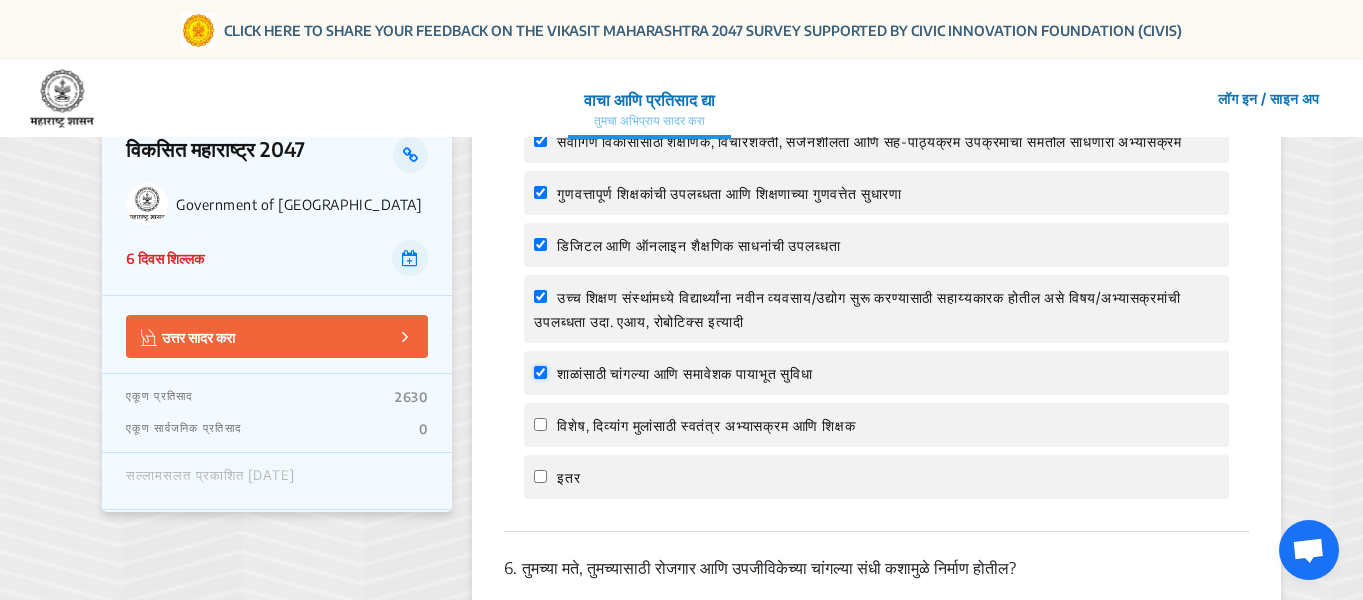 checkbox on "true" 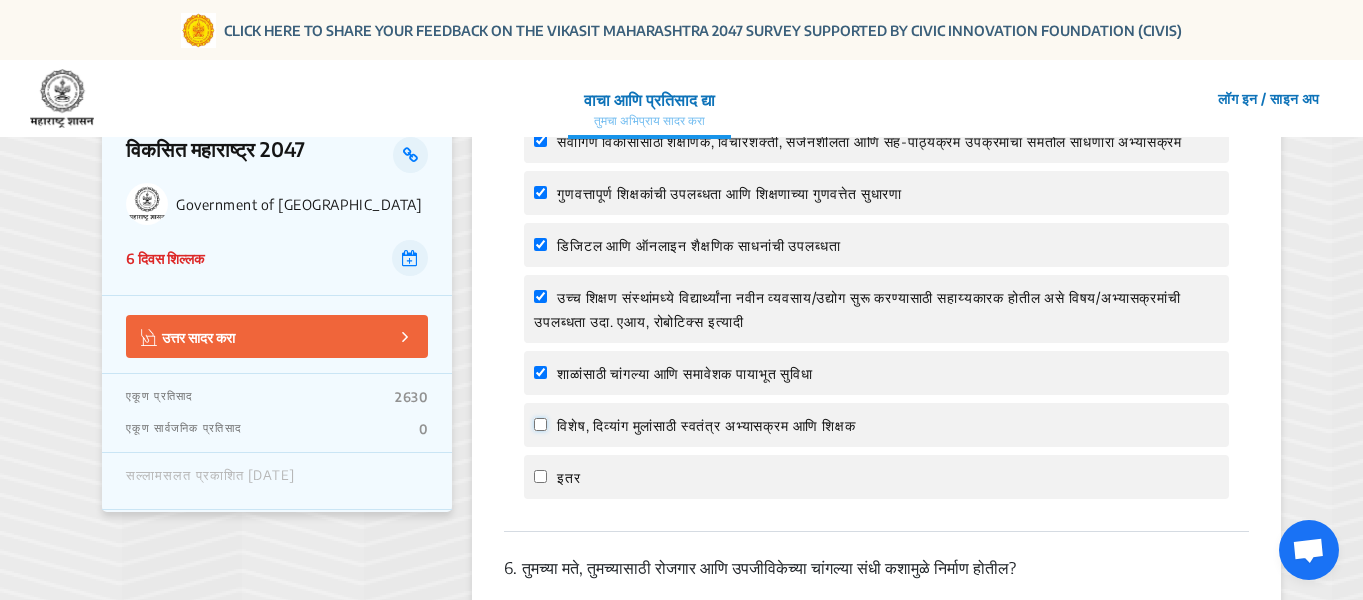 click on "विशेष, दिव्यांग मुलांसाठी स्वतंत्र अभ्यासक्रम आणि शिक्षक" 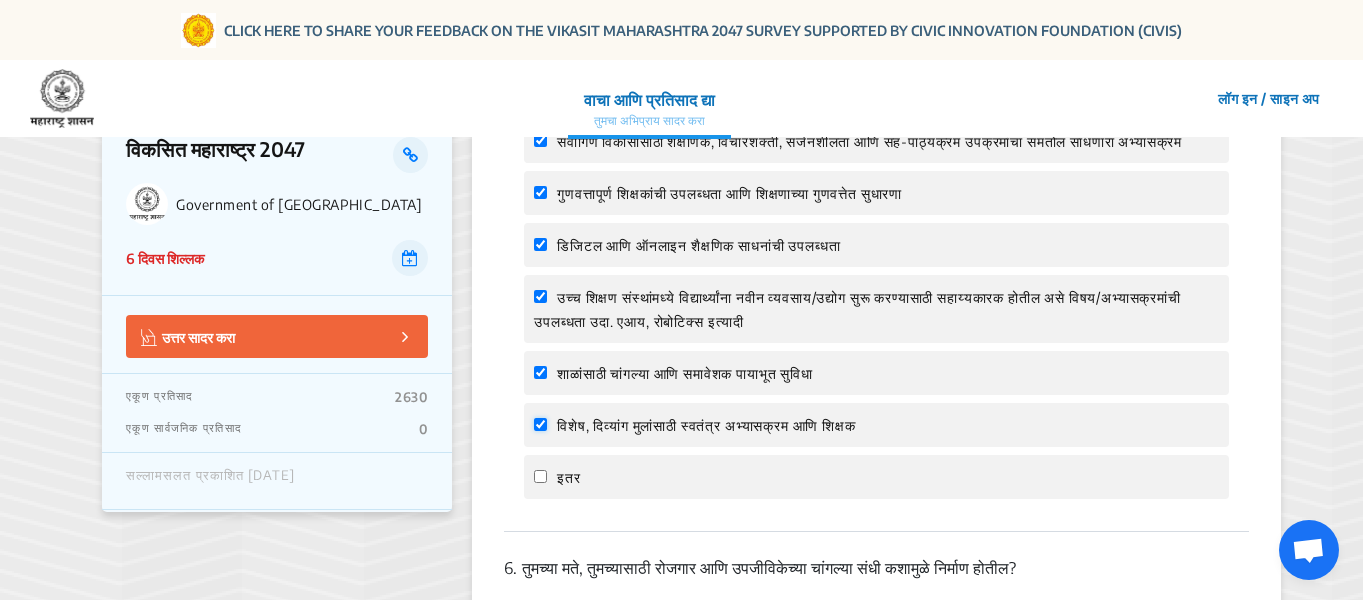 checkbox on "true" 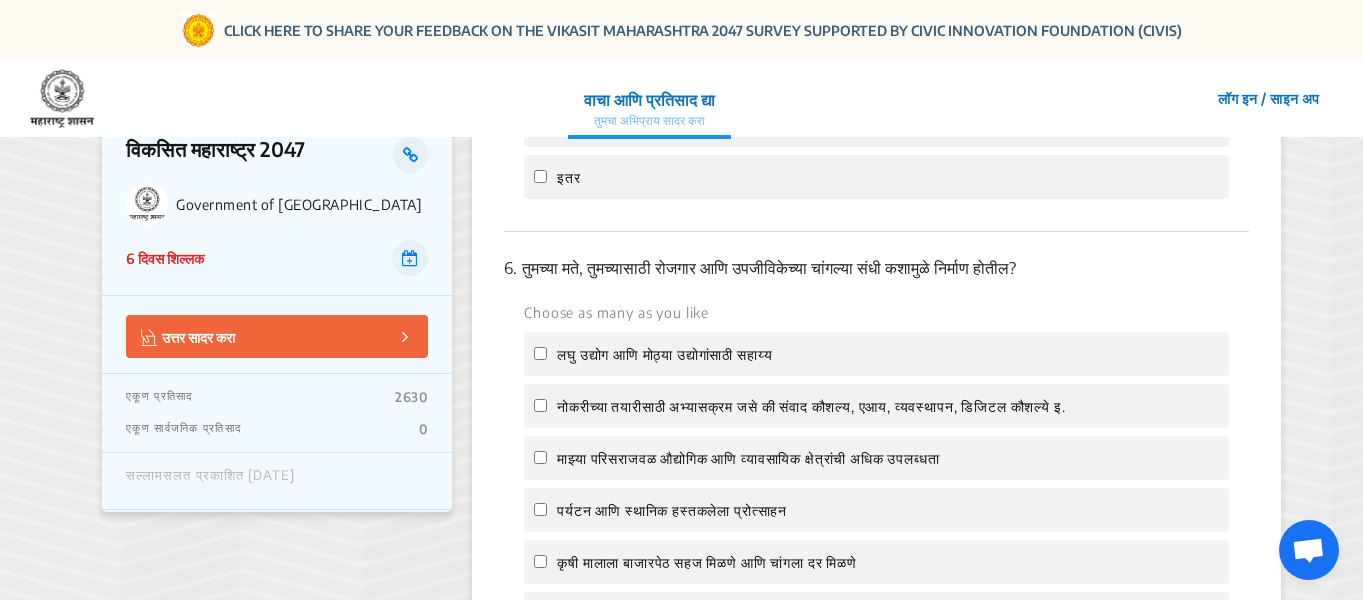 scroll, scrollTop: 2600, scrollLeft: 0, axis: vertical 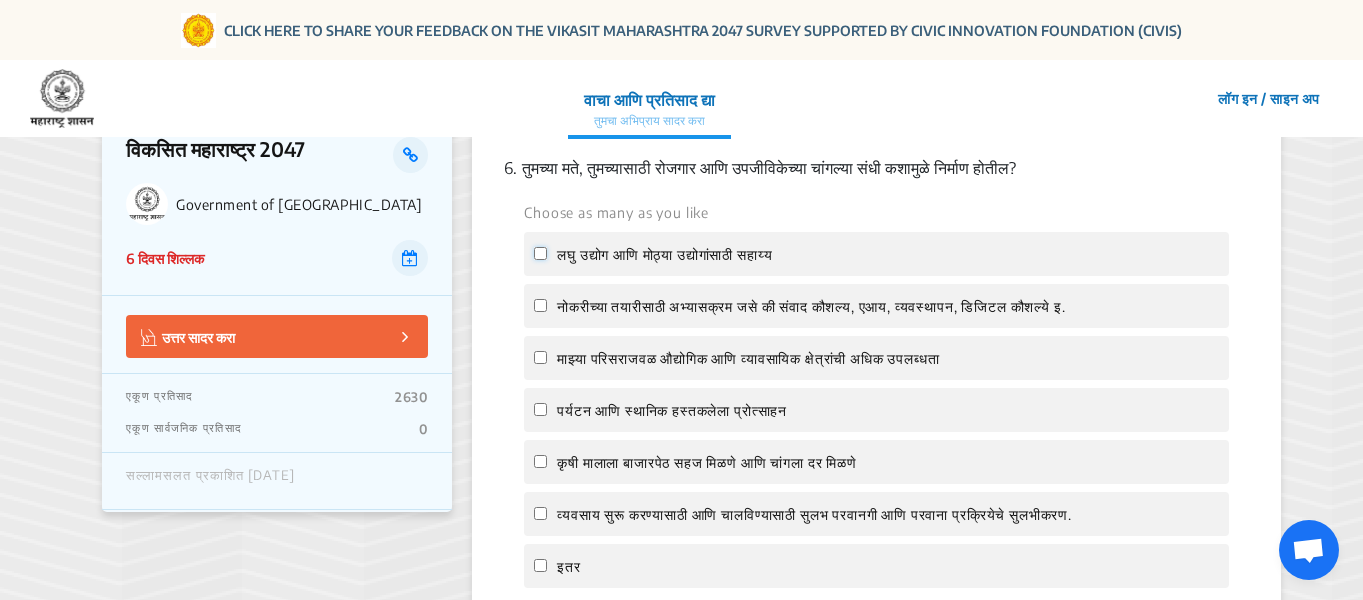 click on "लघु उद्योग आणि  मोठ्या उद्योगांसाठी सहाय्य" 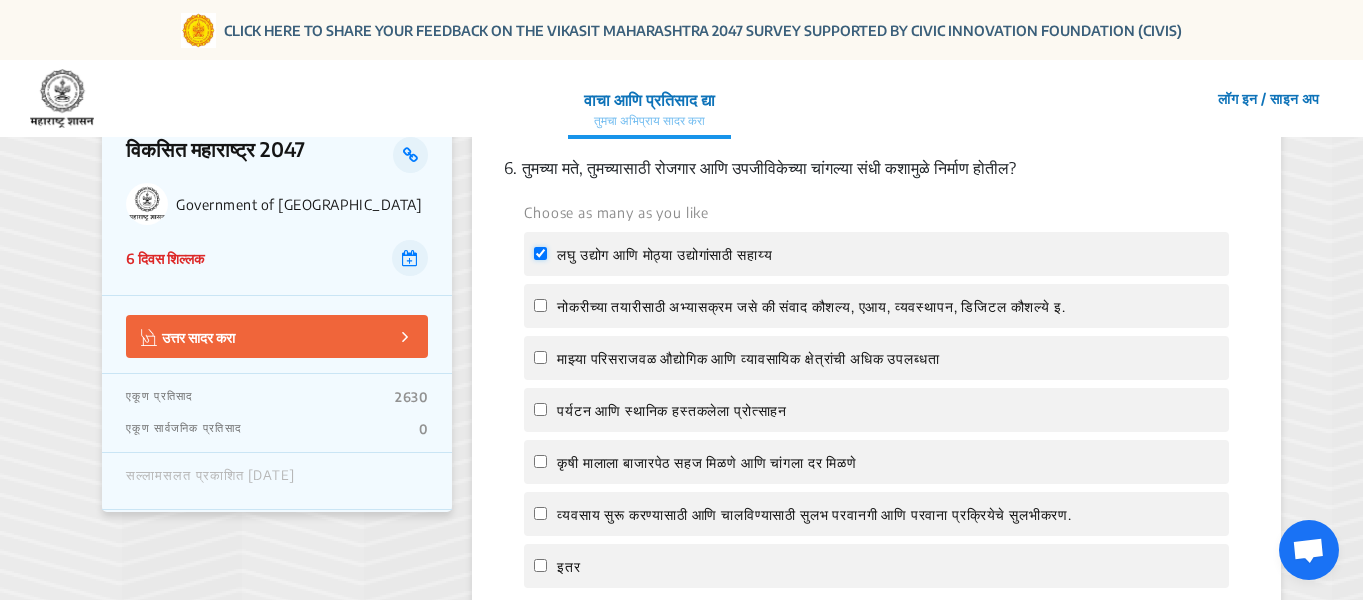 checkbox on "true" 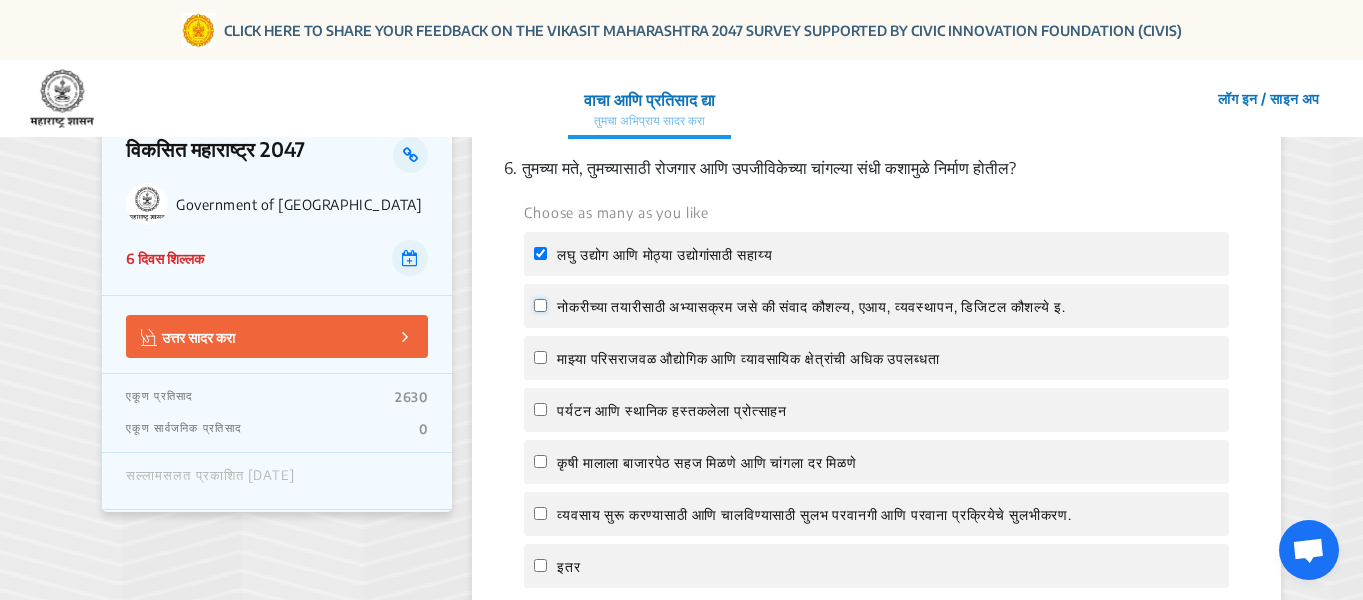 click on "नोकरीच्या तयारीसाठी अभ्यासक्रम जसे की संवाद कौशल्य, एआय, व्यवस्थापन, डिजिटल कौशल्ये इ." 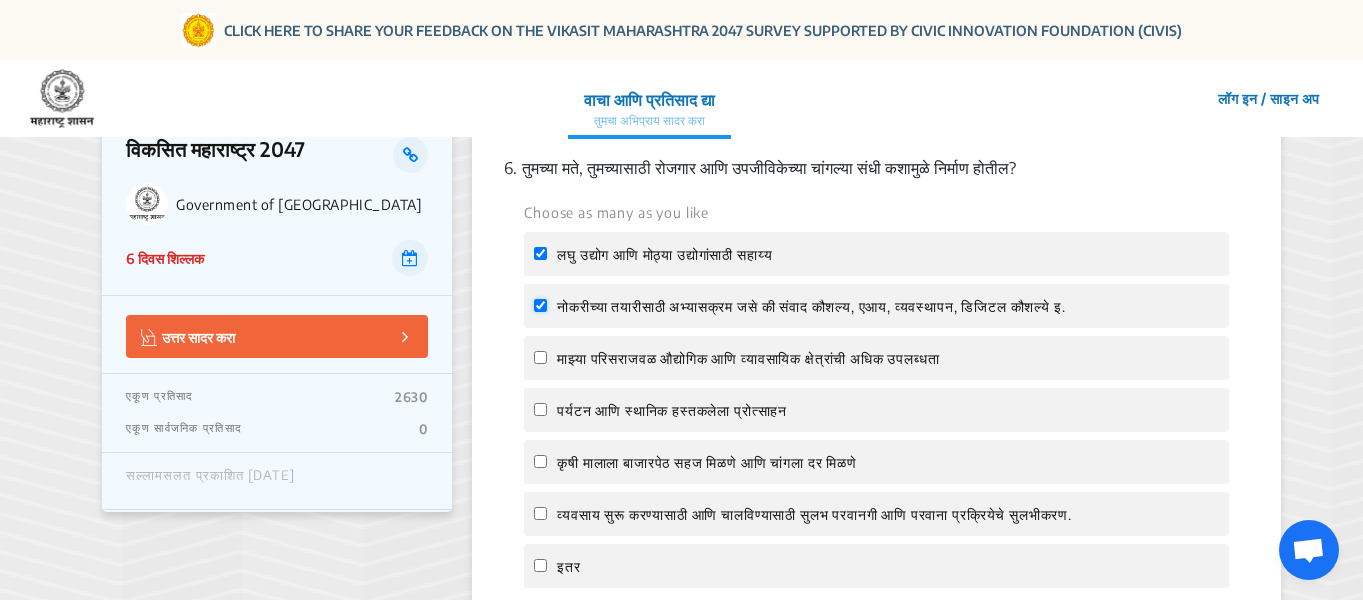 checkbox on "true" 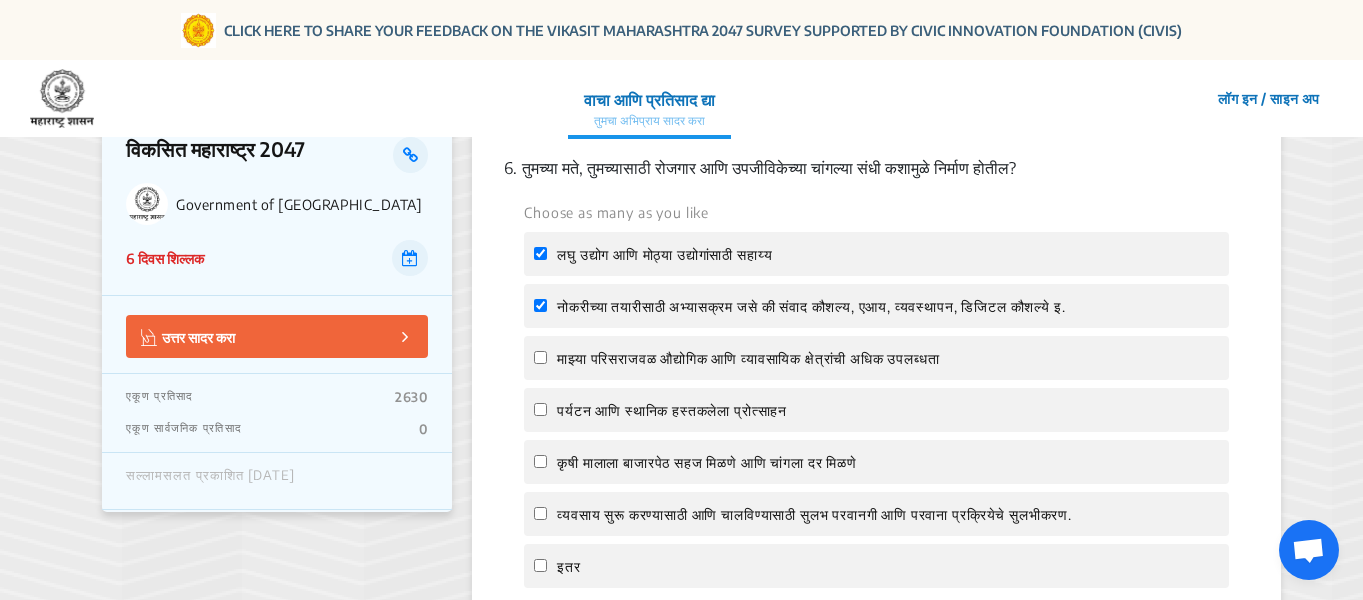 drag, startPoint x: 542, startPoint y: 436, endPoint x: 542, endPoint y: 452, distance: 16 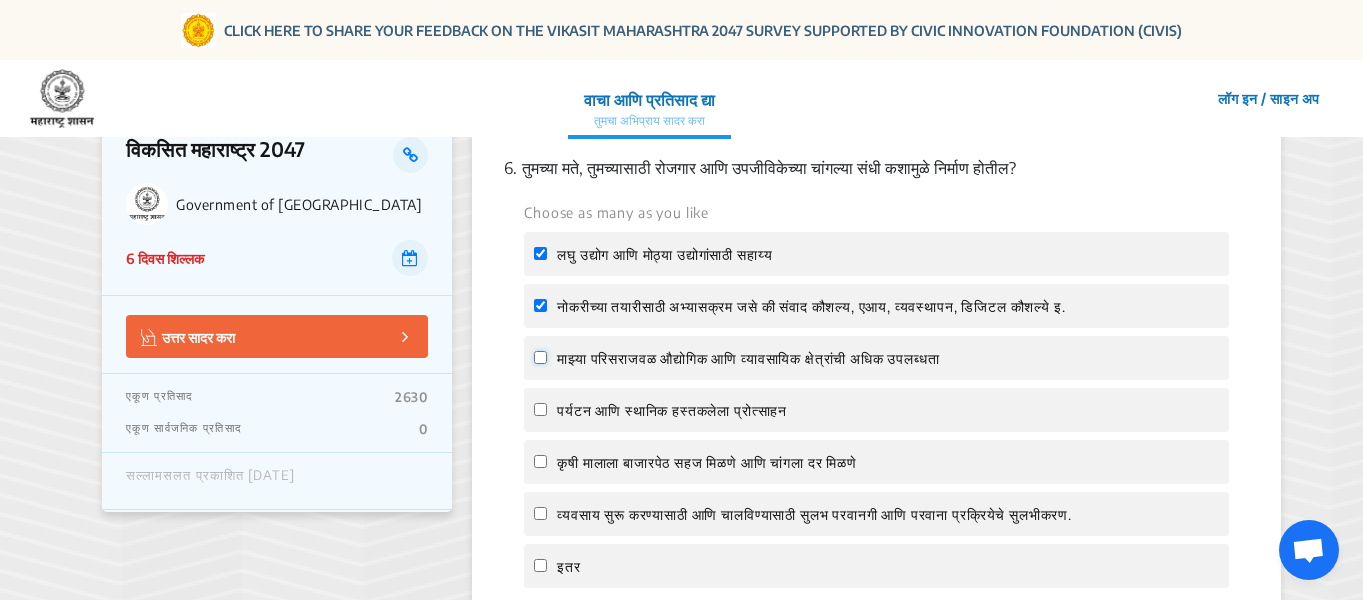 click on "माझ्या परिसराजवळ  औद्योगिक आणि व्यावसायिक क्षेत्रांची अधिक उपलब्धता" 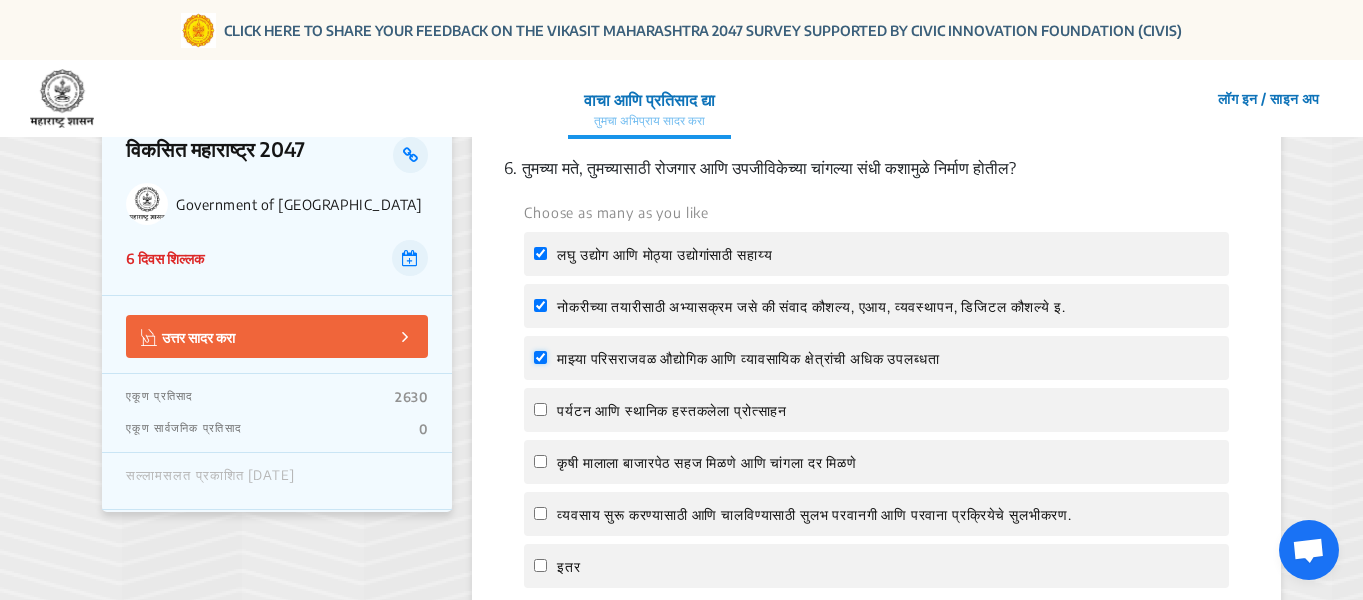 checkbox on "true" 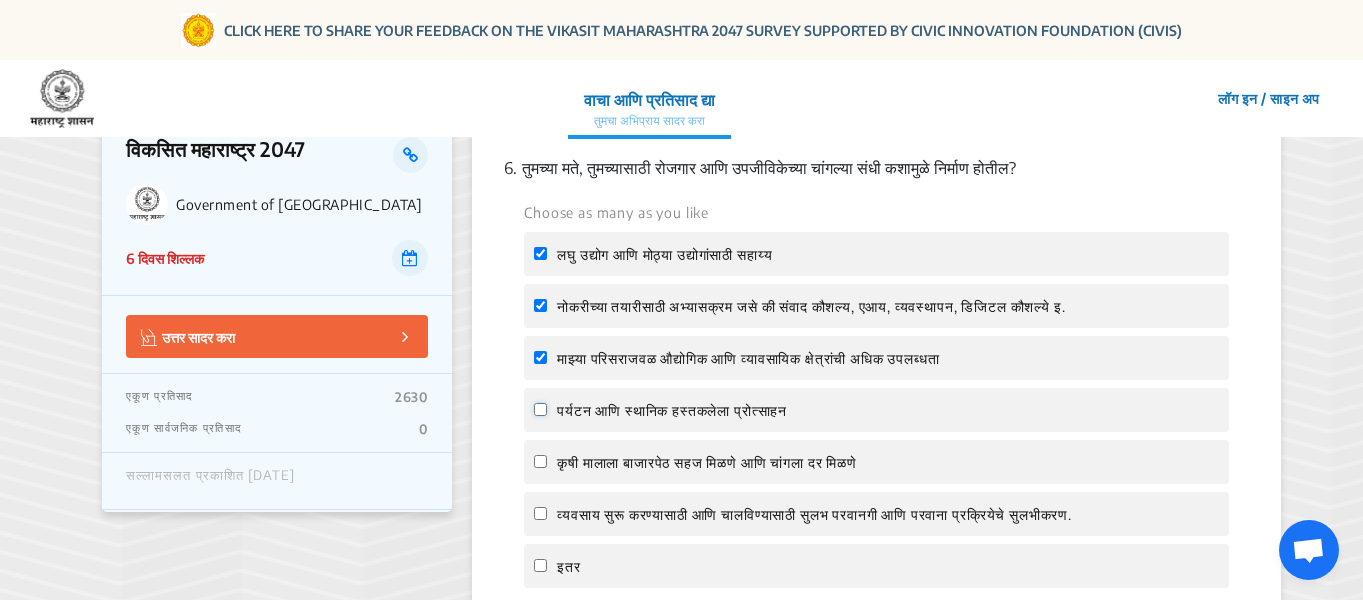 click on "पर्यटन आणि स्थानिक हस्तकलेला प्रोत्साहन" 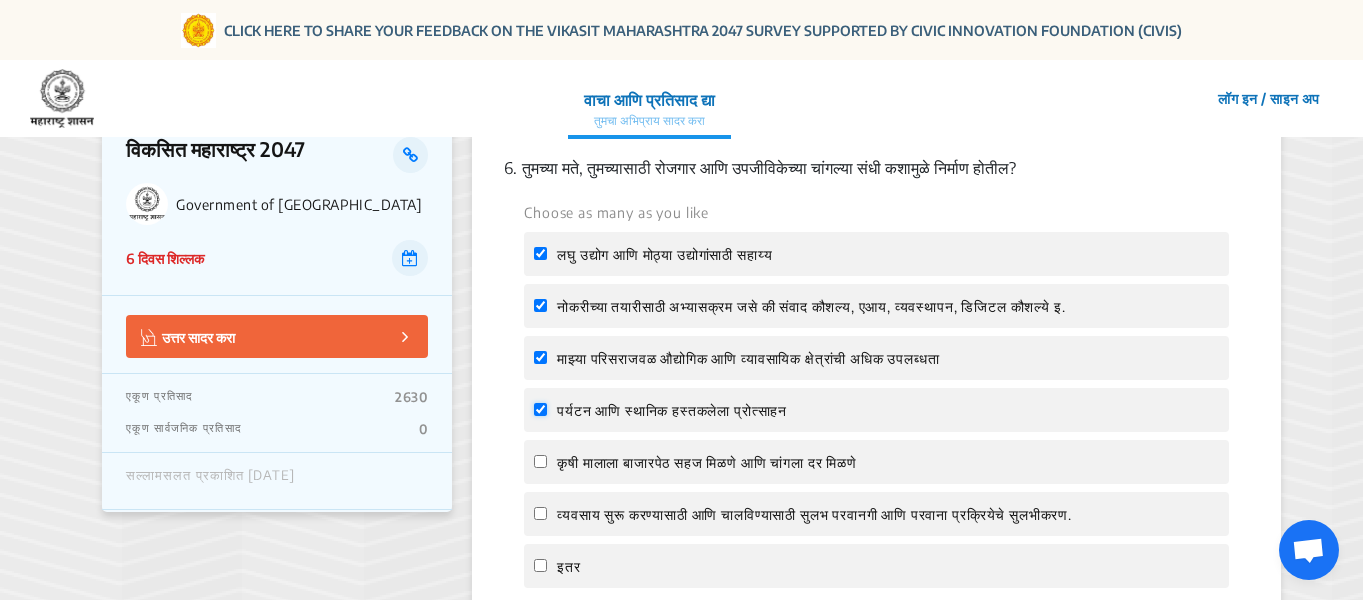 checkbox on "true" 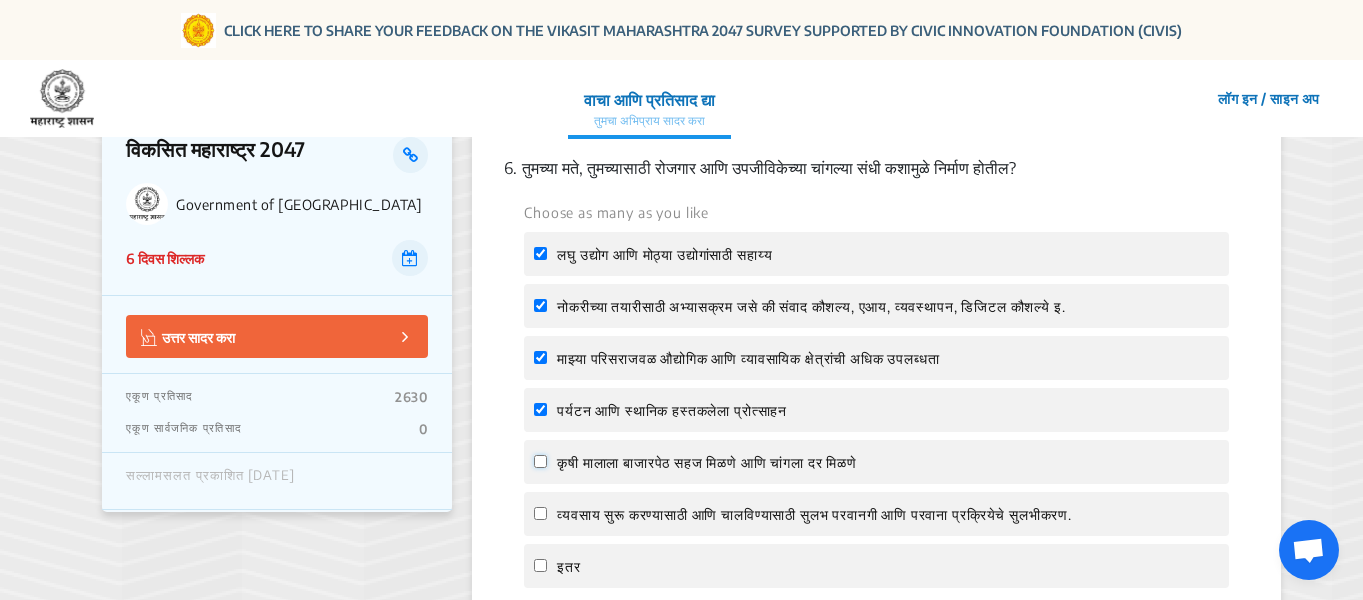 click on "कृषी मालाला बाजारपेठ सहज मिळणे आणि चांगला दर मिळणे" 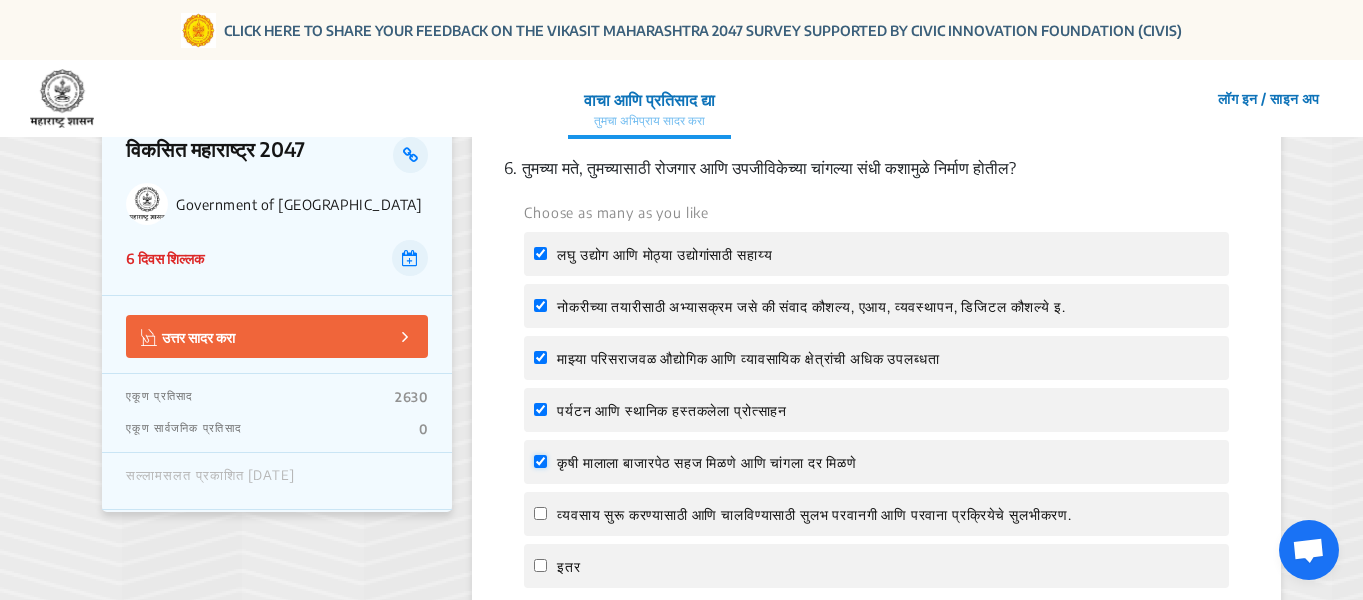 checkbox on "true" 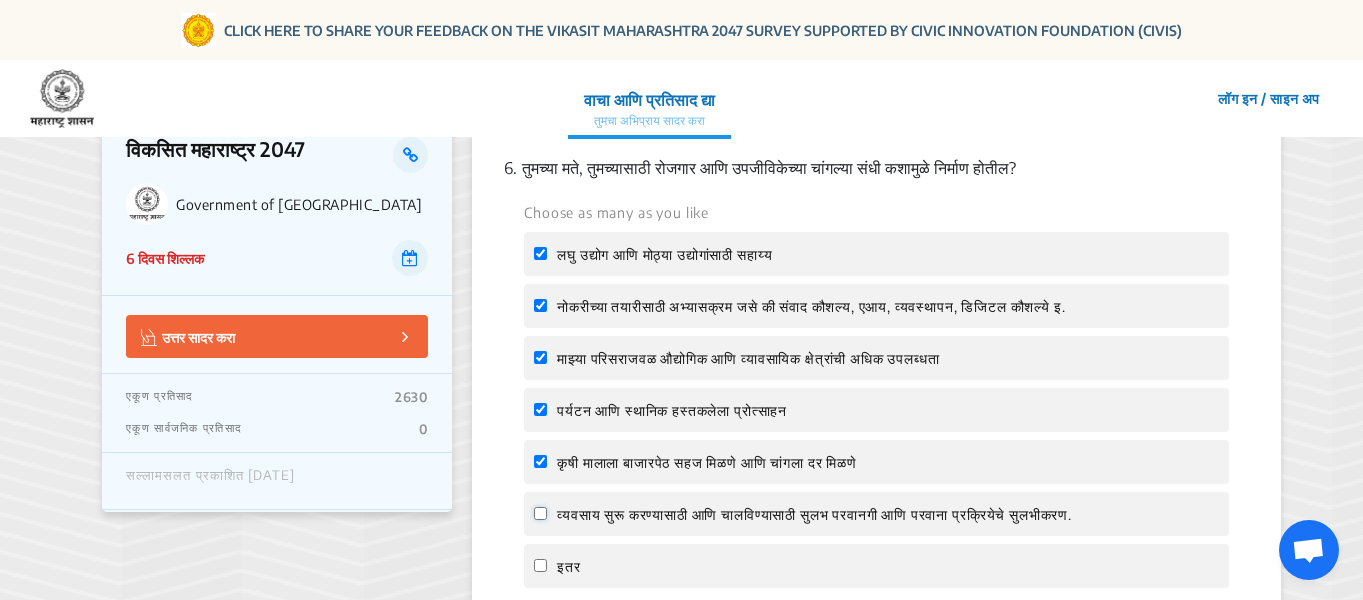 click on "व्यवसाय सुरू करण्यासाठी आणि चालविण्यासाठी सुलभ परवानगी आणि परवाना प्रक्रियेचे सुलभीकरण." 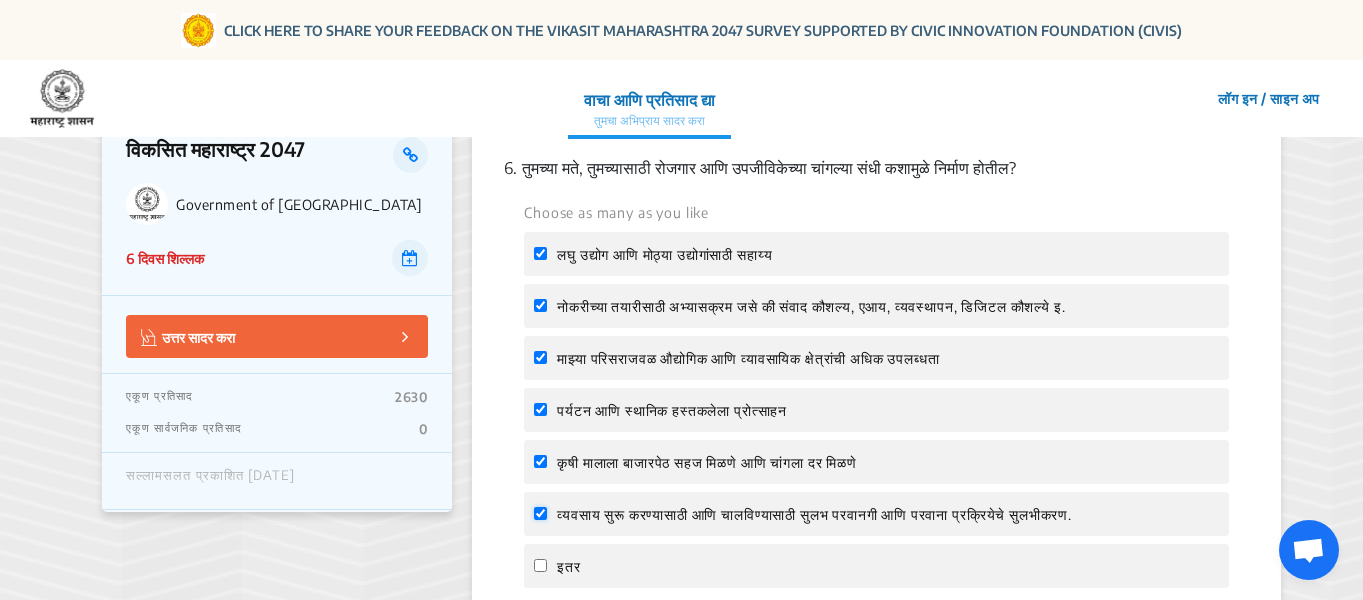 checkbox on "true" 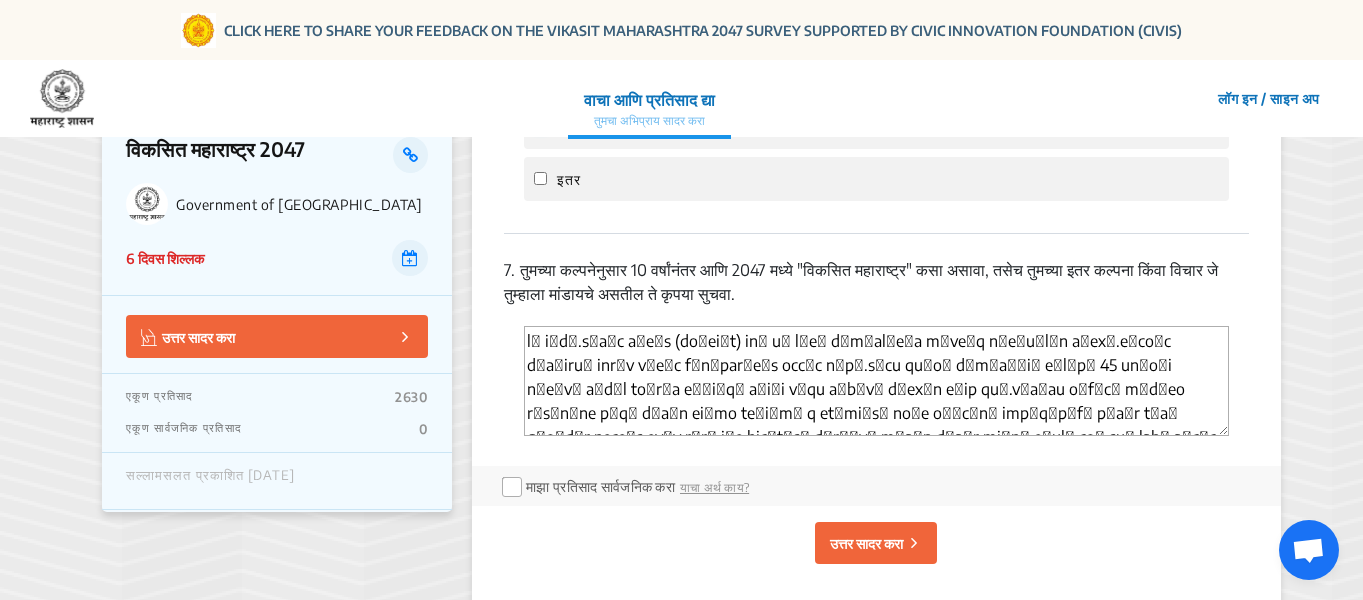 scroll, scrollTop: 3000, scrollLeft: 0, axis: vertical 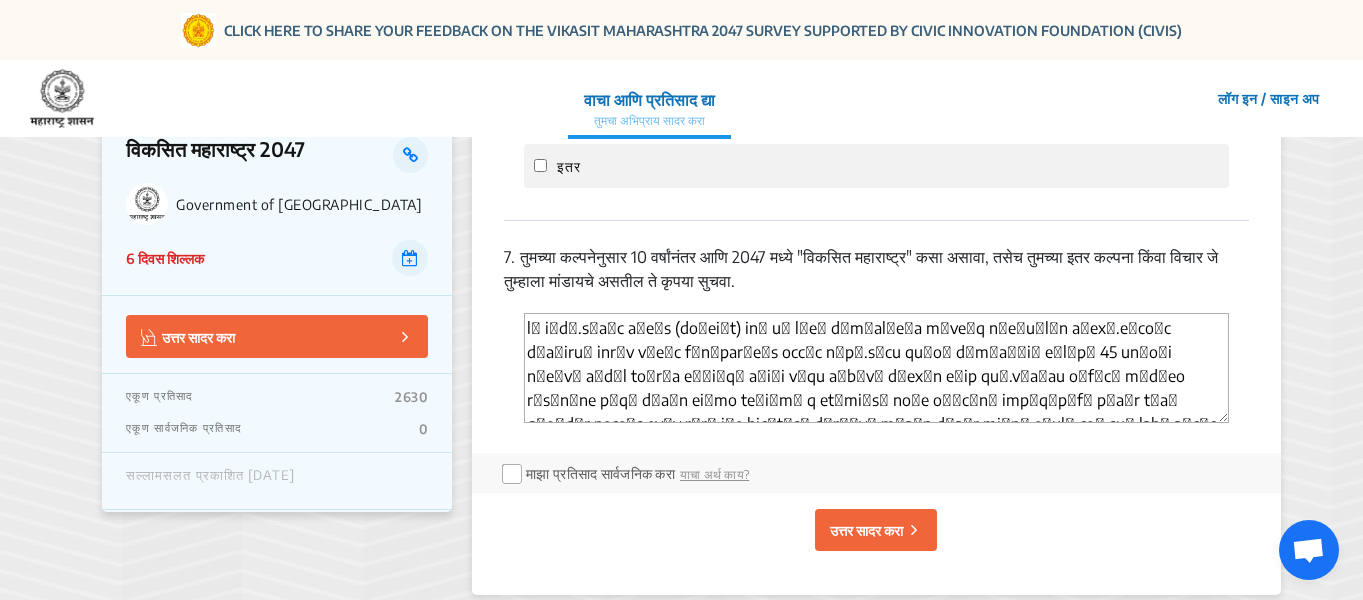 click at bounding box center (876, 368) 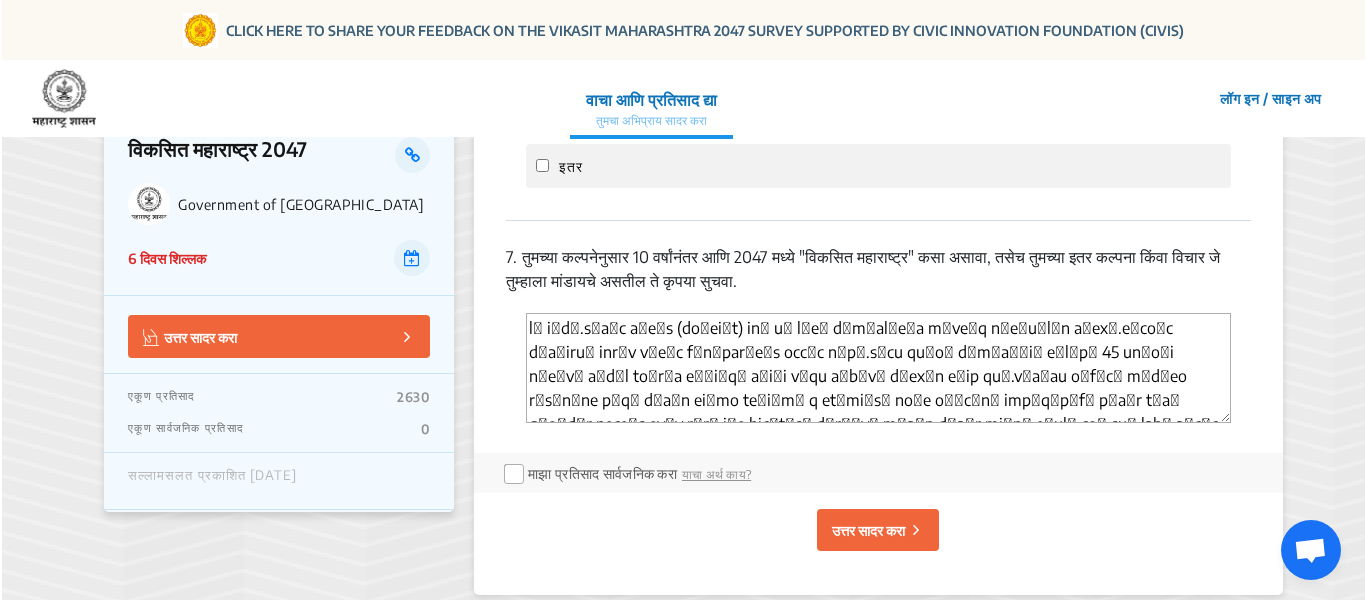 scroll, scrollTop: 88, scrollLeft: 0, axis: vertical 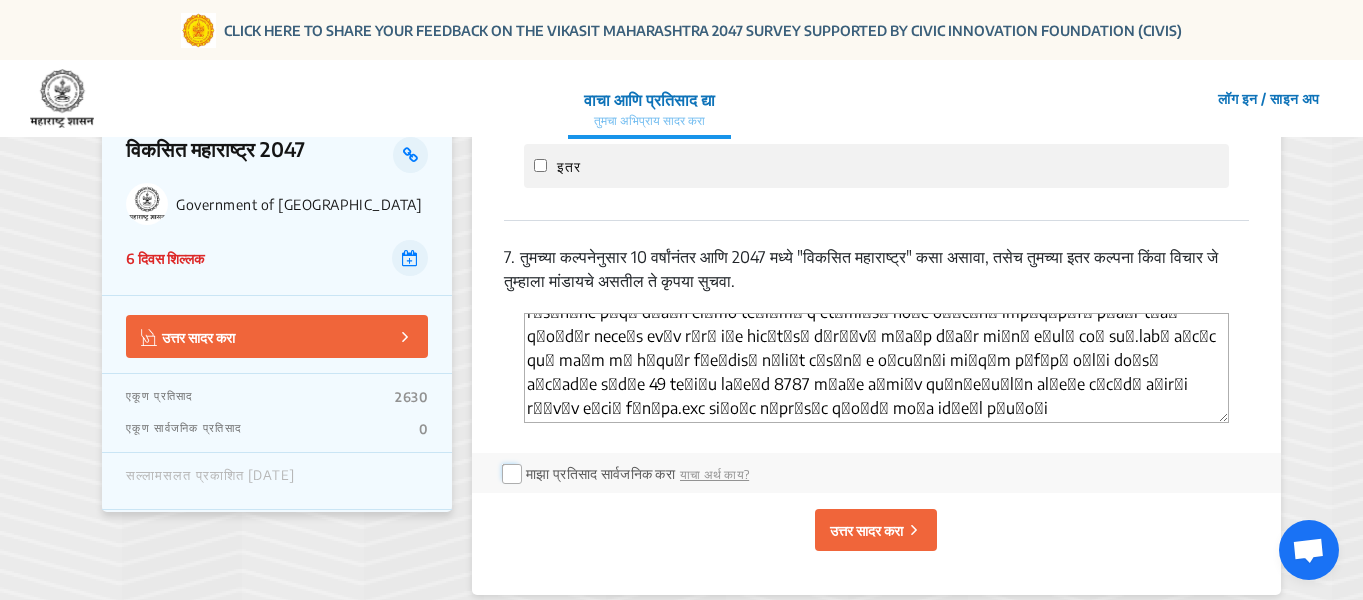 click 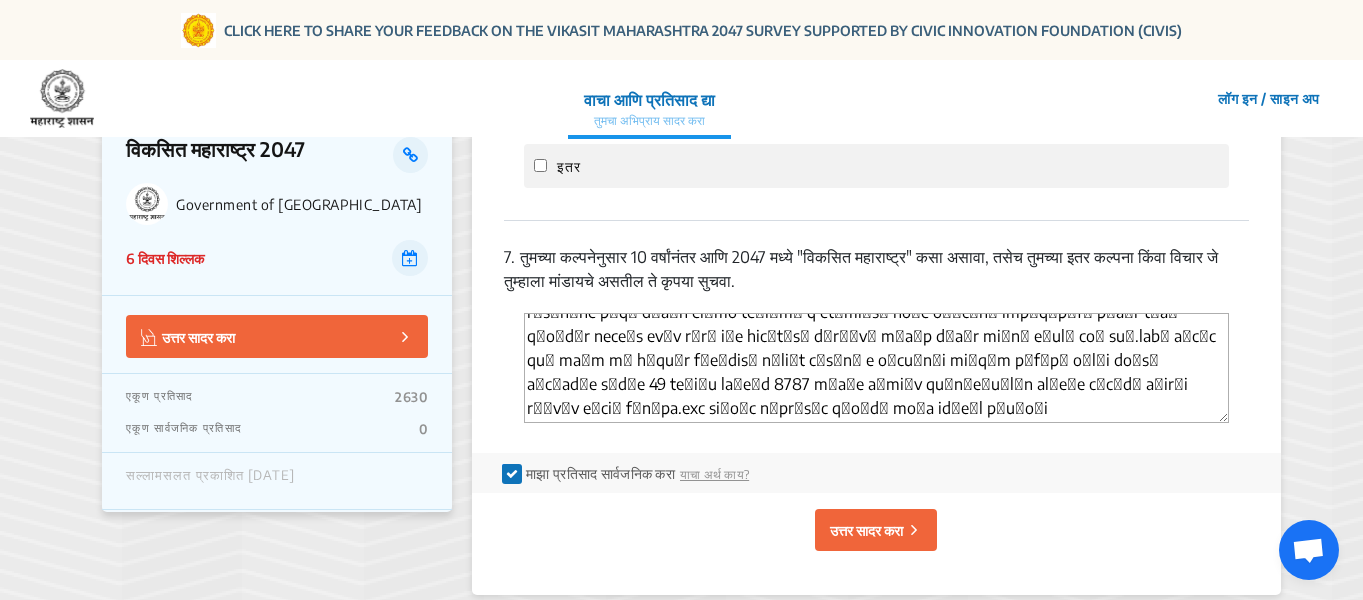 click on "उत्तर सादर करा" 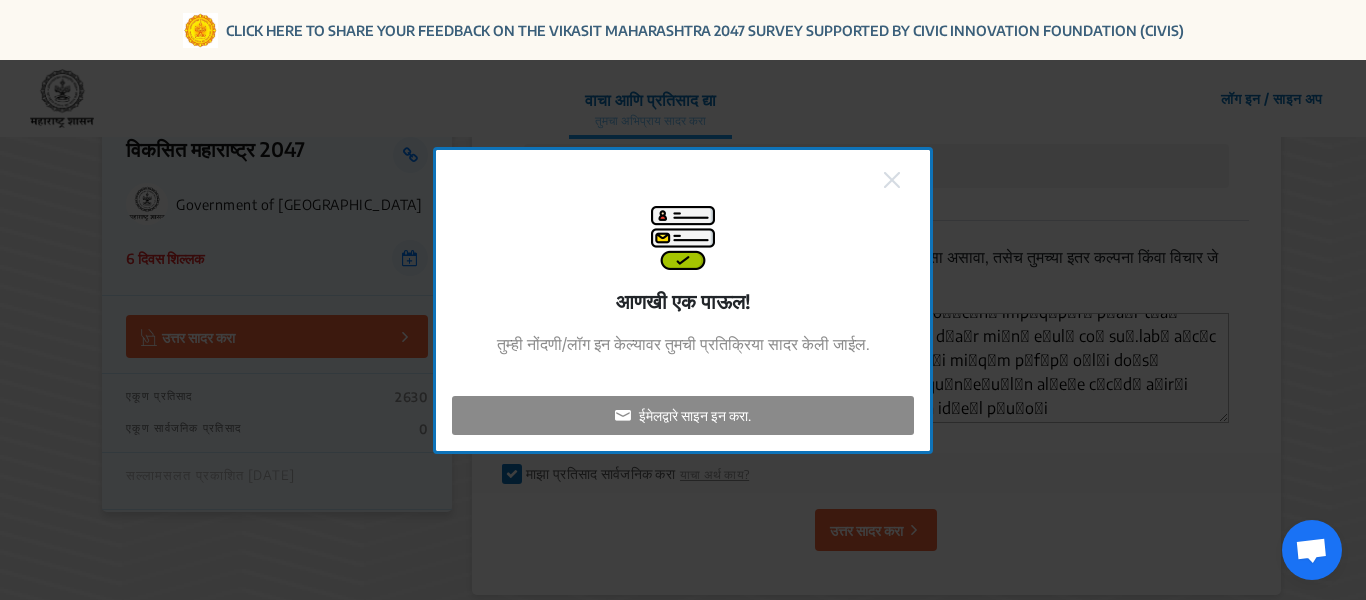 click on "ईमेलद्वारे साइन इन करा." 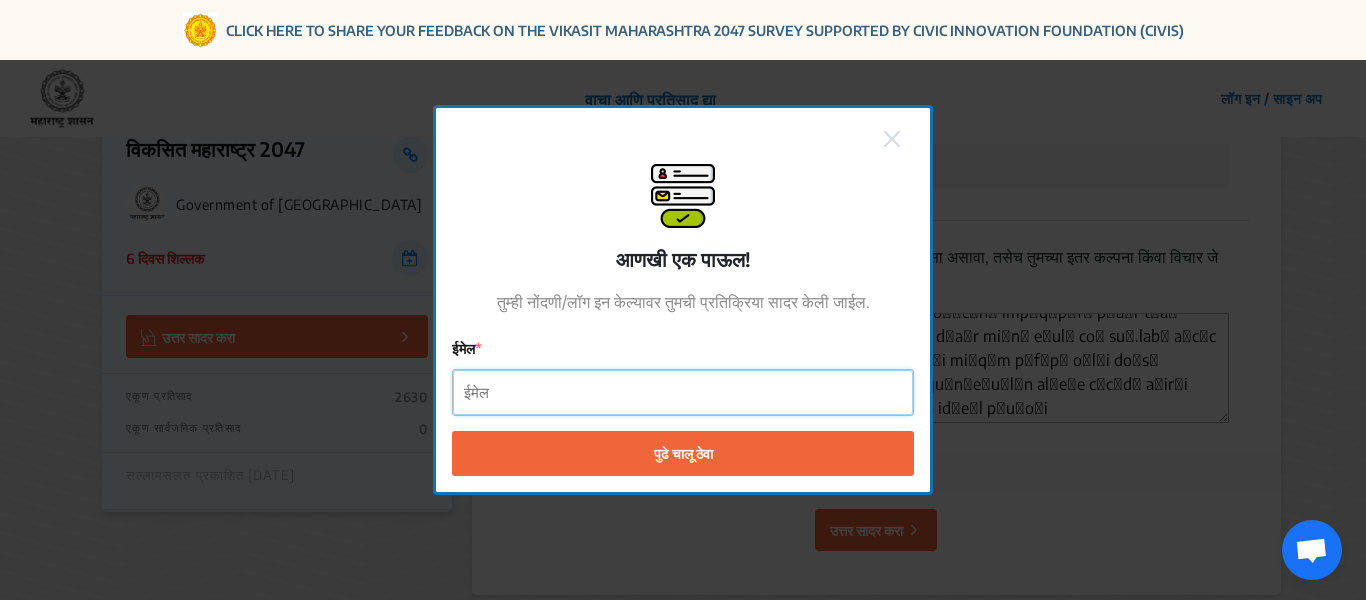 click on "ईमेल" at bounding box center (683, 392) 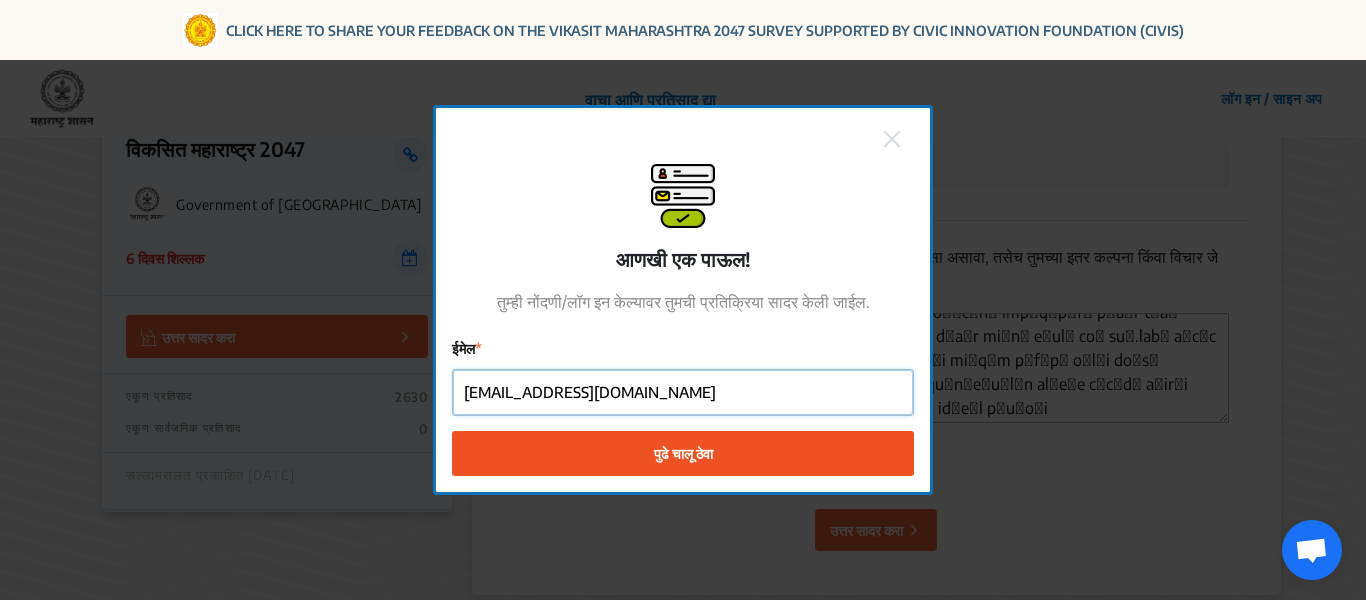 type on "polnews678@gmail.com" 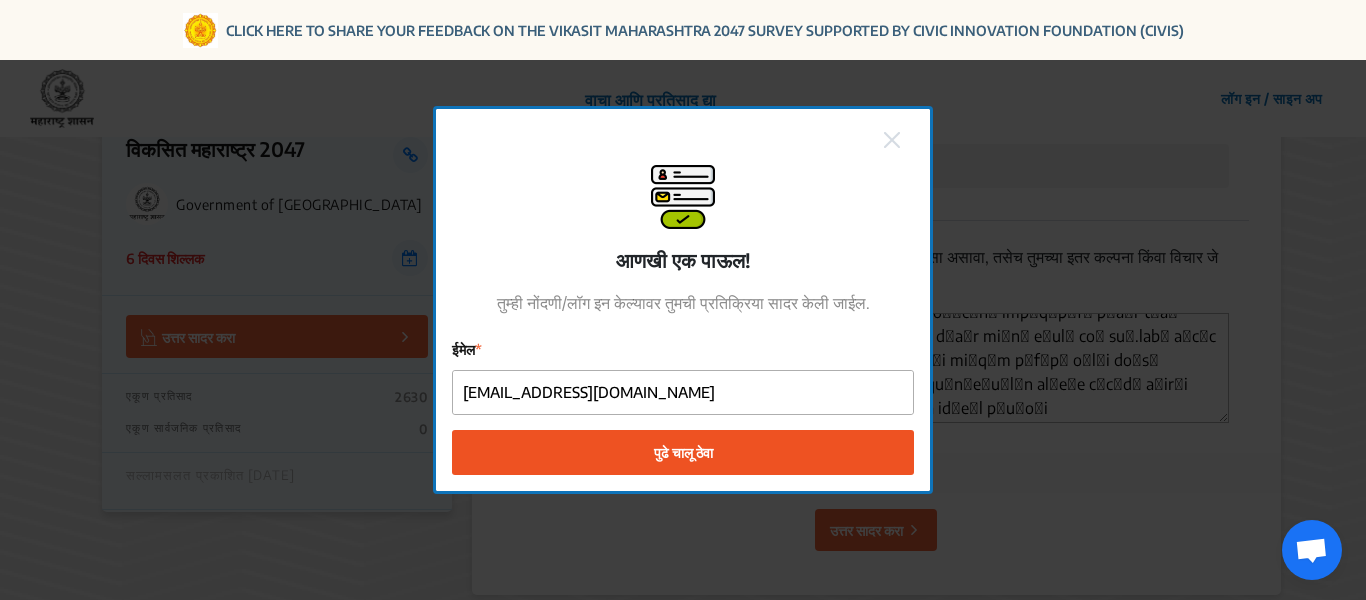 click on "पुढे चालू ठेवा" 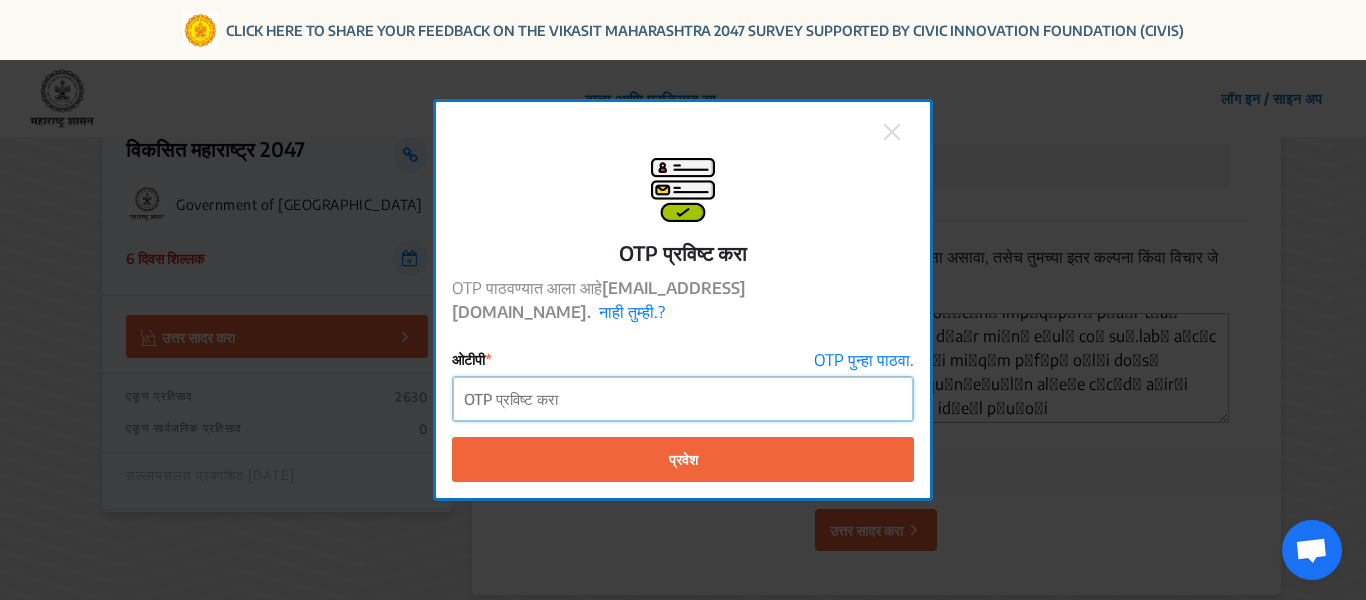 click on "ओटीपी" at bounding box center [683, 399] 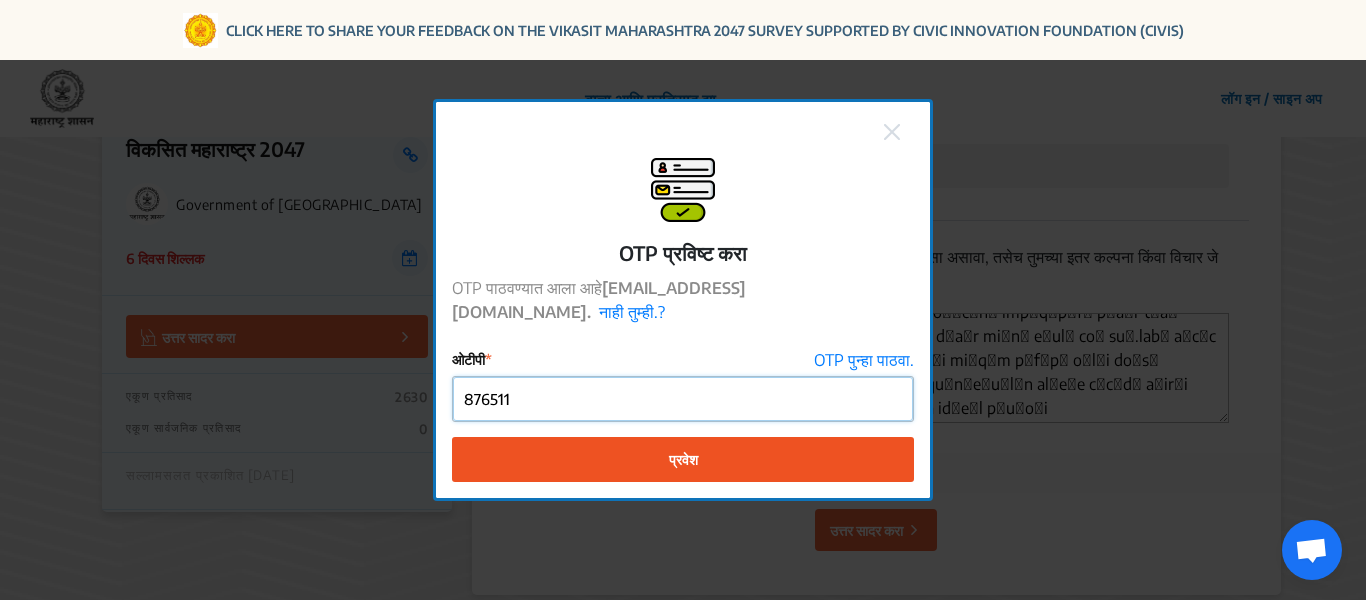 type on "876511" 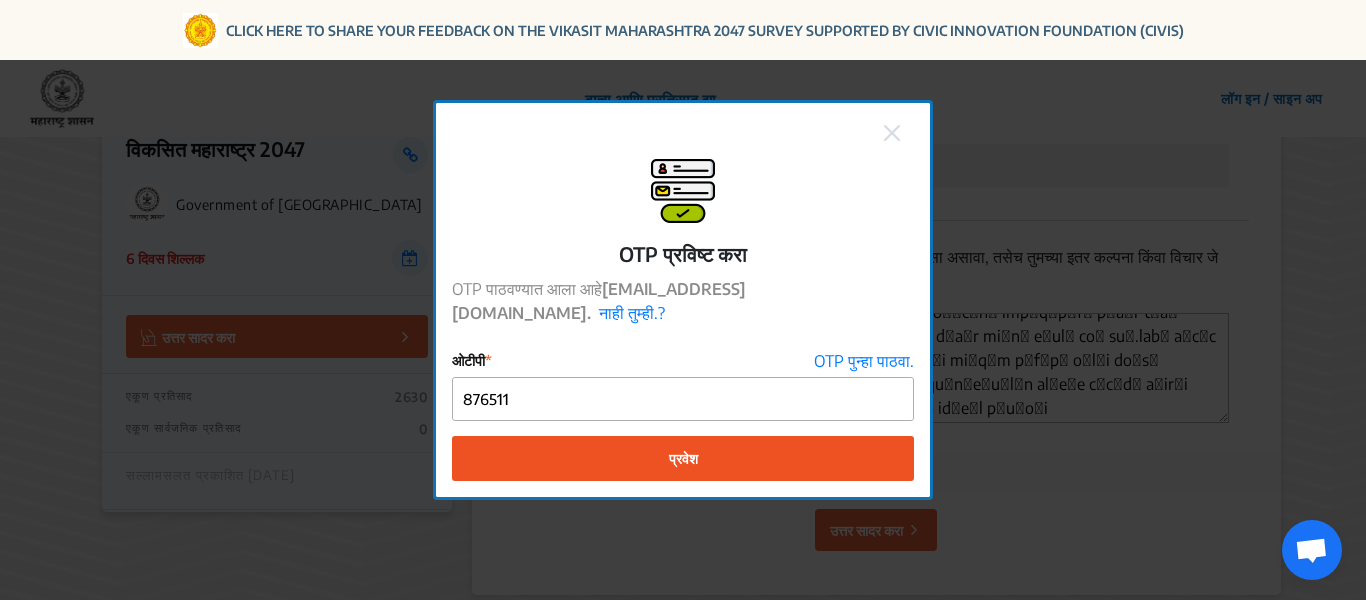 click on "प्रवेश" 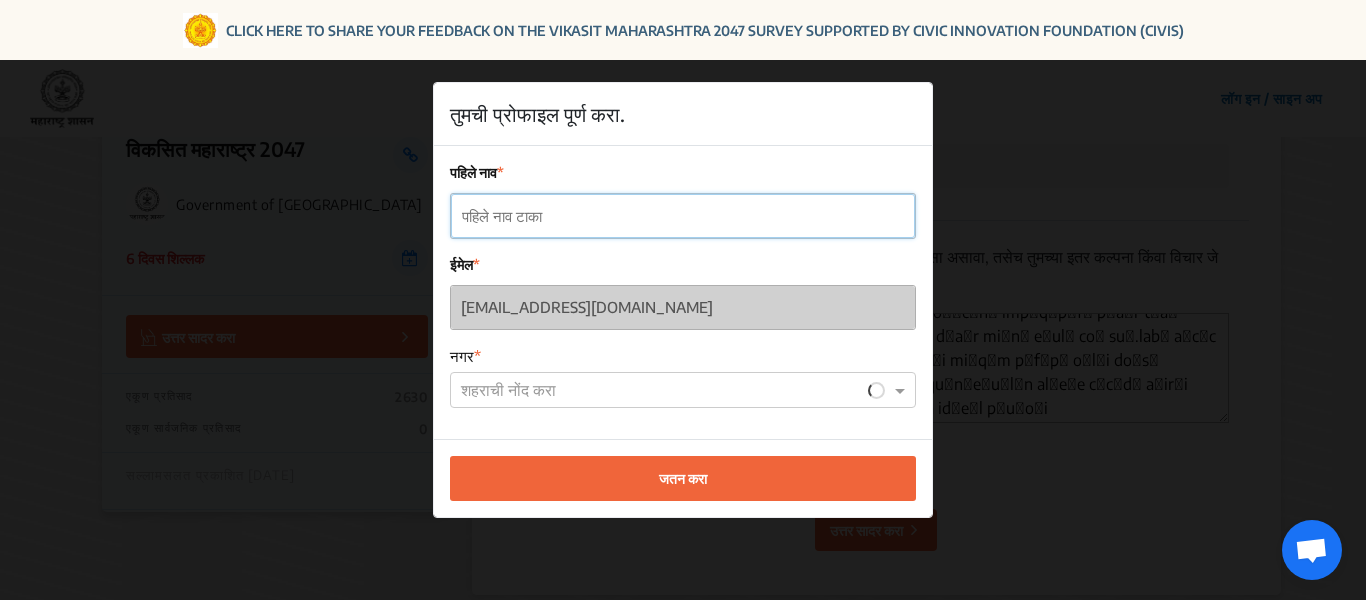 click on "पहिले नाव" at bounding box center [683, 216] 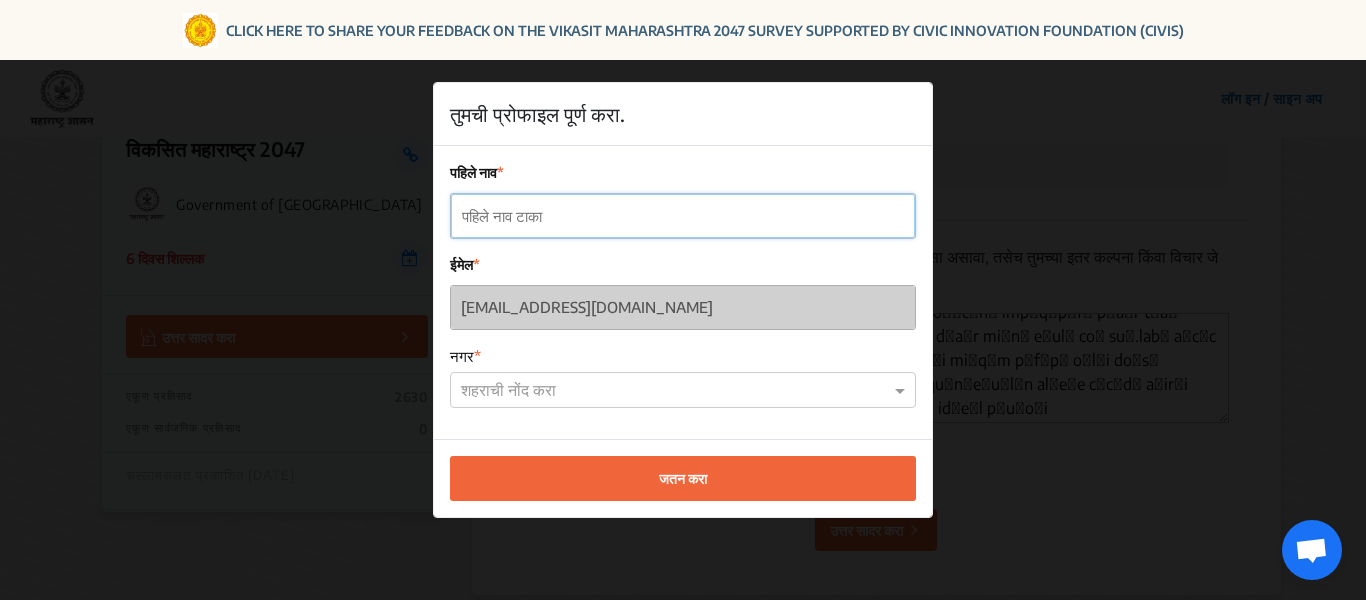 paste on "श्री.कुणाल शेलार (पत्रकार)" 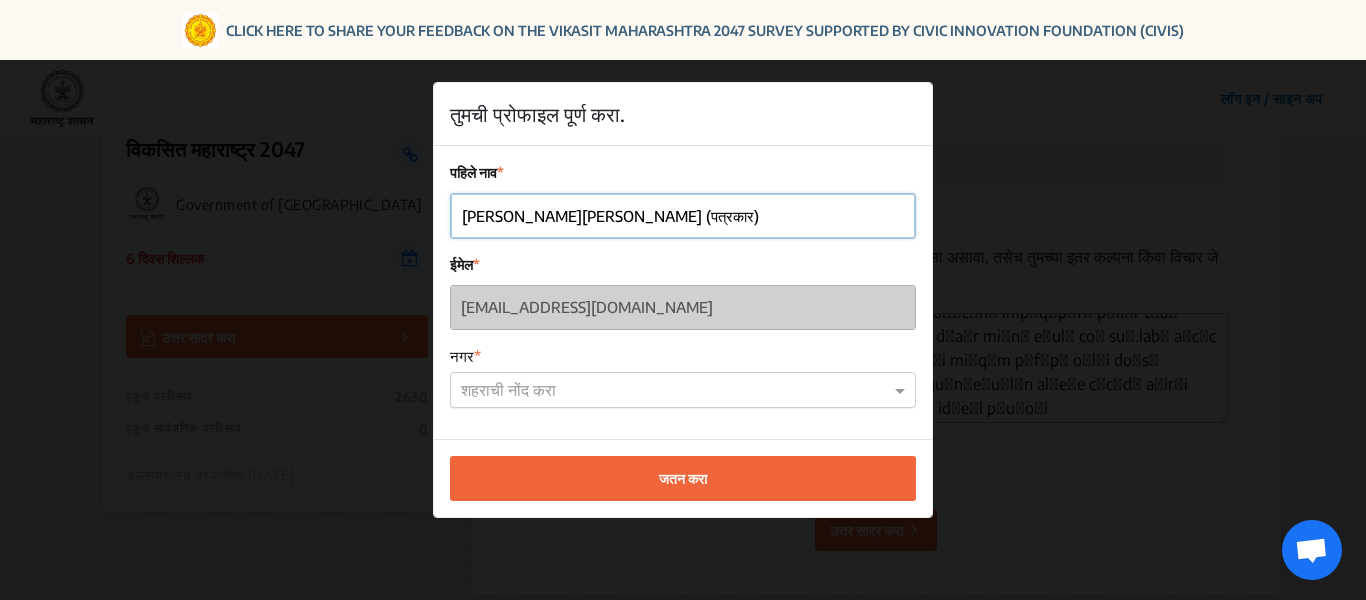 type on "श्री.कुणाल शेलार (पत्रकार)" 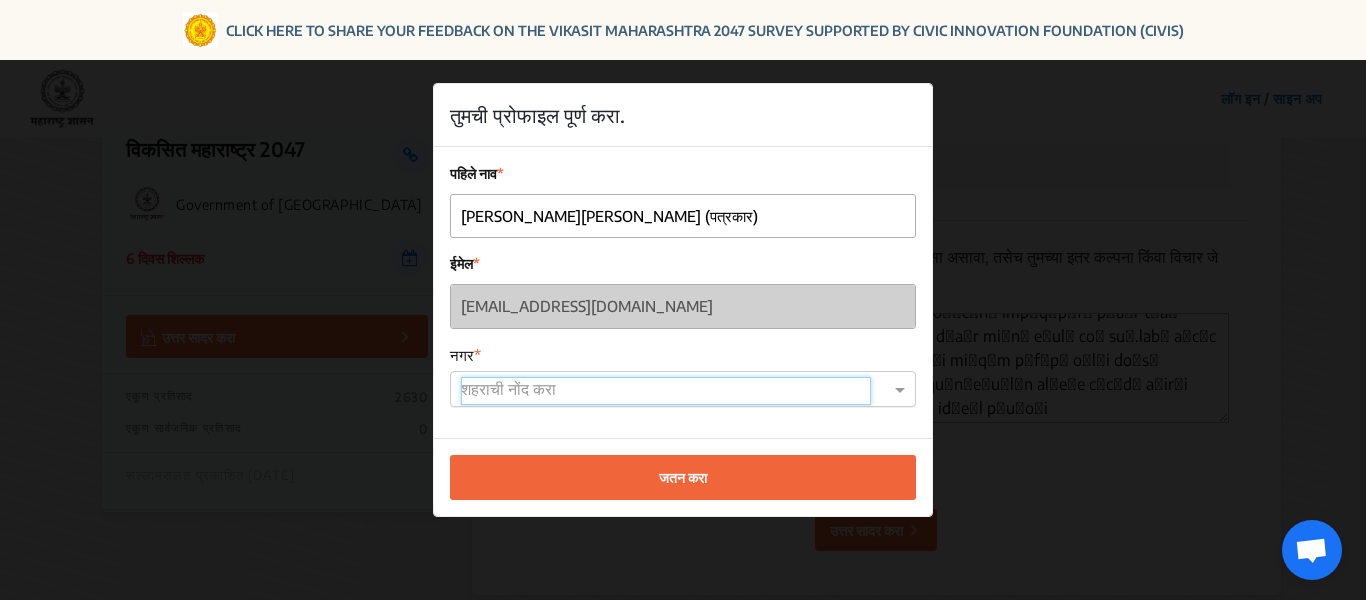 click at bounding box center [666, 391] 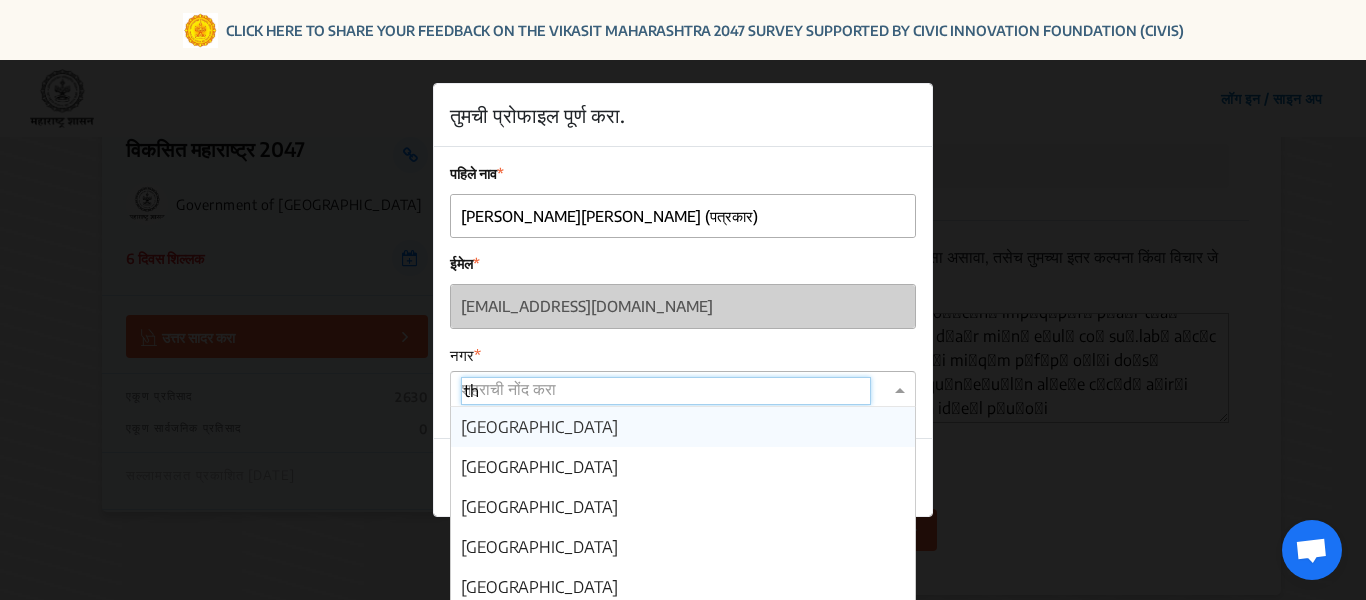 type on "tha" 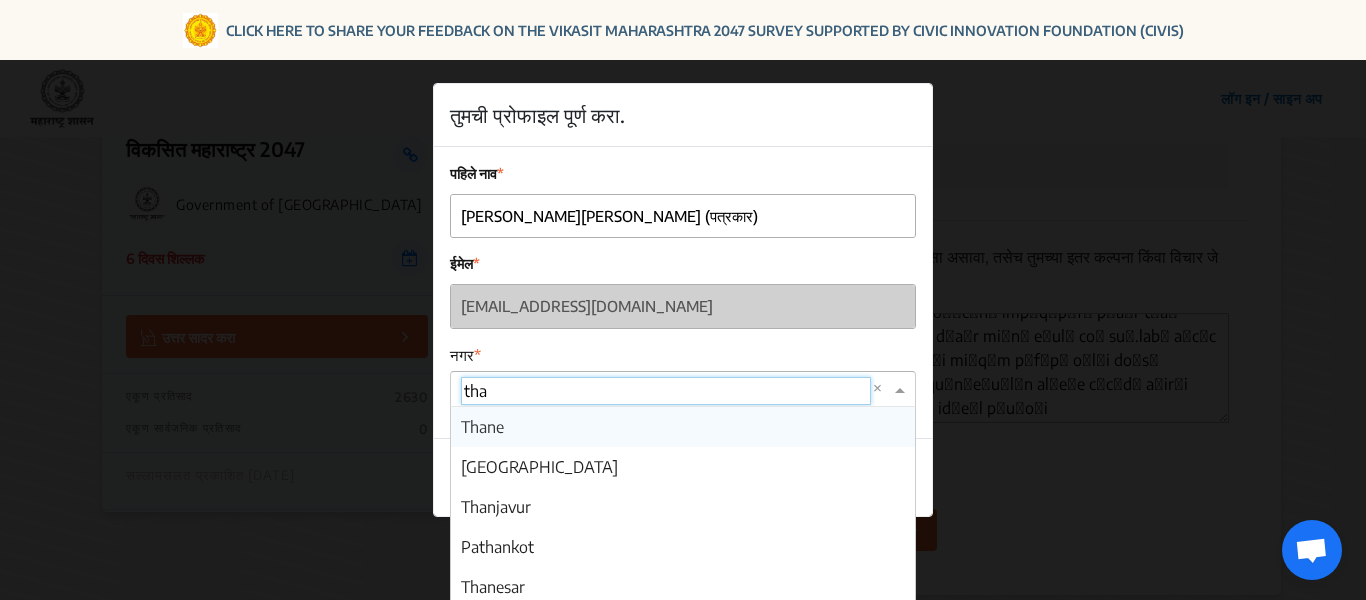 type 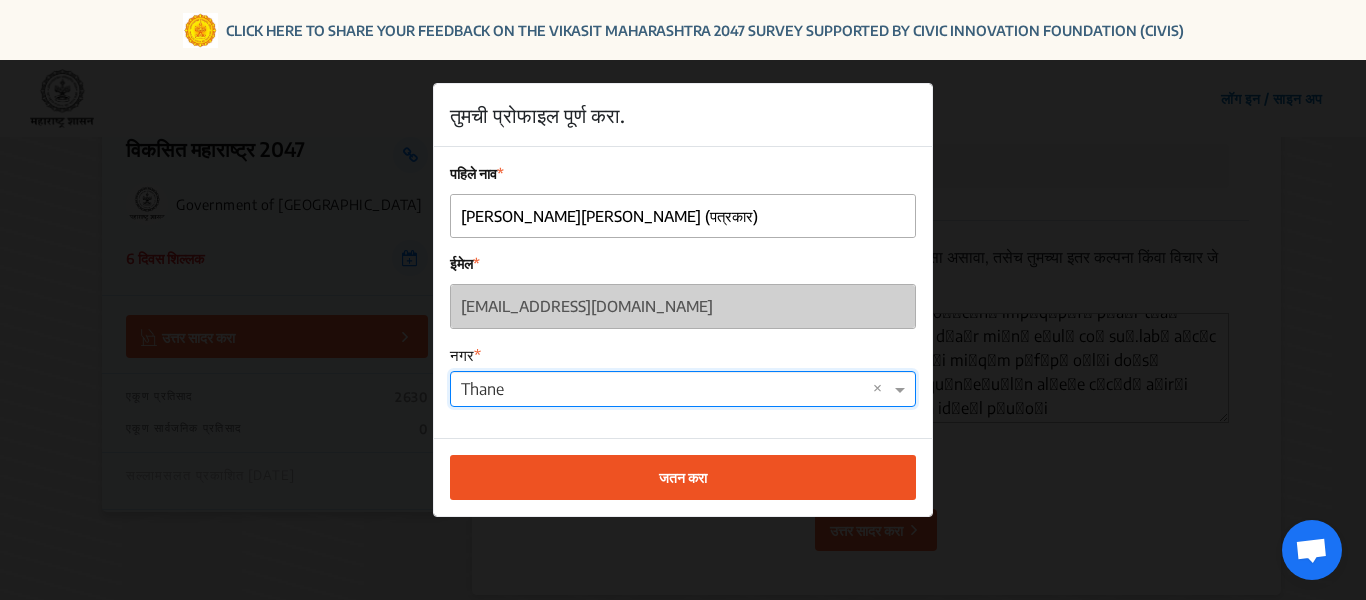 click on "जतन करा" 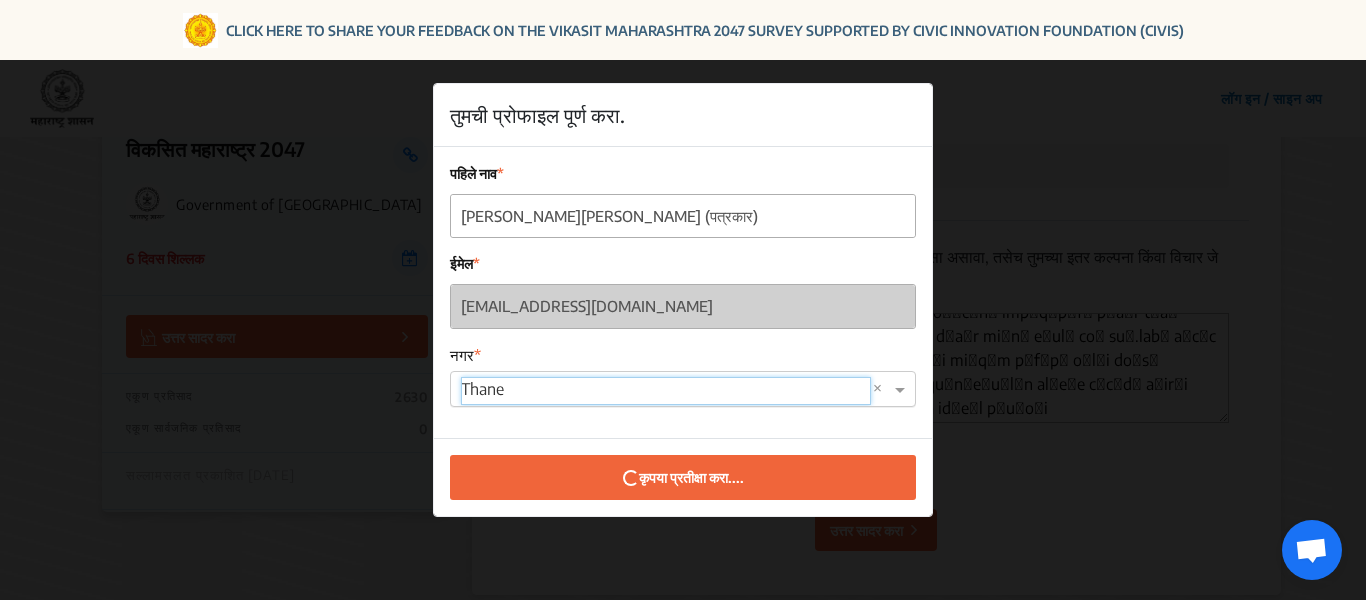 click at bounding box center (666, 391) 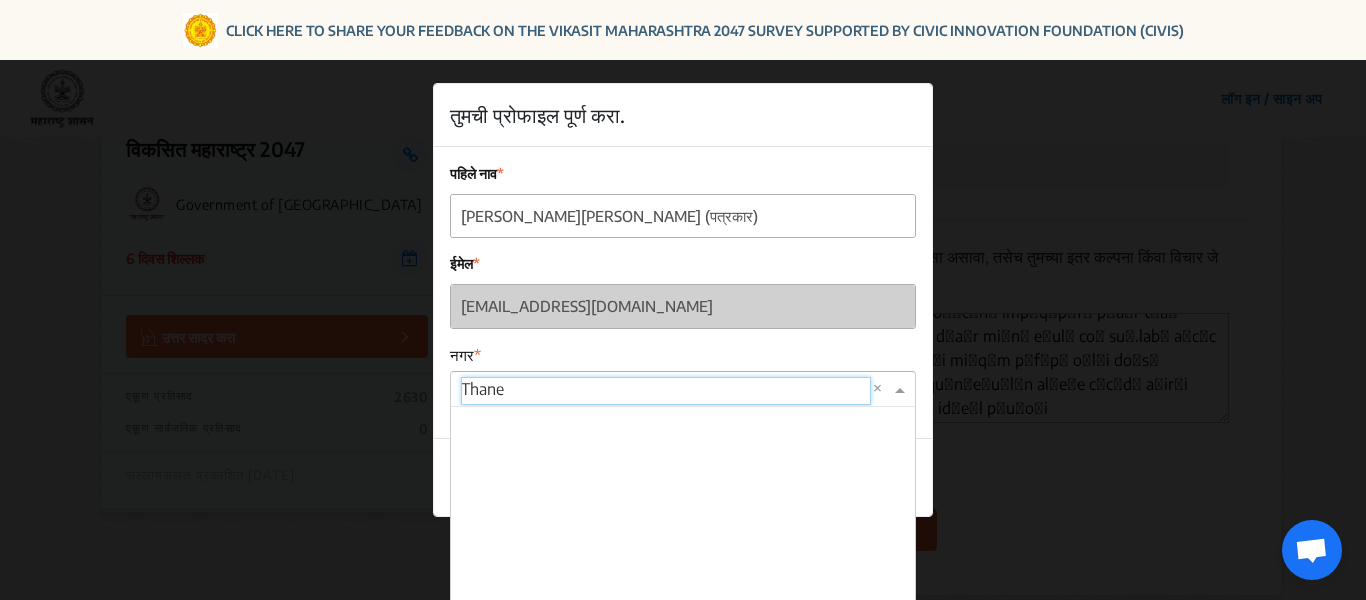scroll, scrollTop: 560, scrollLeft: 0, axis: vertical 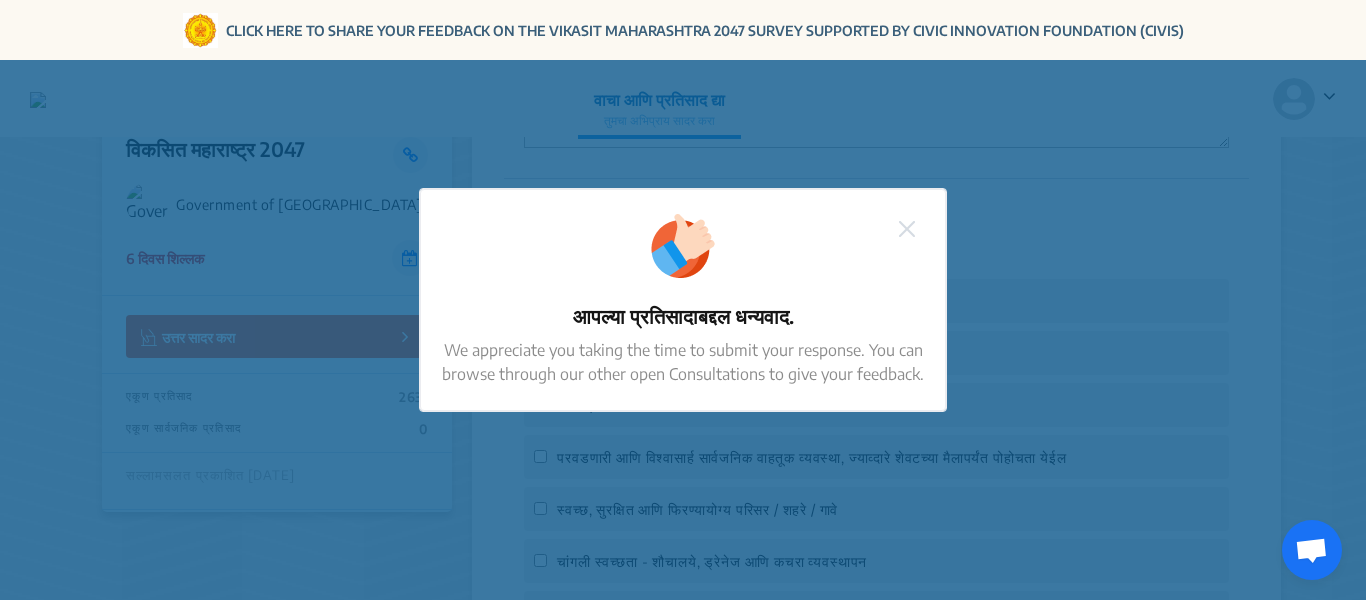 click 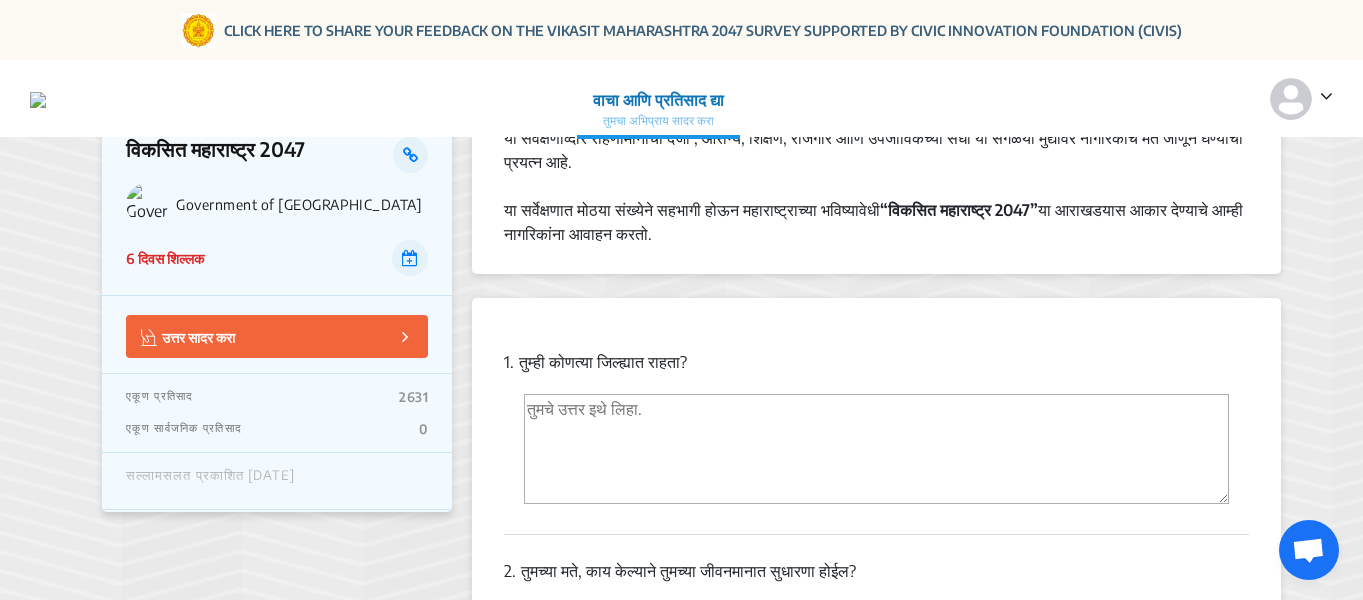 scroll, scrollTop: 0, scrollLeft: 0, axis: both 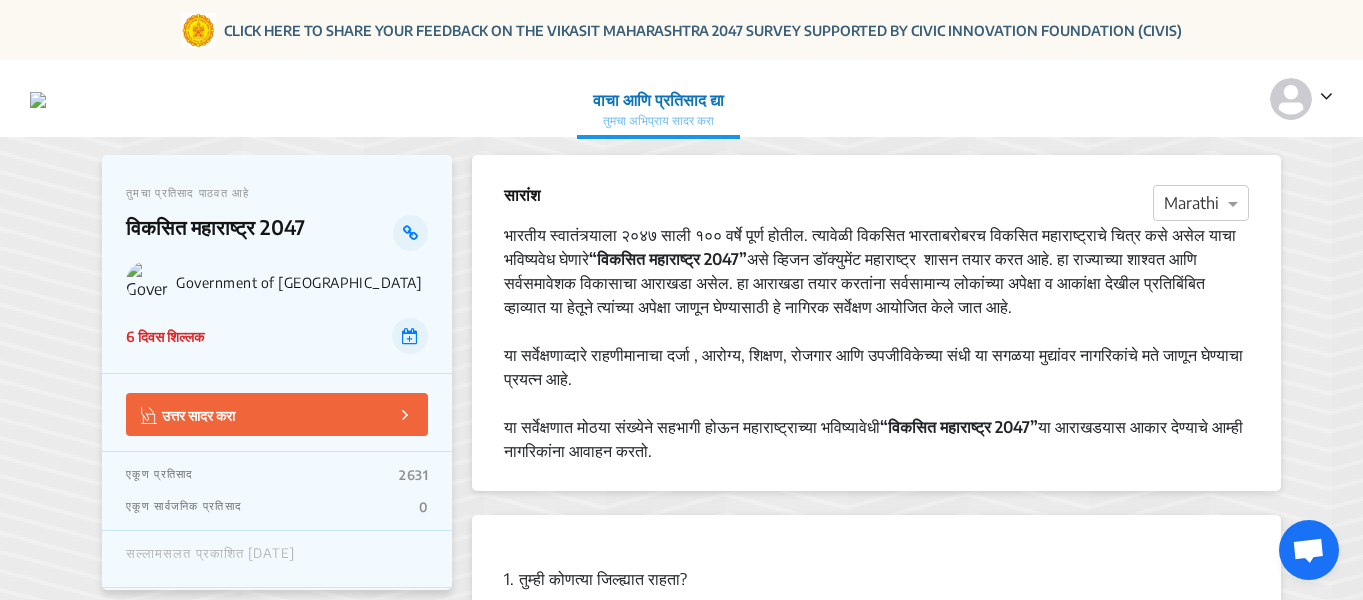 click on "एकूण सार्वजनिक प्रतिसाद" 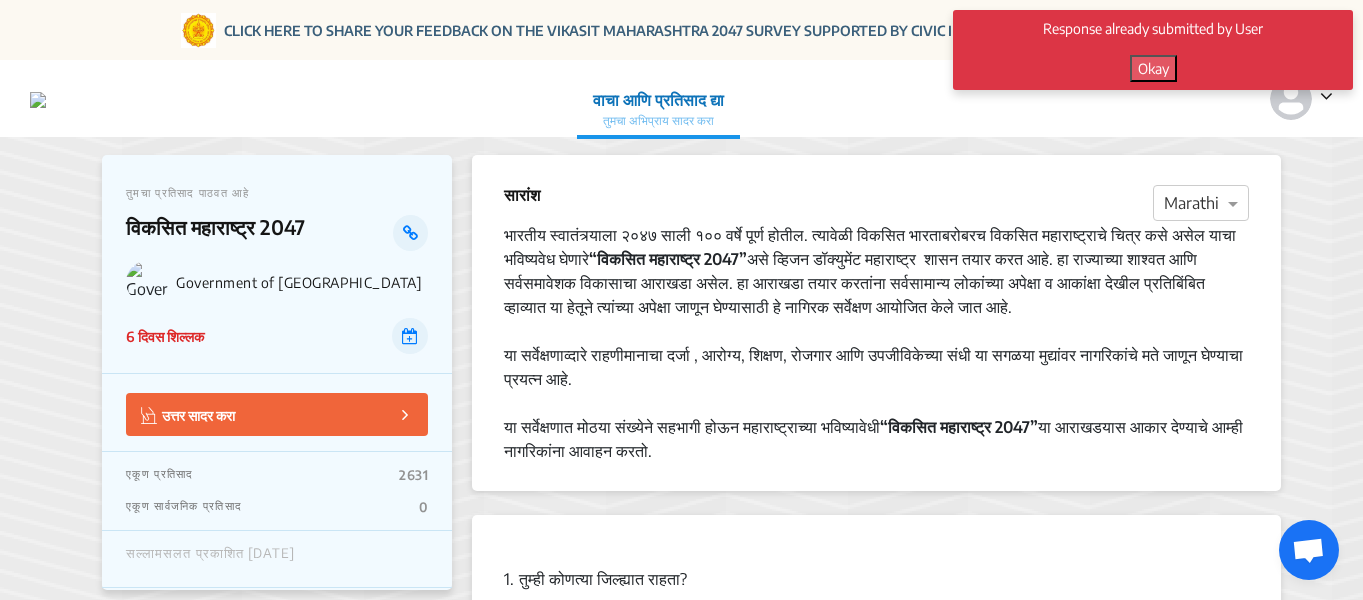 click on "Okay" 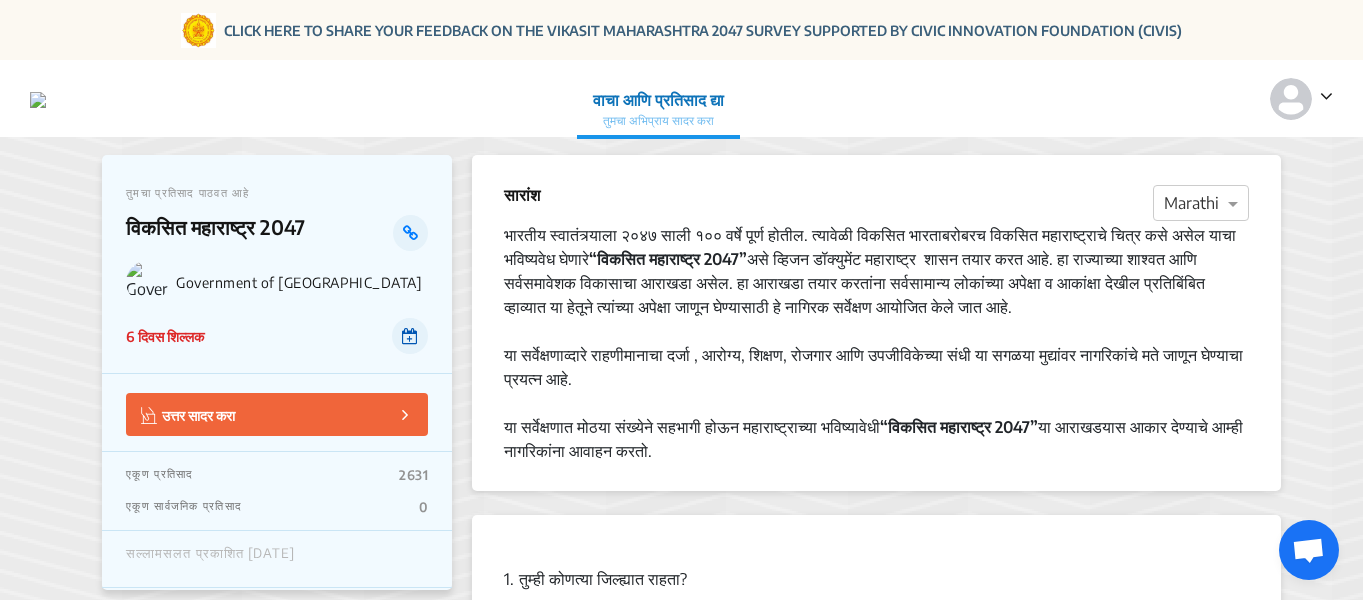 click 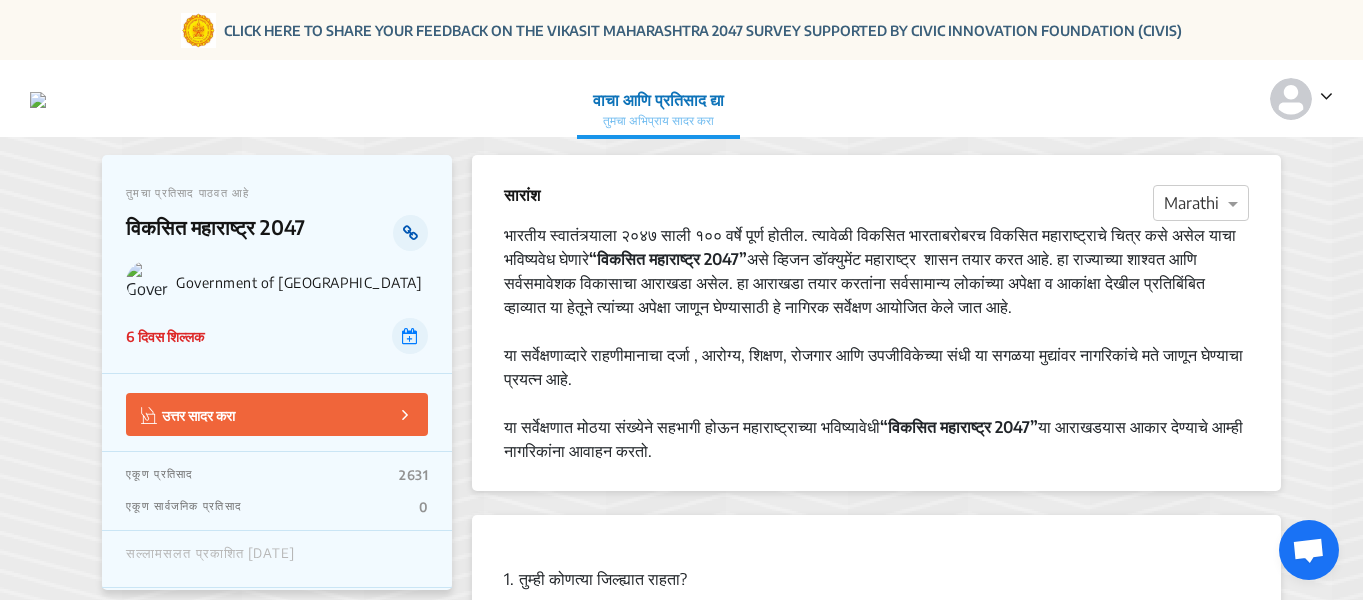 click 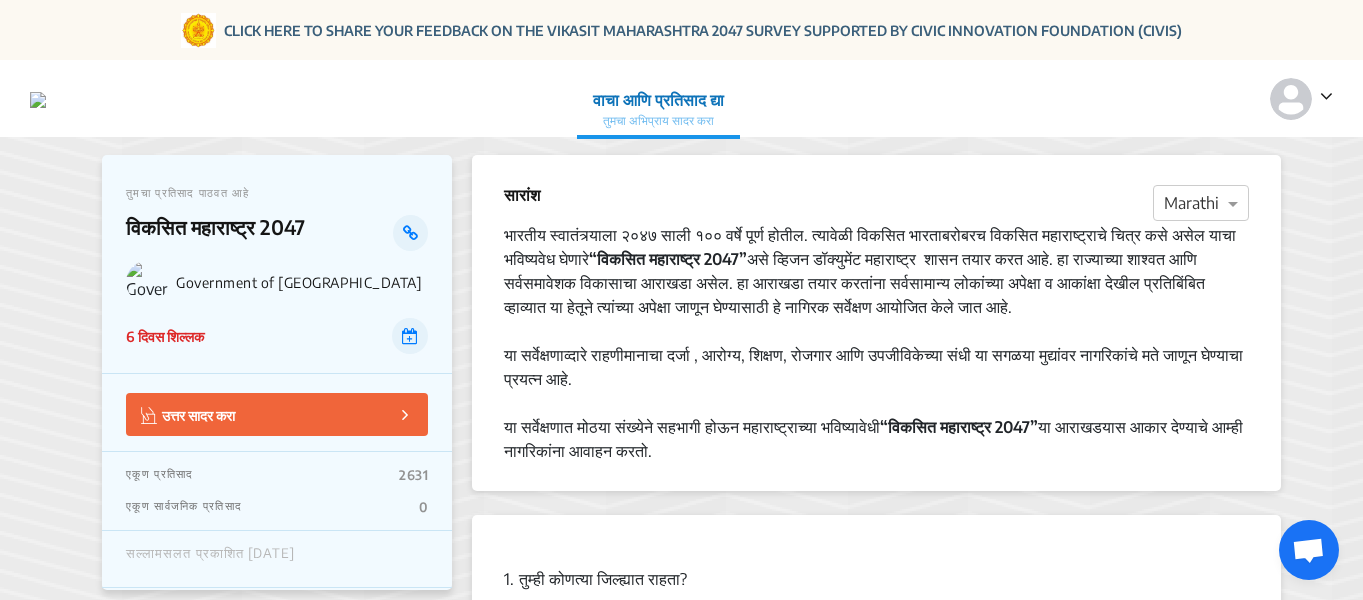 scroll, scrollTop: 100, scrollLeft: 0, axis: vertical 